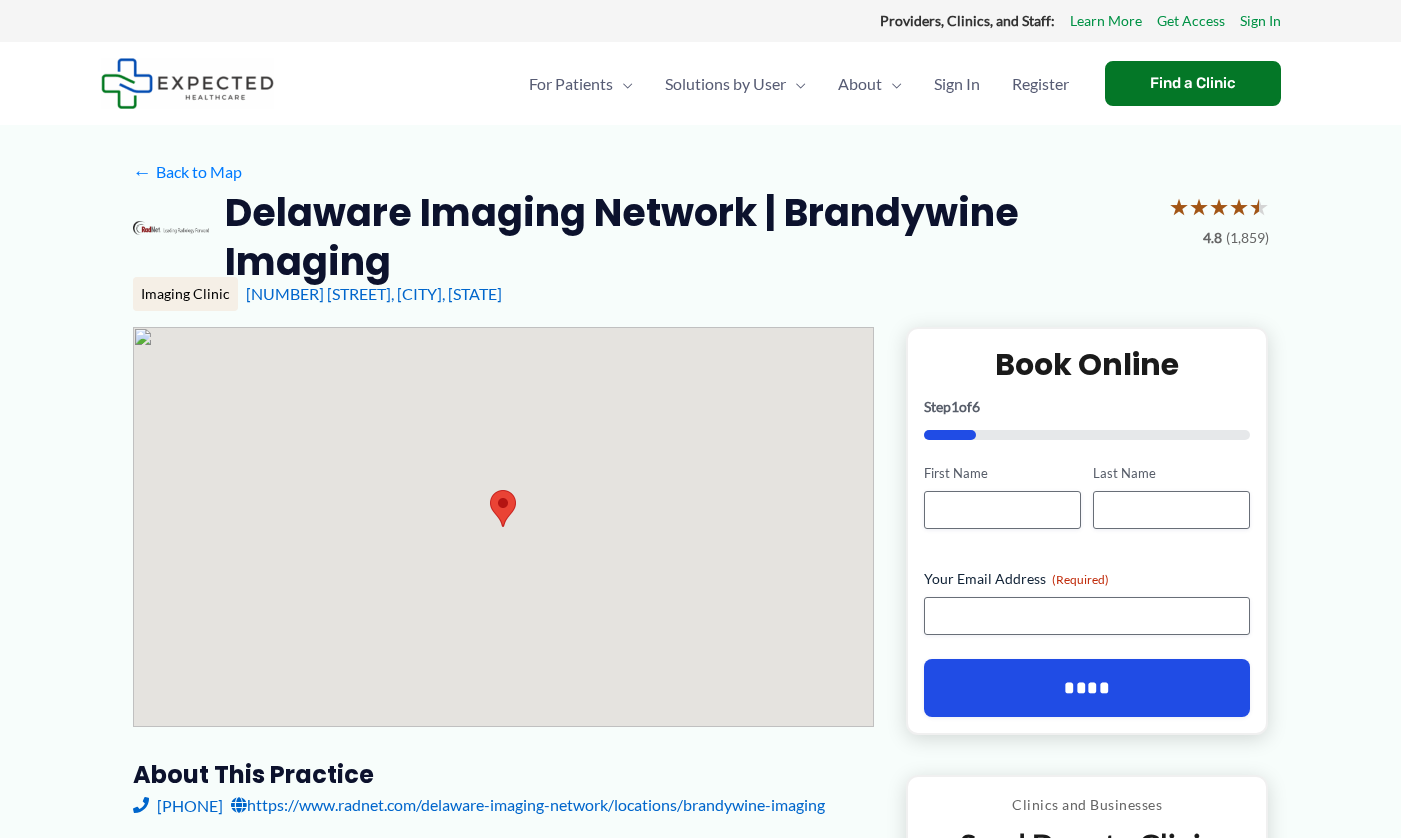 scroll, scrollTop: 0, scrollLeft: 0, axis: both 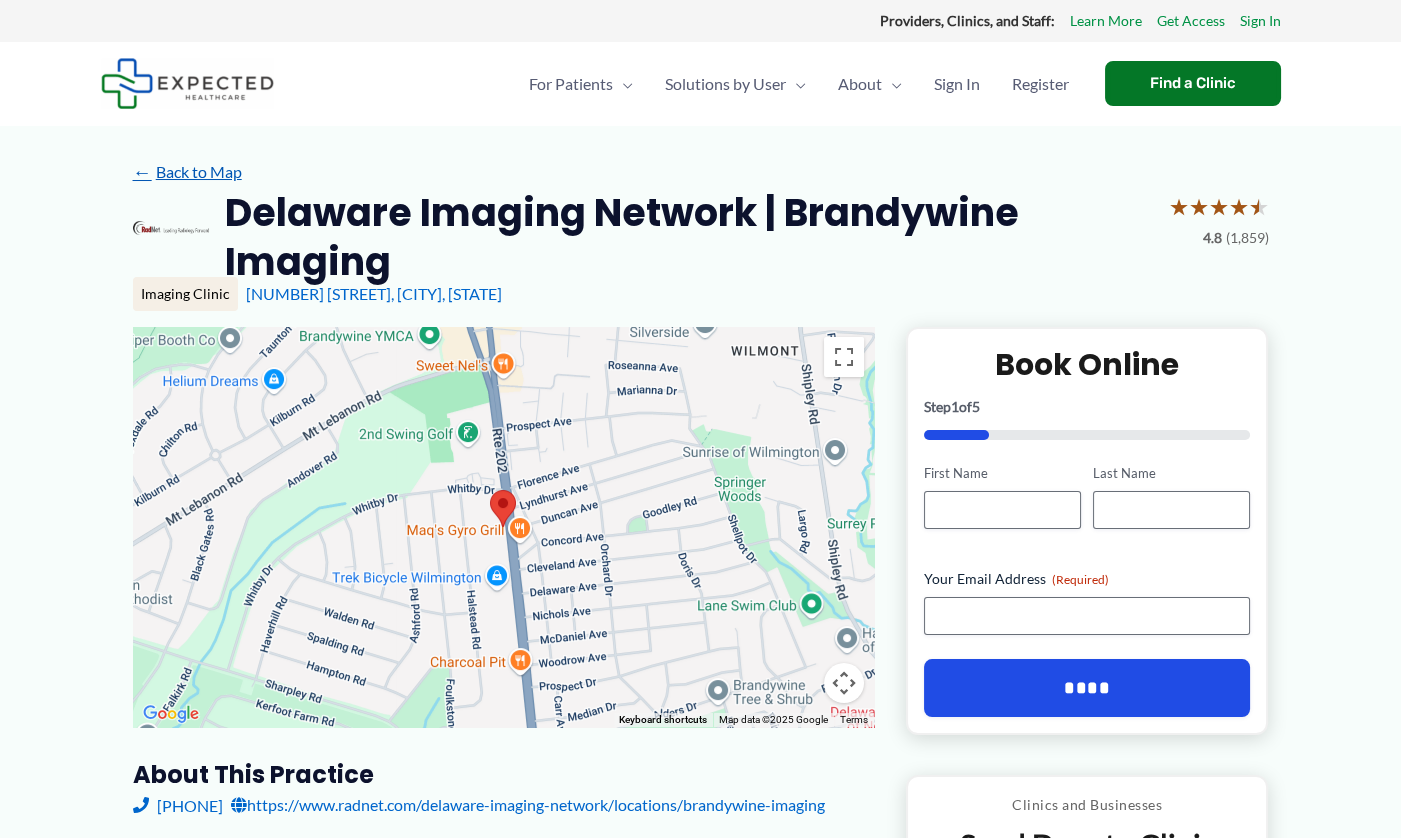 click on "←  Back to Map" at bounding box center (187, 172) 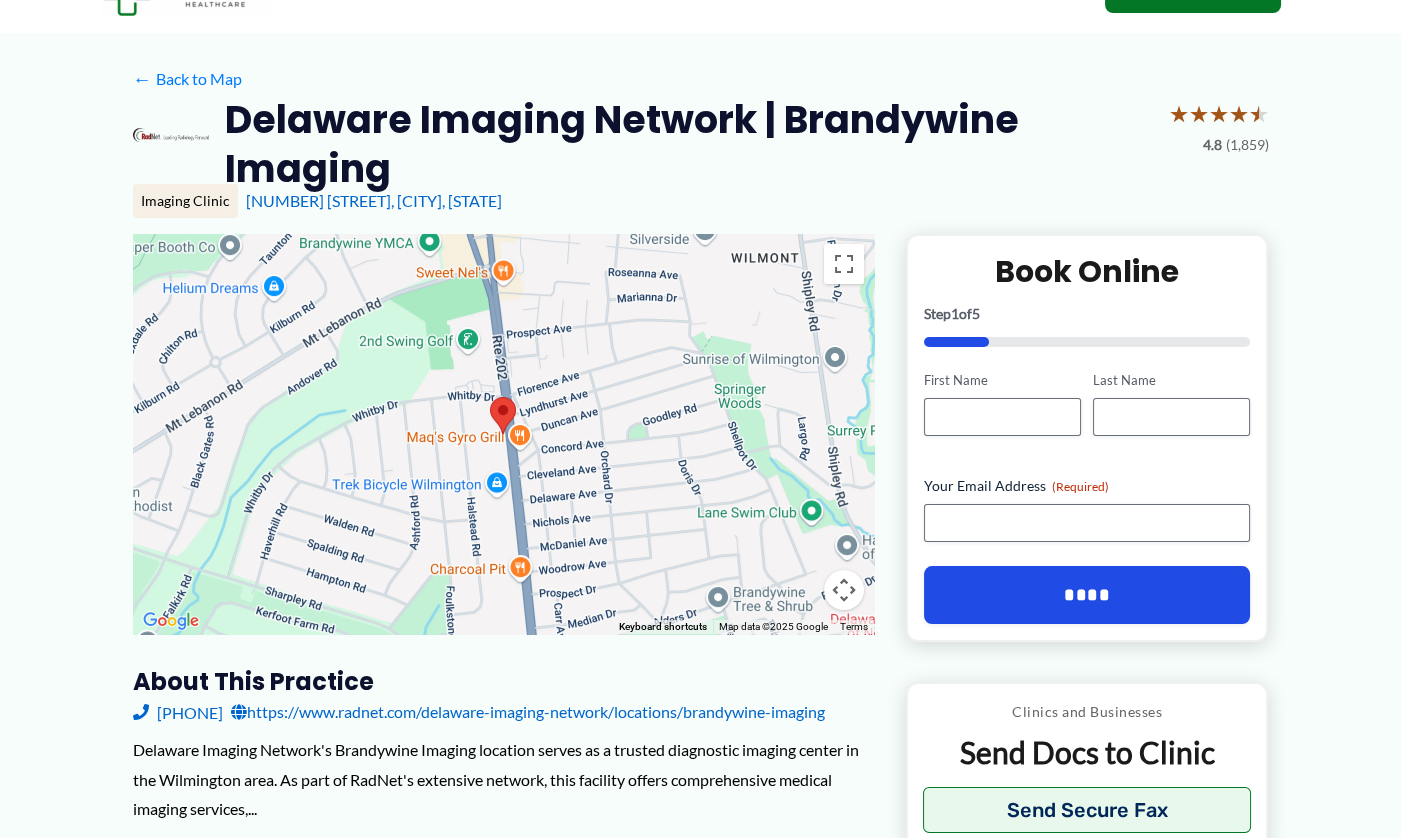 scroll, scrollTop: 0, scrollLeft: 0, axis: both 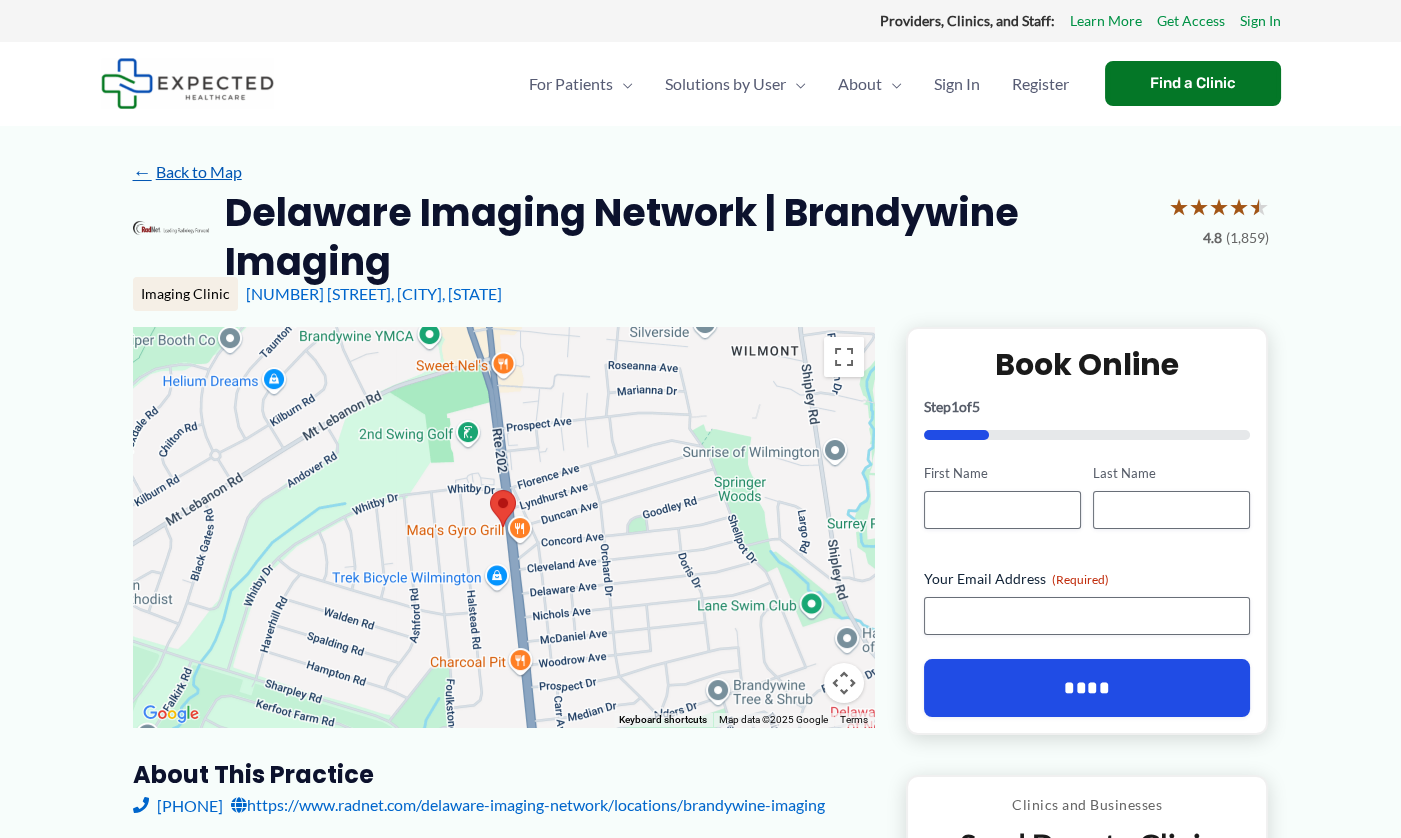 click on "←  Back to Map" at bounding box center [187, 172] 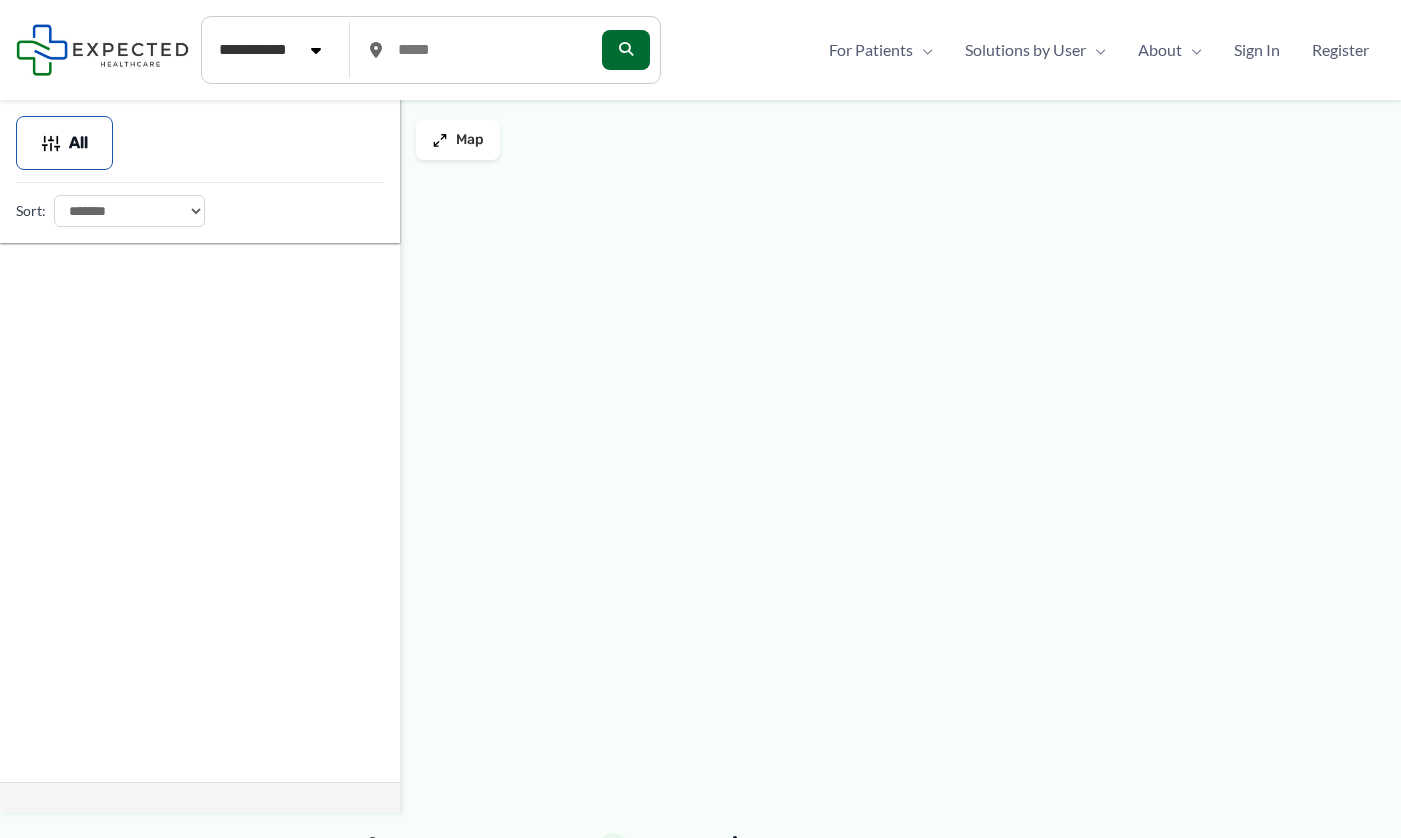scroll, scrollTop: 0, scrollLeft: 0, axis: both 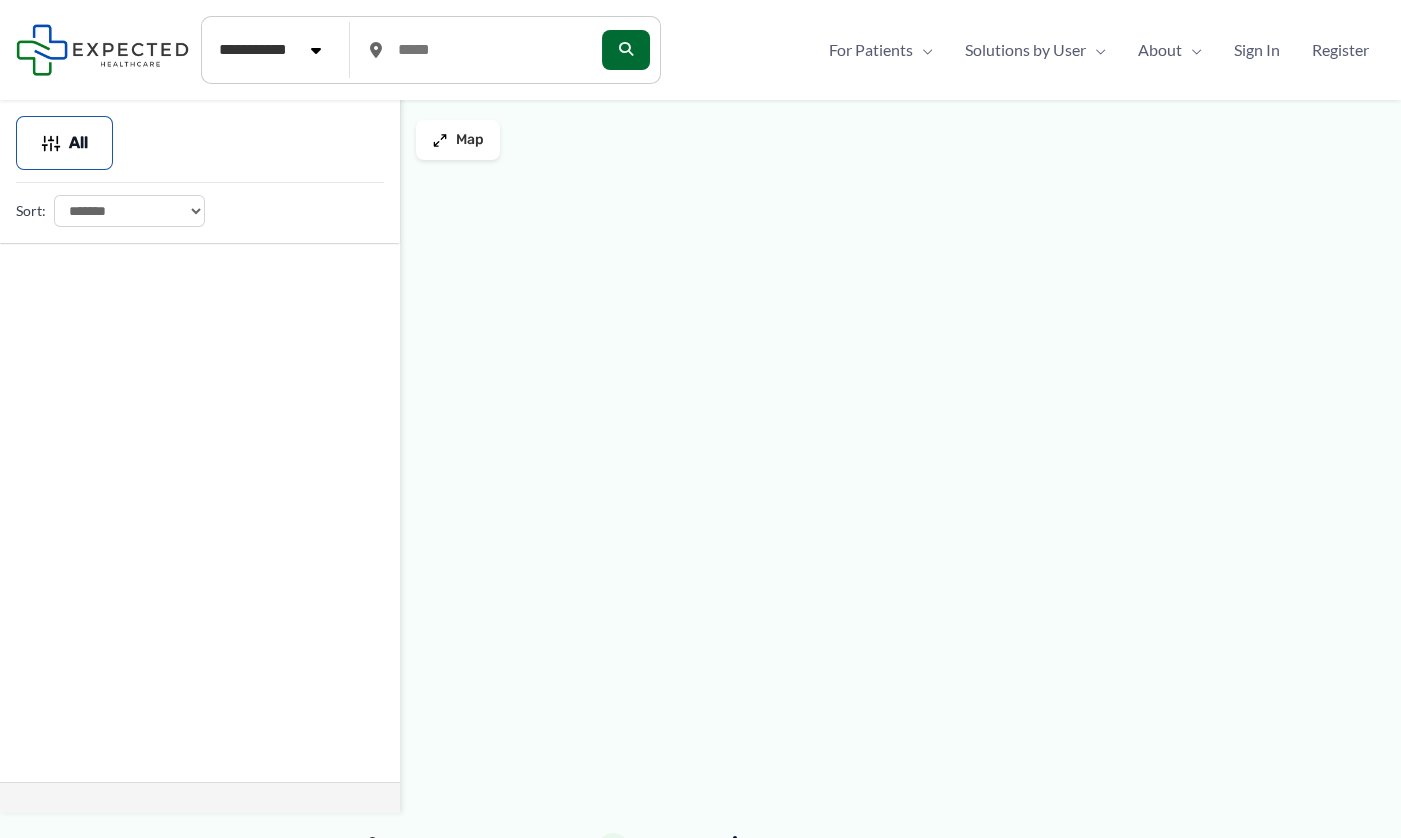 type on "*****" 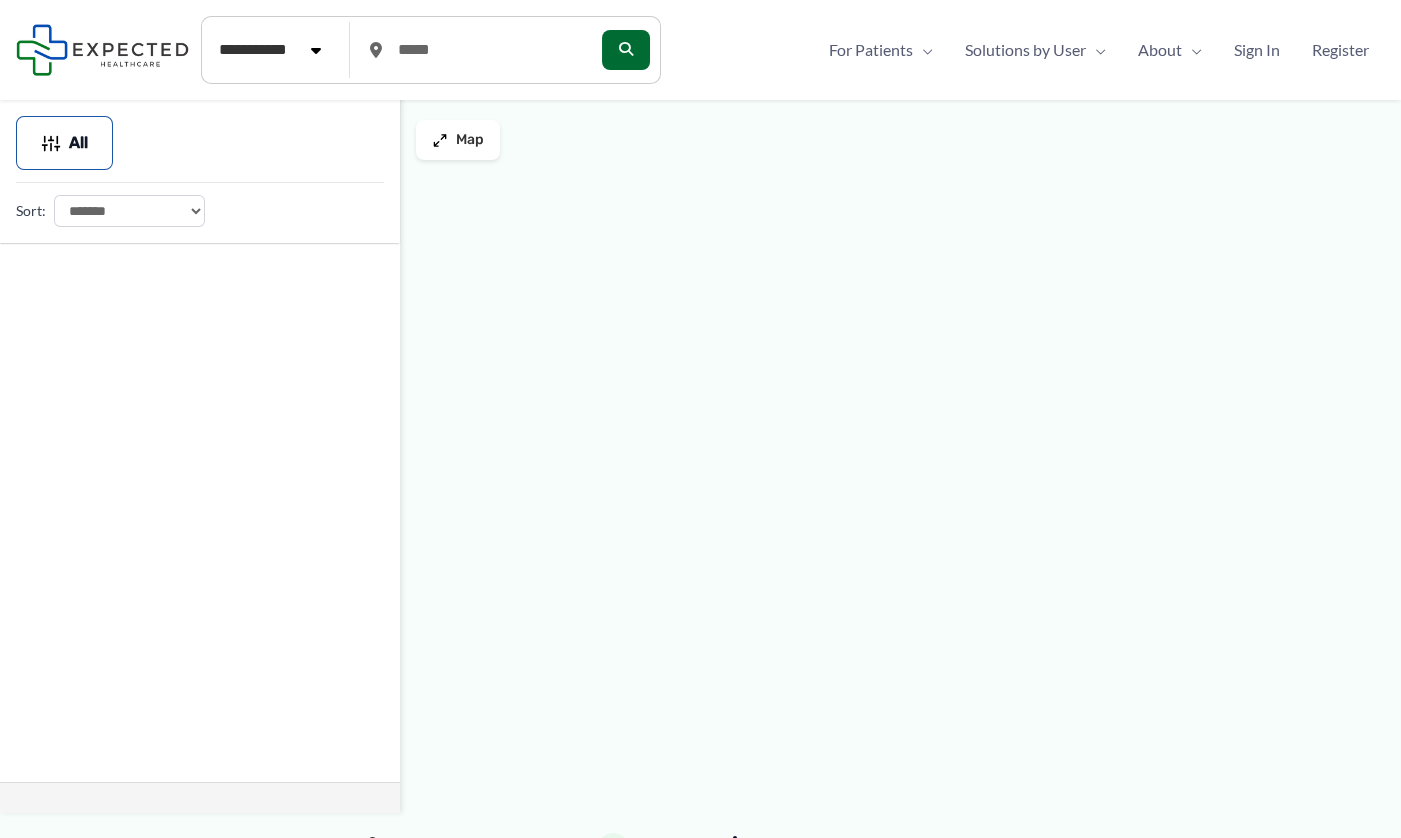 scroll, scrollTop: 0, scrollLeft: 0, axis: both 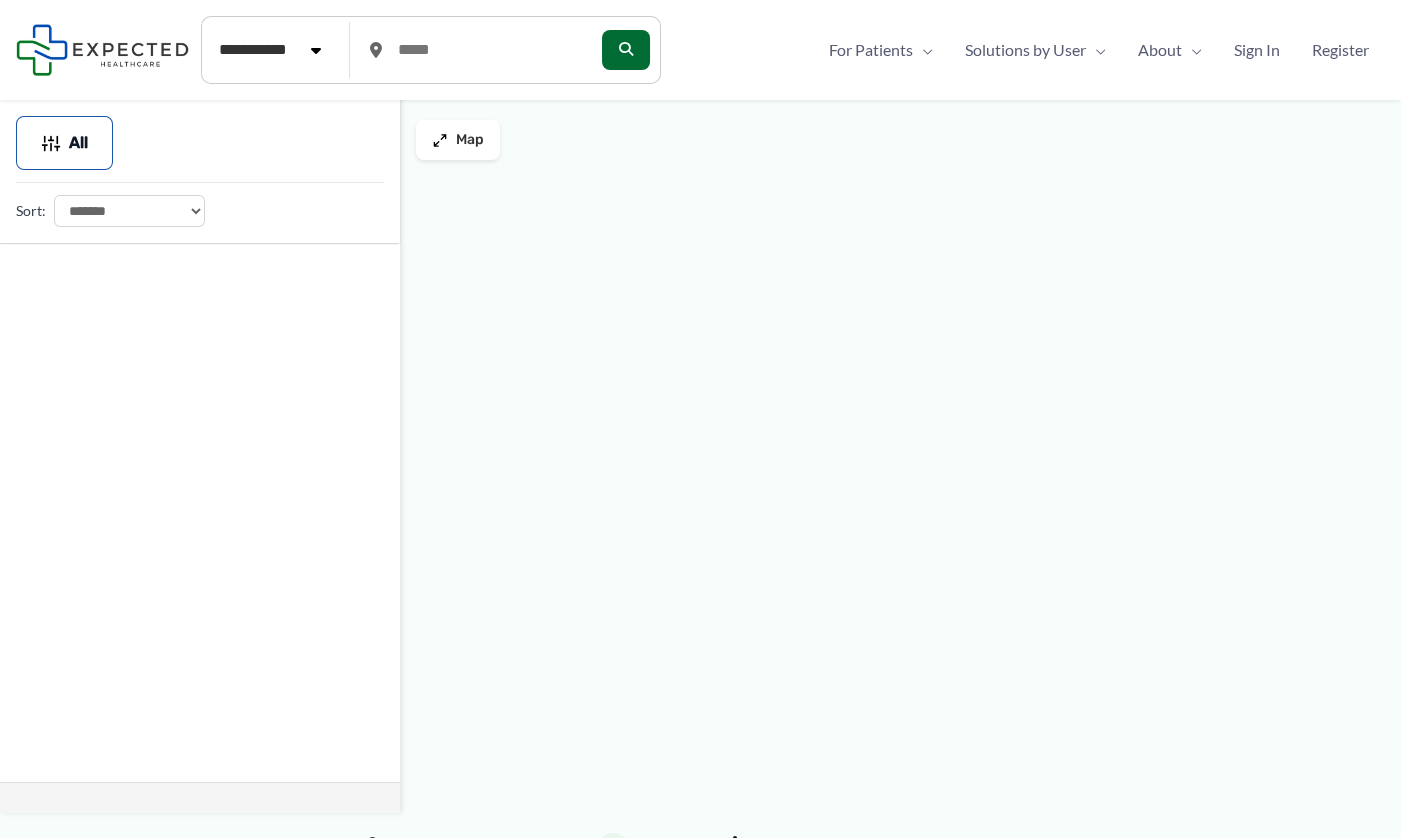 type on "*****" 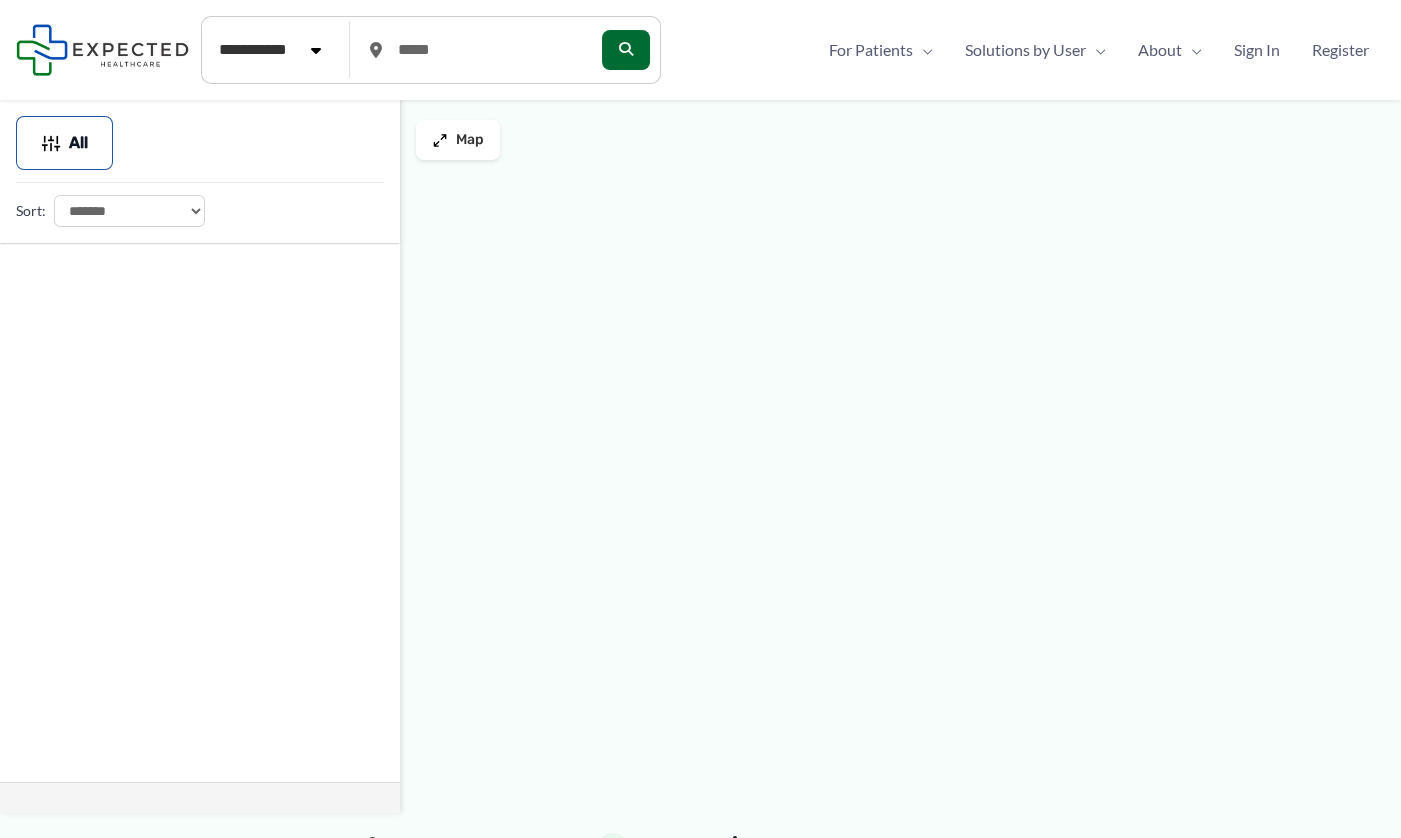 scroll, scrollTop: 0, scrollLeft: 0, axis: both 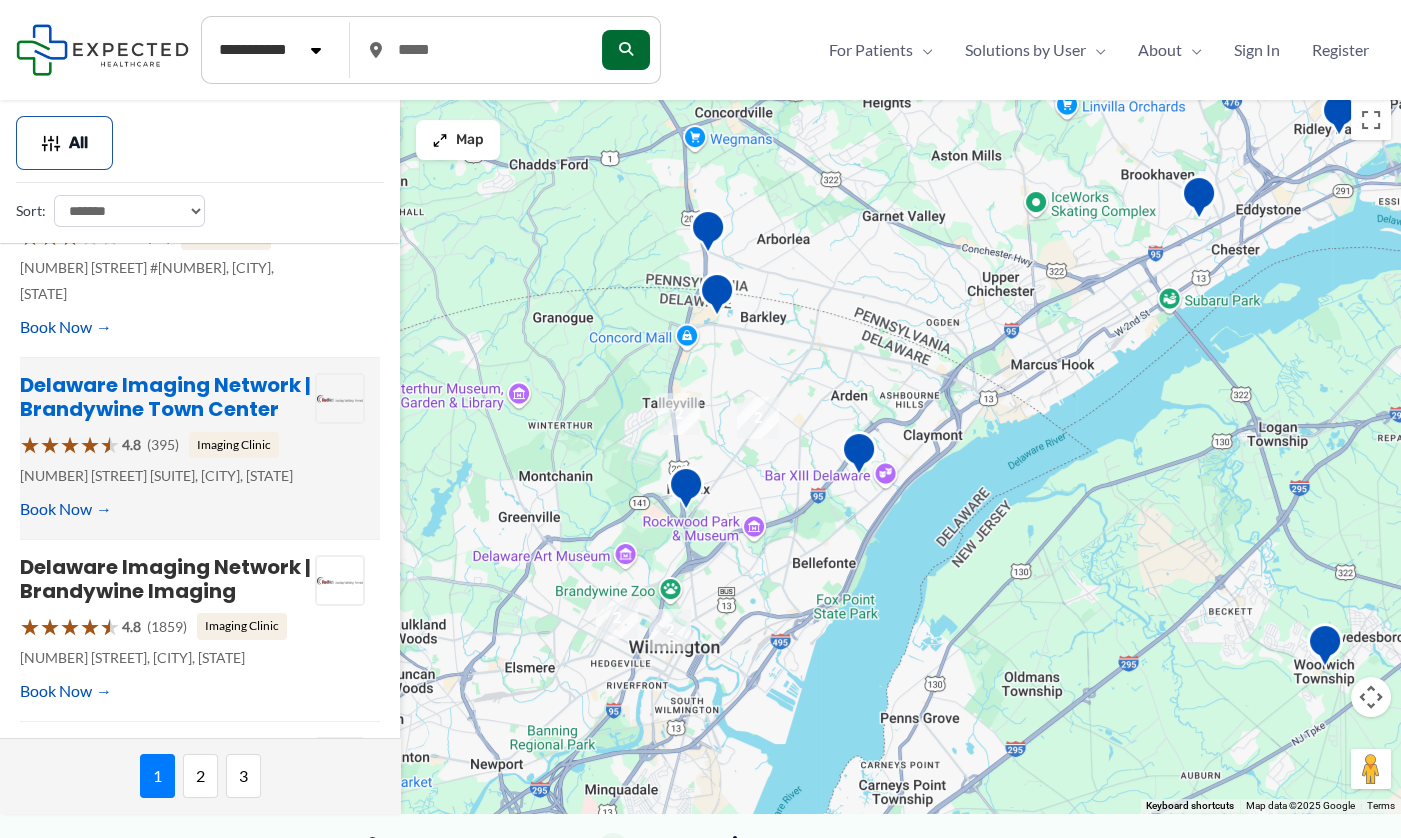 click on "Delaware Imaging Network | Brandywine Town Center" at bounding box center (165, 397) 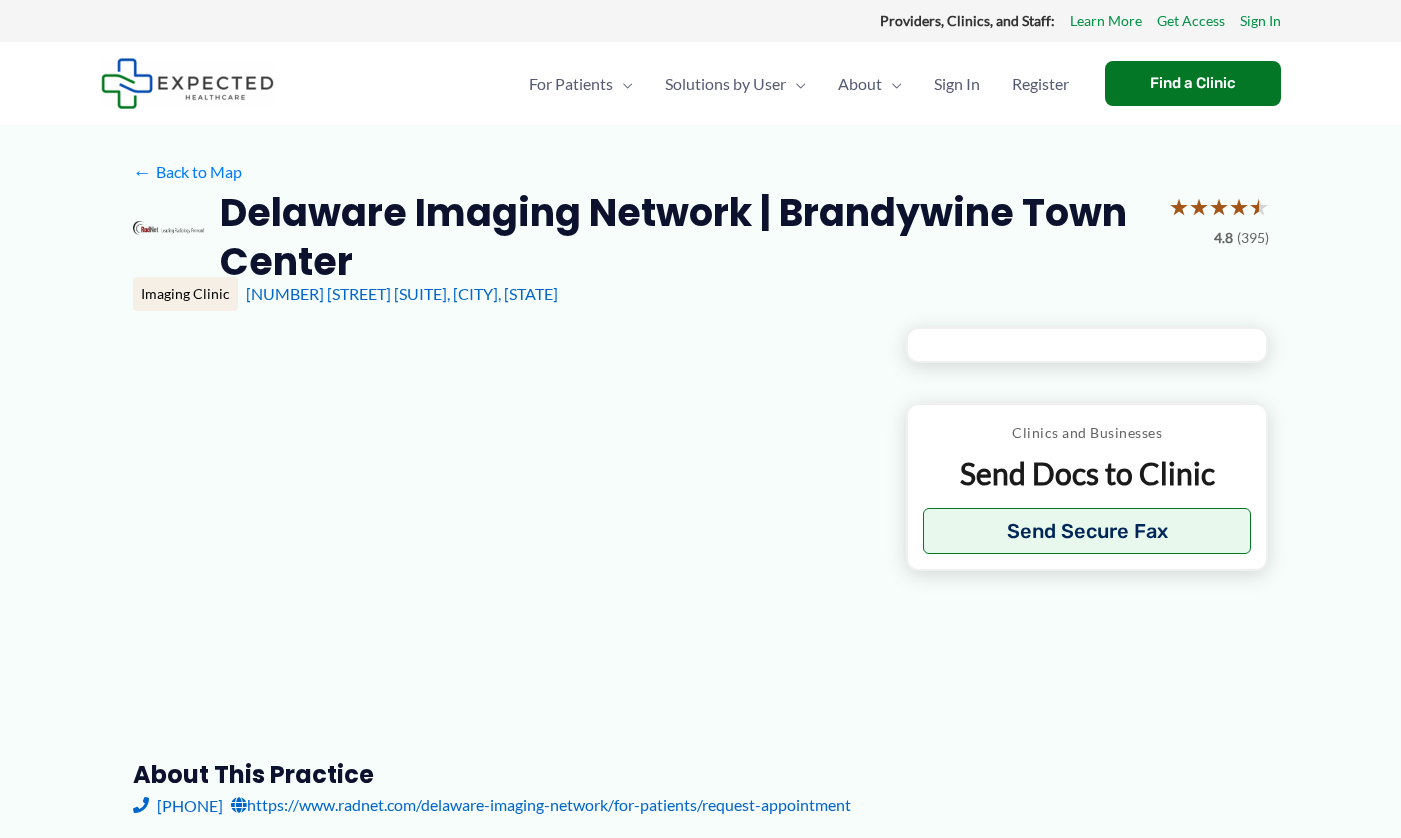 scroll, scrollTop: 0, scrollLeft: 0, axis: both 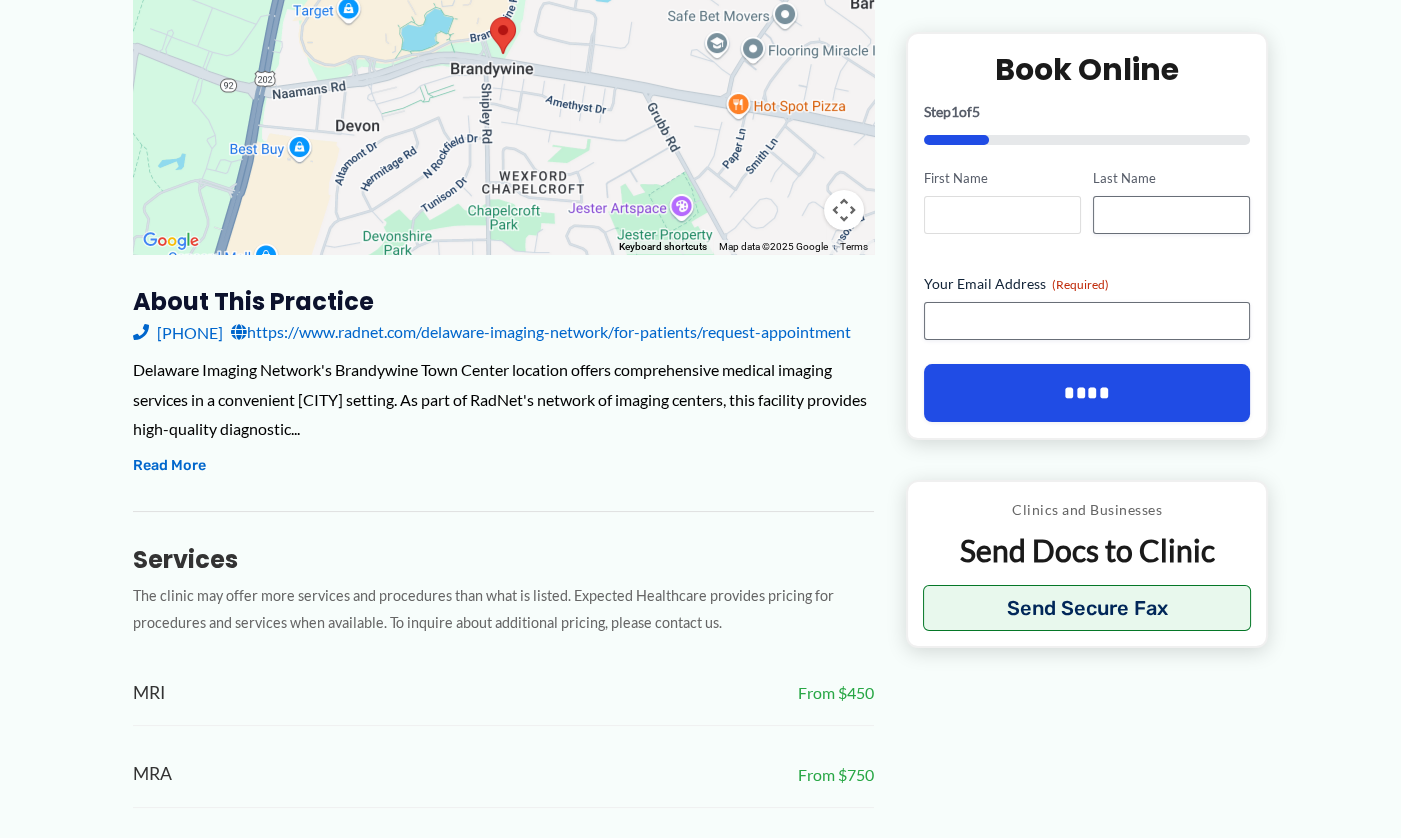 click on "First Name" at bounding box center (1002, 215) 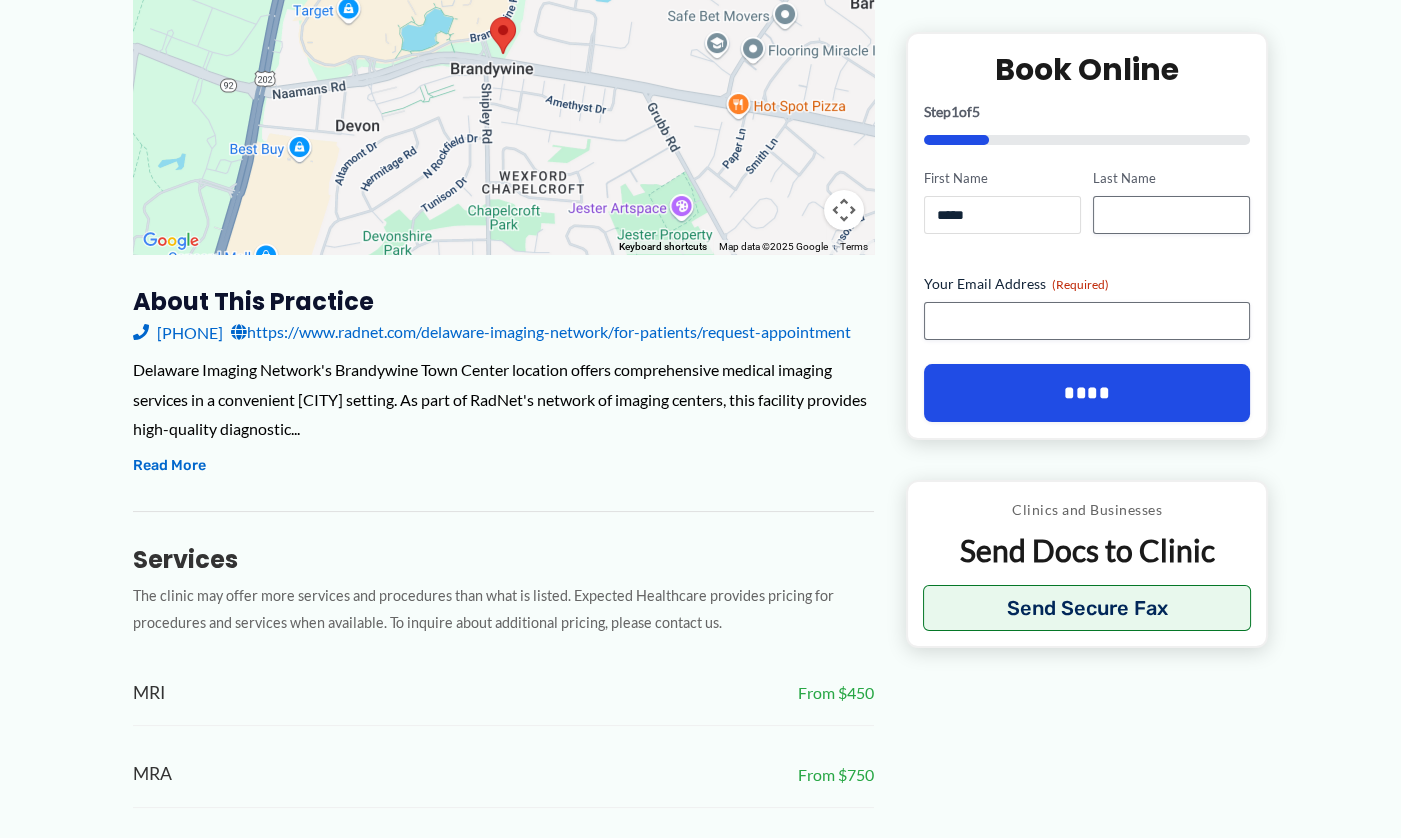 type on "****" 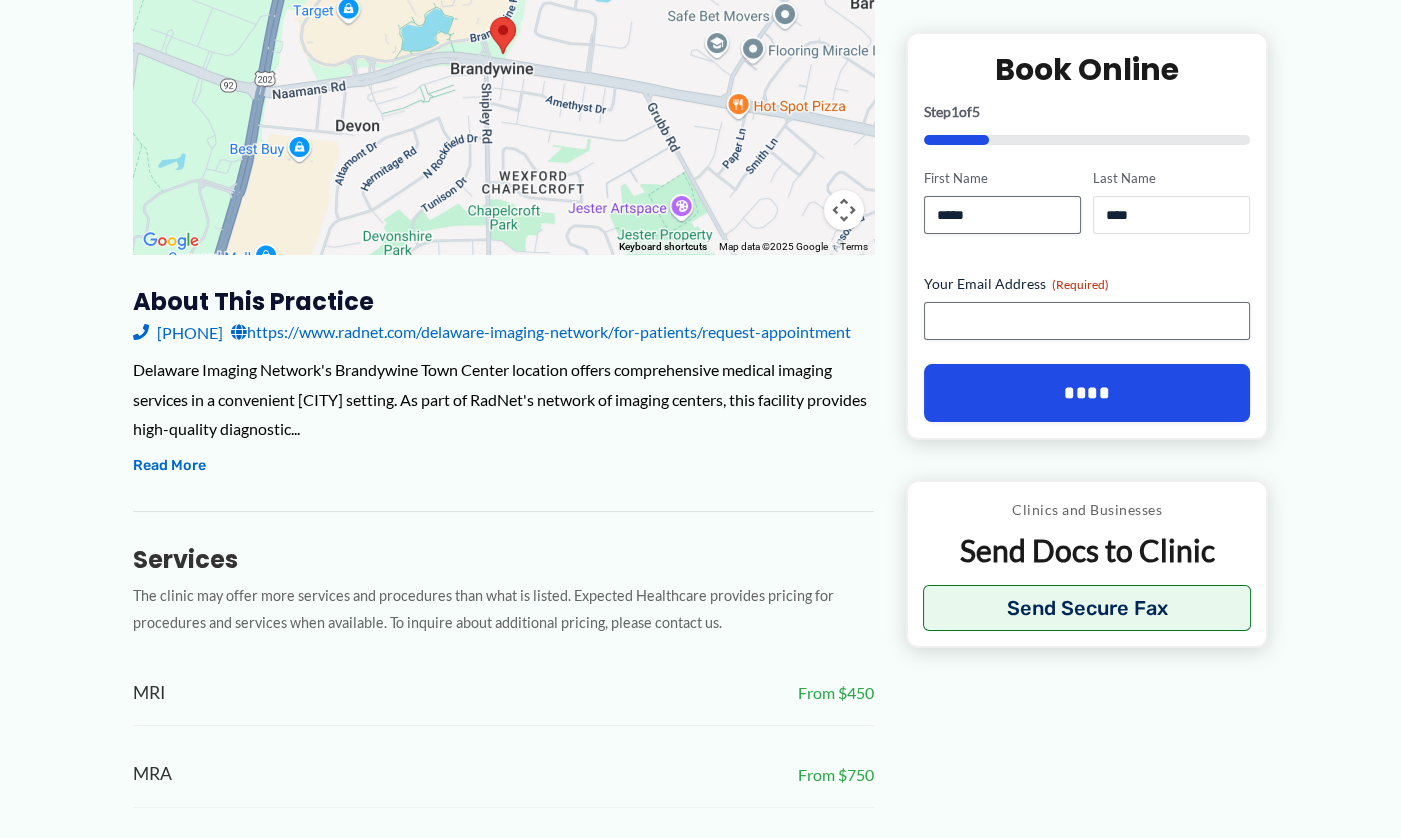 type on "**********" 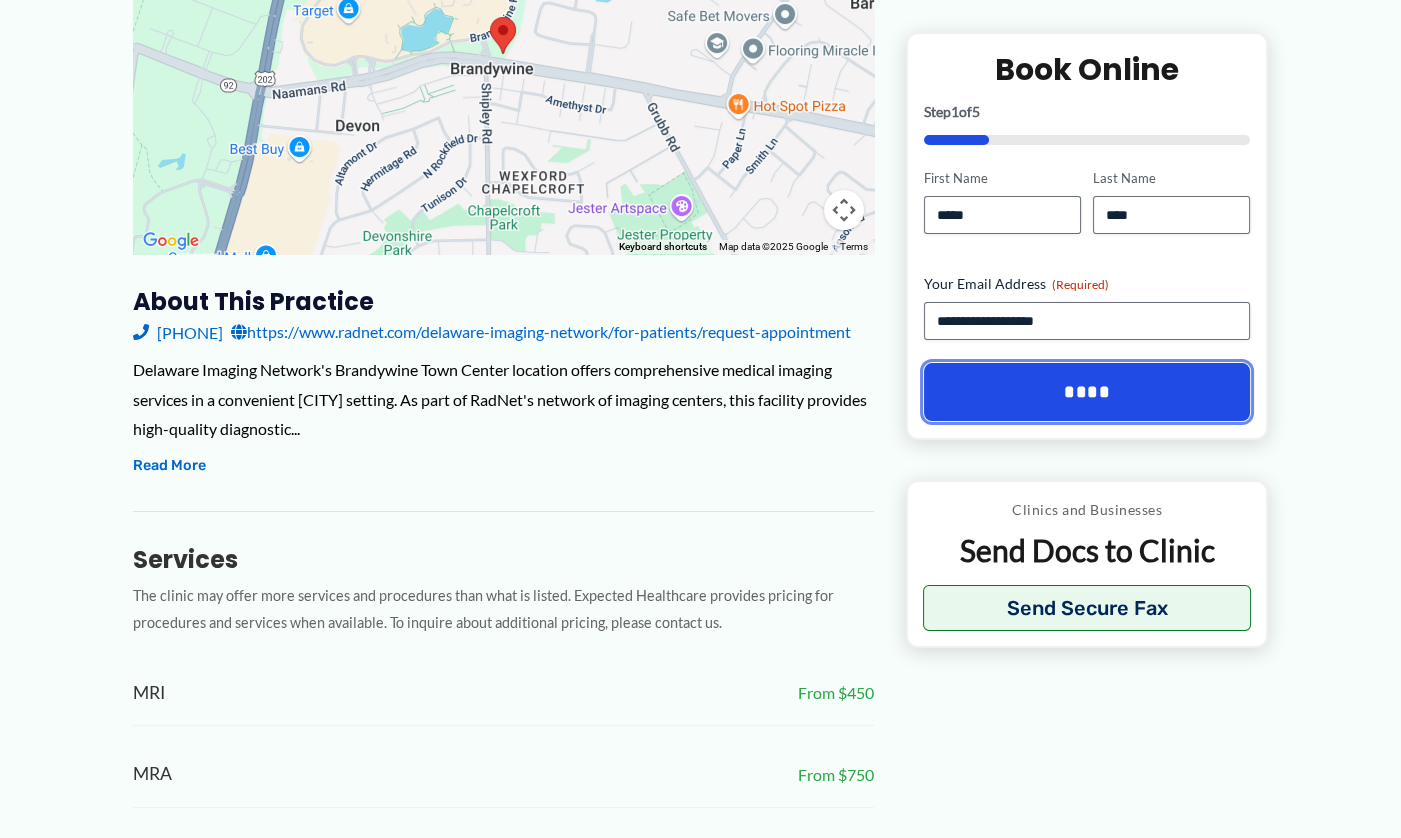 click on "****" at bounding box center (1087, 392) 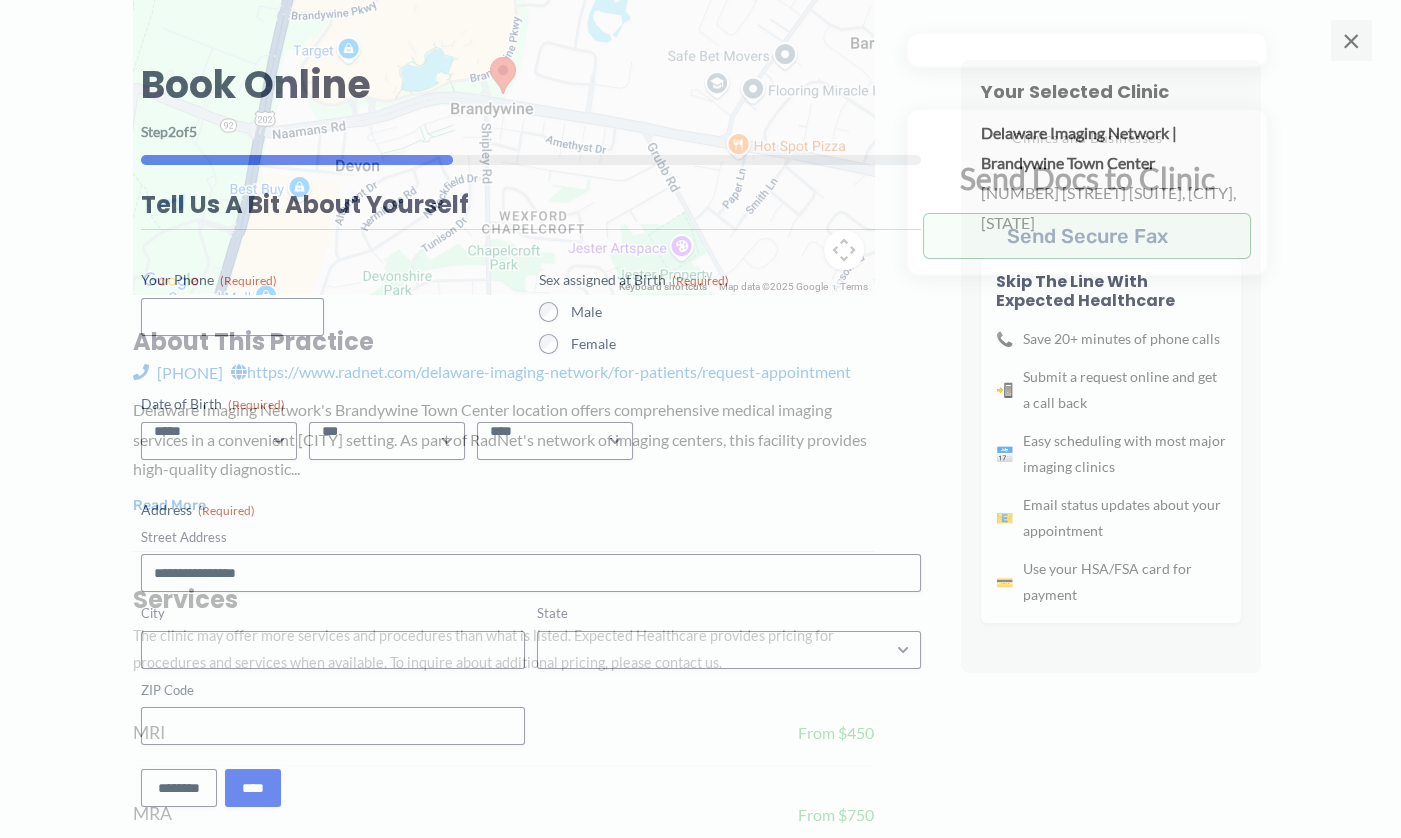 scroll, scrollTop: 0, scrollLeft: 0, axis: both 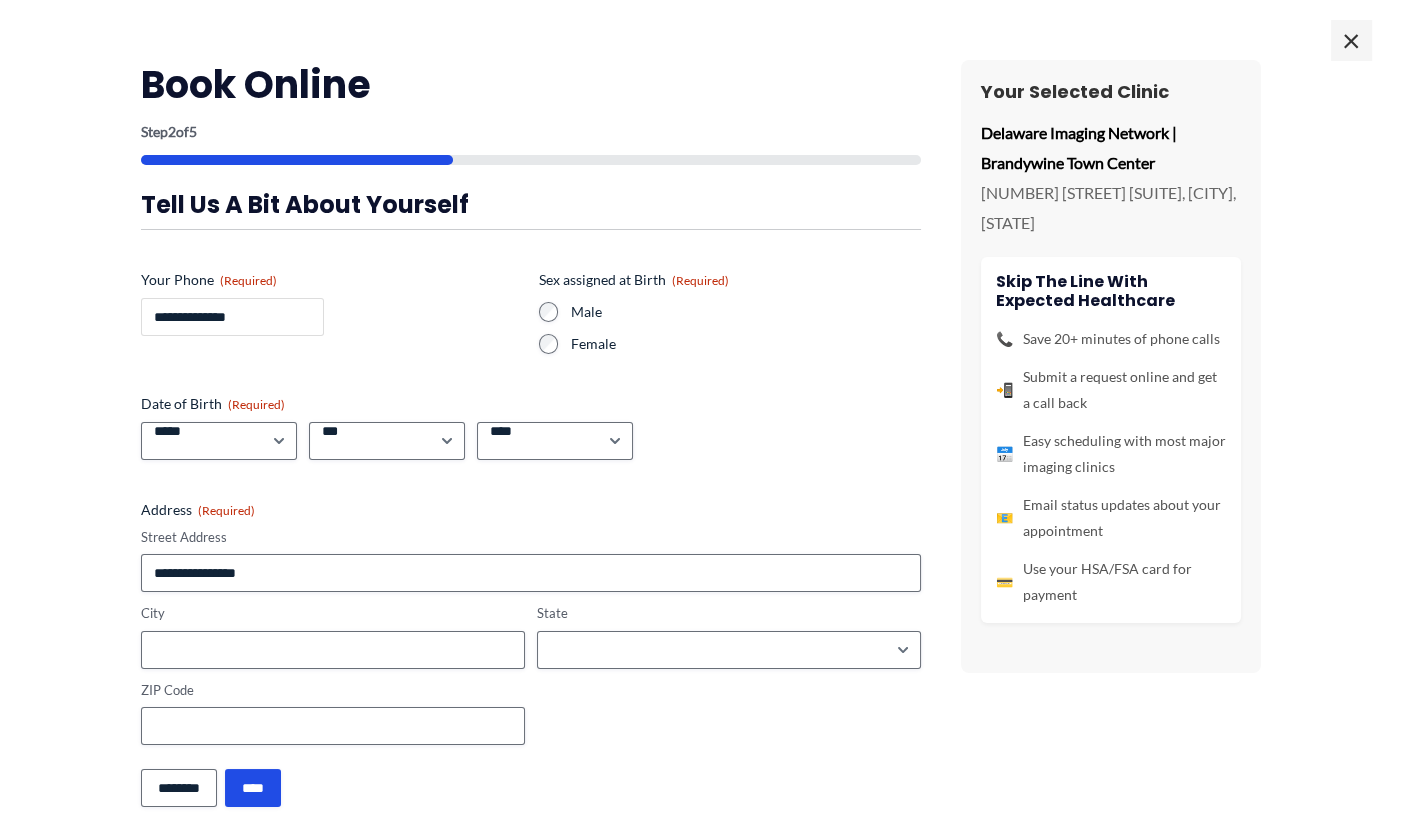 click on "**********" at bounding box center (232, 317) 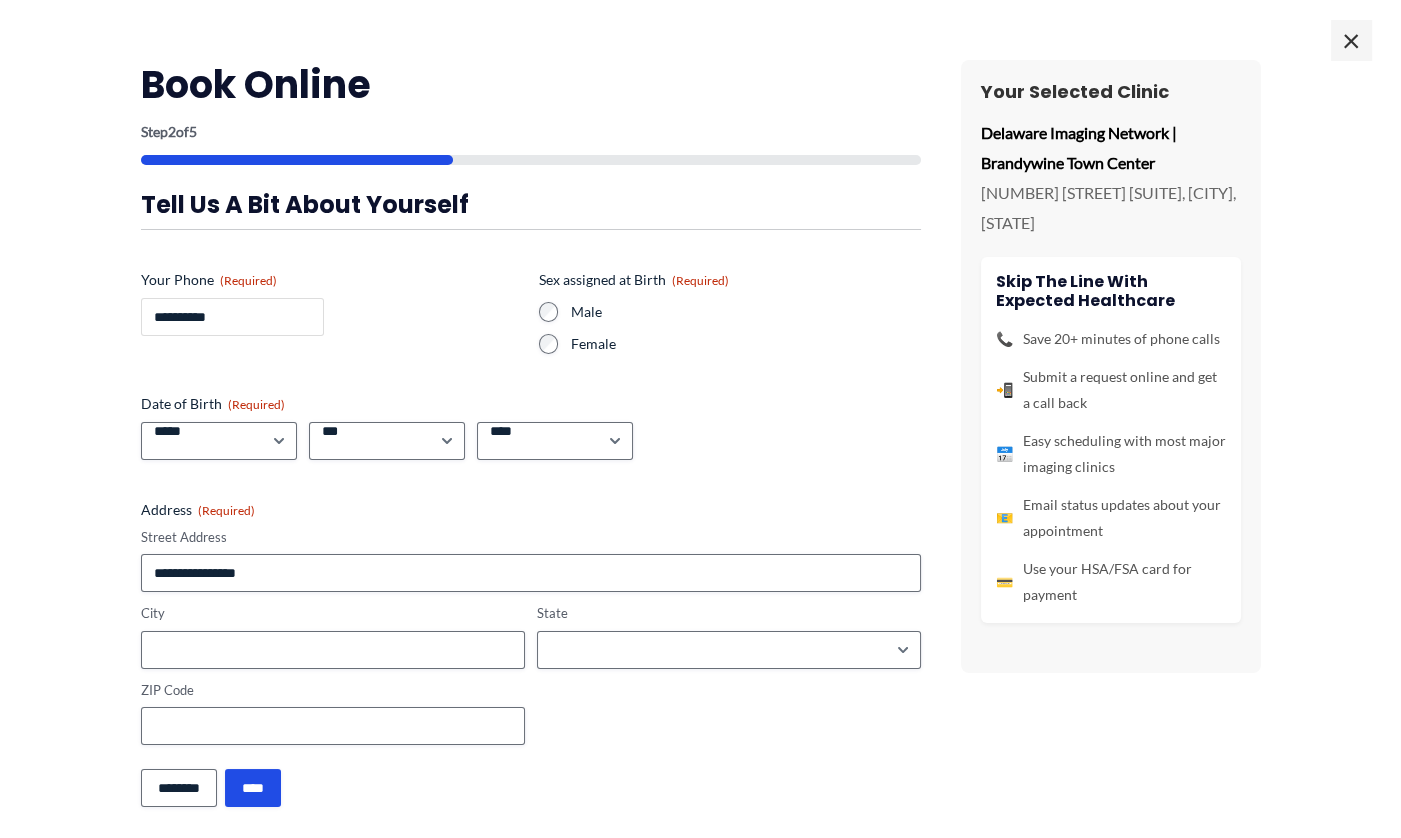 type on "**********" 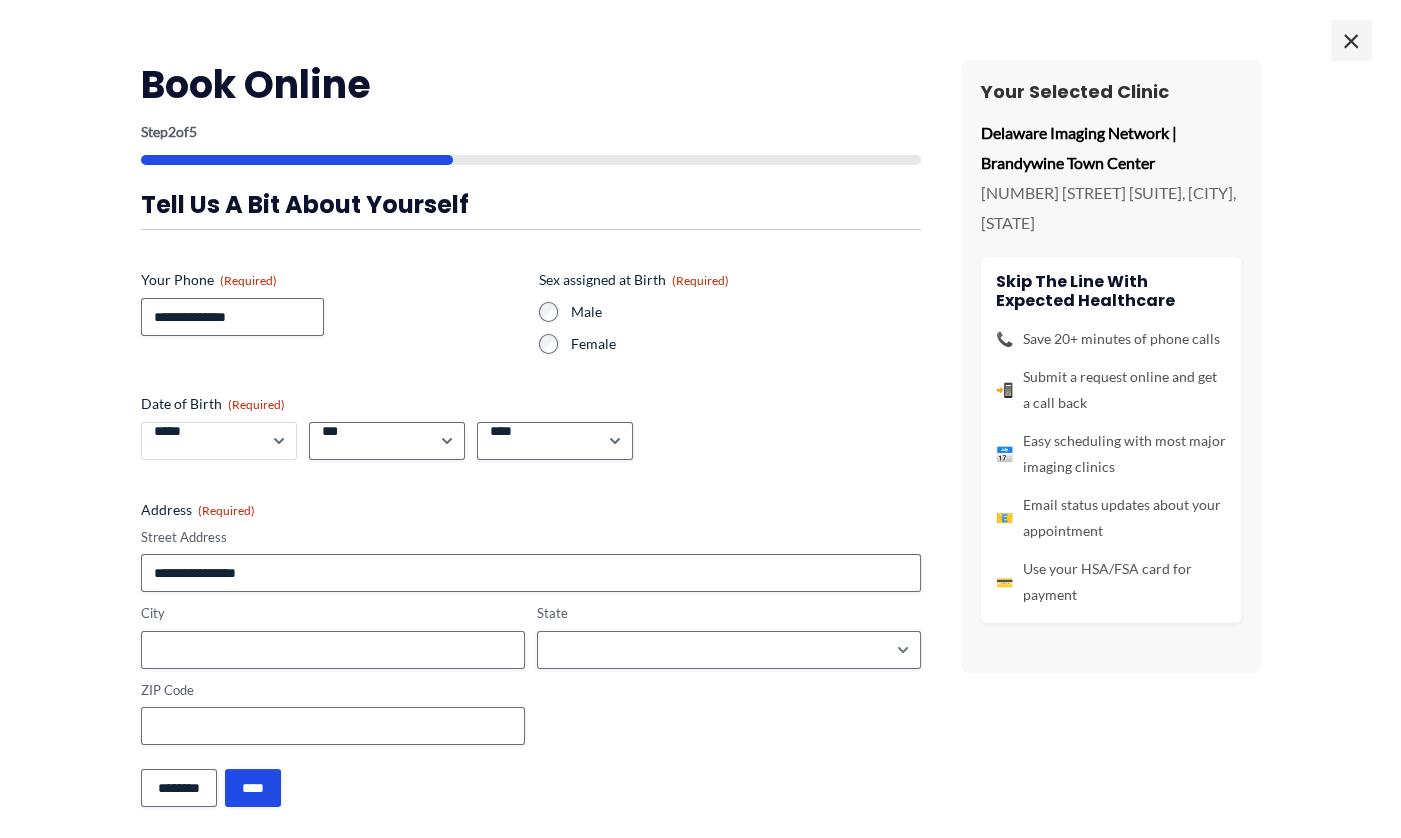 click on "***** * * * * * * * * * ** ** **" at bounding box center (219, 441) 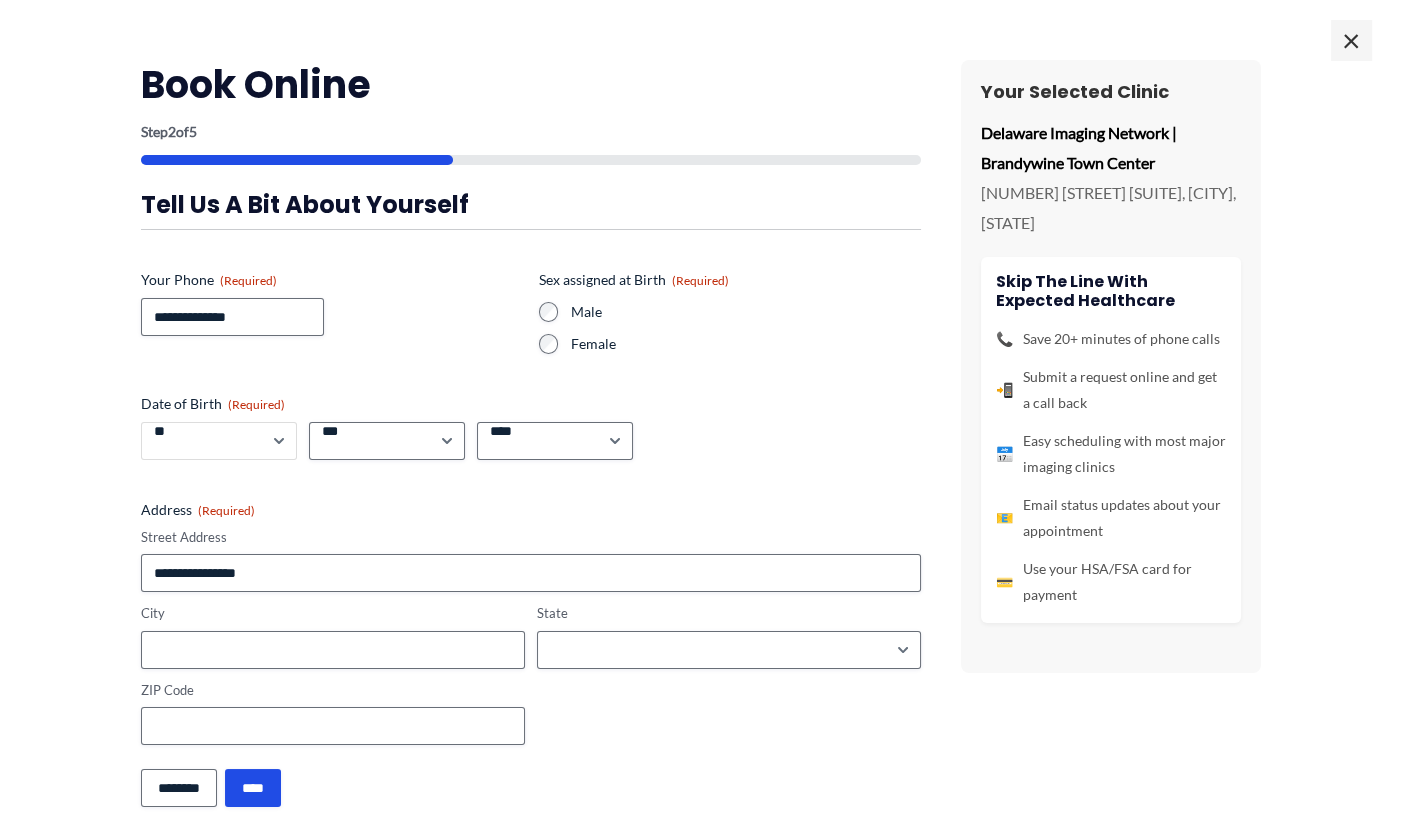 click on "***** * * * * * * * * * ** ** **" at bounding box center (219, 441) 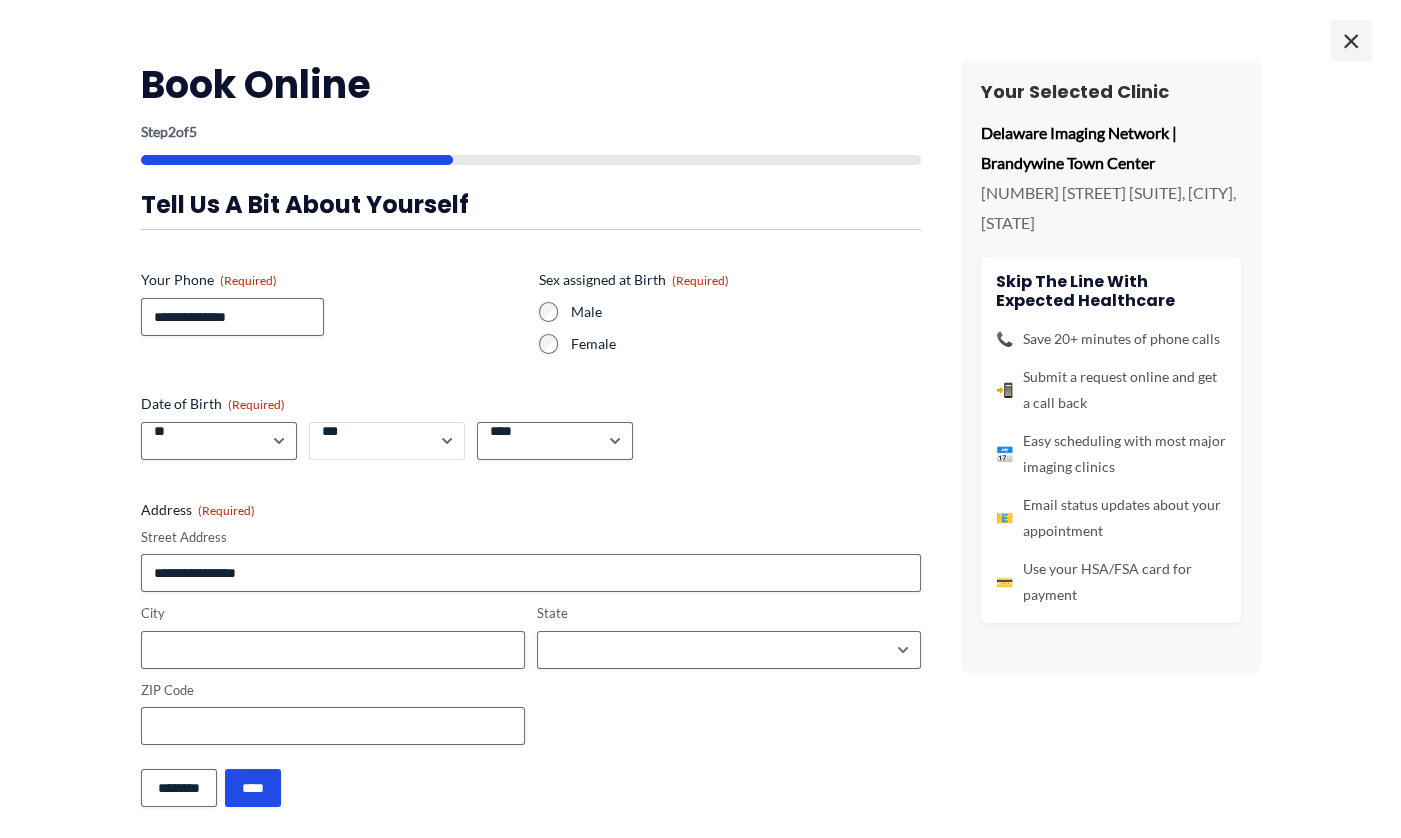 click on "*** * * * * * * * * * ** ** ** ** ** ** ** ** ** ** ** ** ** ** ** ** ** ** ** ** ** **" at bounding box center (387, 441) 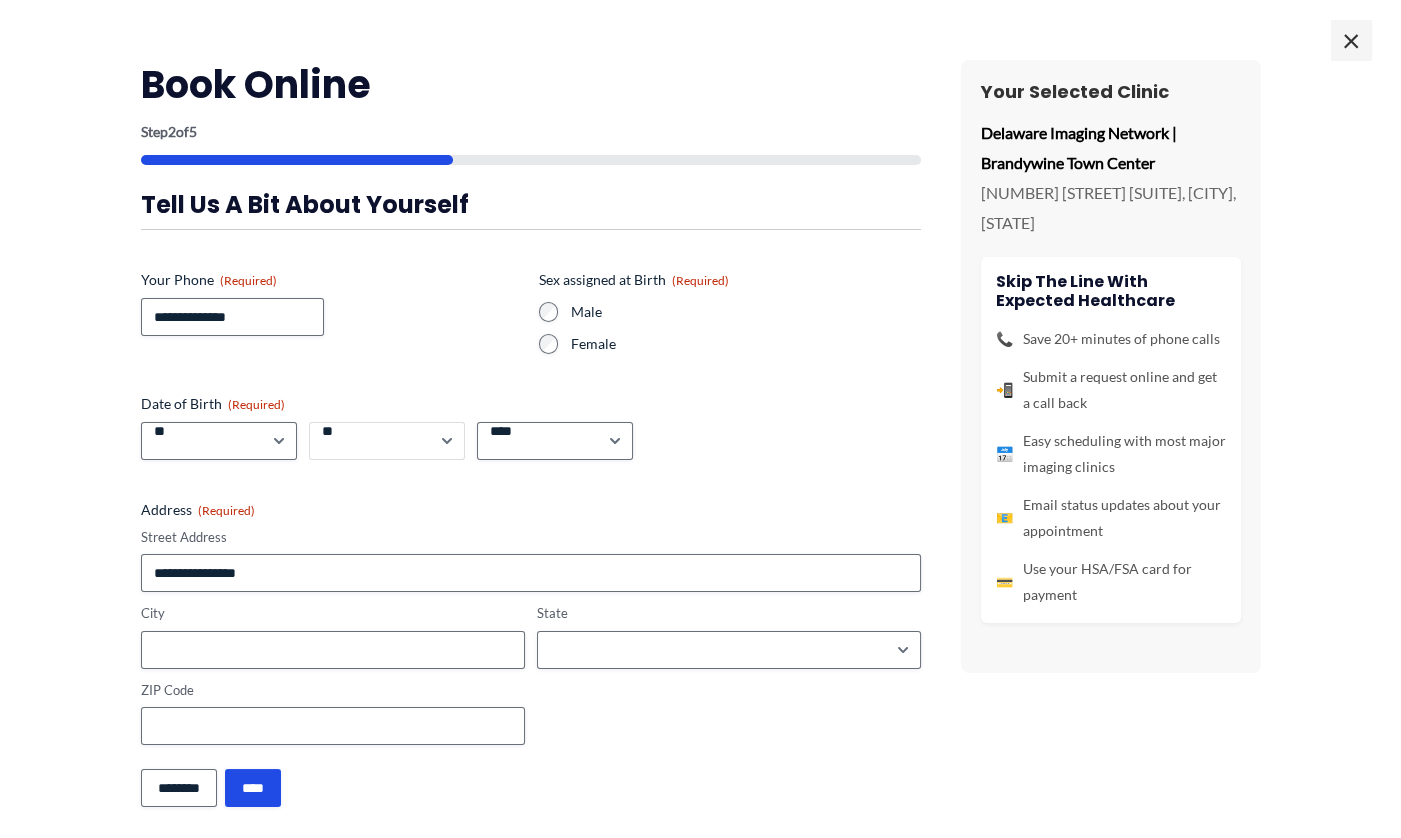 click on "*** * * * * * * * * * ** ** ** ** ** ** ** ** ** ** ** ** ** ** ** ** ** ** ** ** ** **" at bounding box center [387, 441] 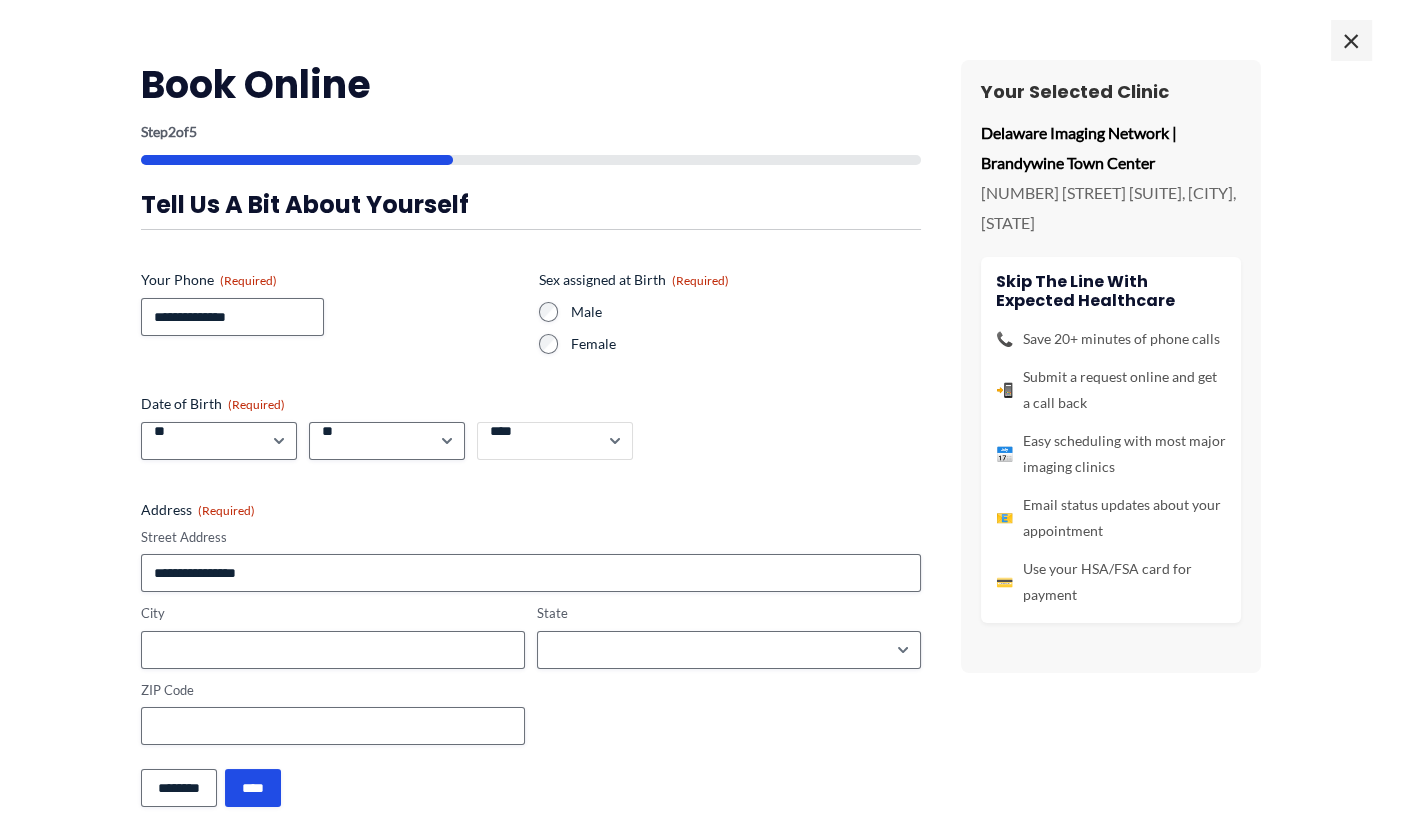 click on "**** **** **** **** **** **** **** **** **** **** **** **** **** **** **** **** **** **** **** **** **** **** **** **** **** **** **** **** **** **** **** **** **** **** **** **** **** **** **** **** **** **** **** **** **** **** **** **** **** **** **** **** **** **** **** **** **** **** **** **** **** **** **** **** **** **** **** **** **** **** **** **** **** **** **** **** **** **** **** **** **** **** **** **** **** **** **** **** **** **** **** **** **** **** **** **** **** **** **** **** **** **** **** **** **** **** **** ****" at bounding box center (555, 441) 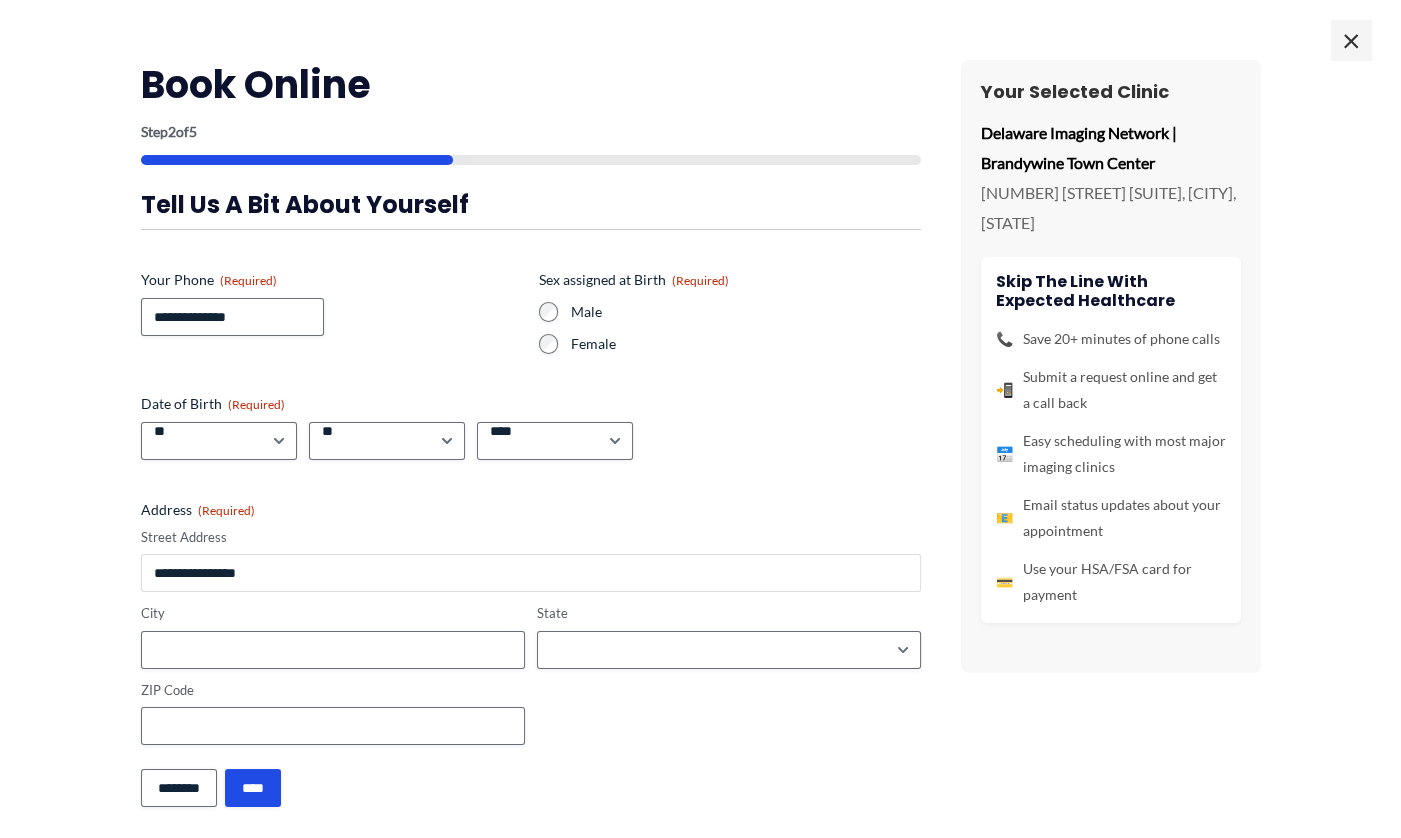 click on "Street Address" at bounding box center [531, 573] 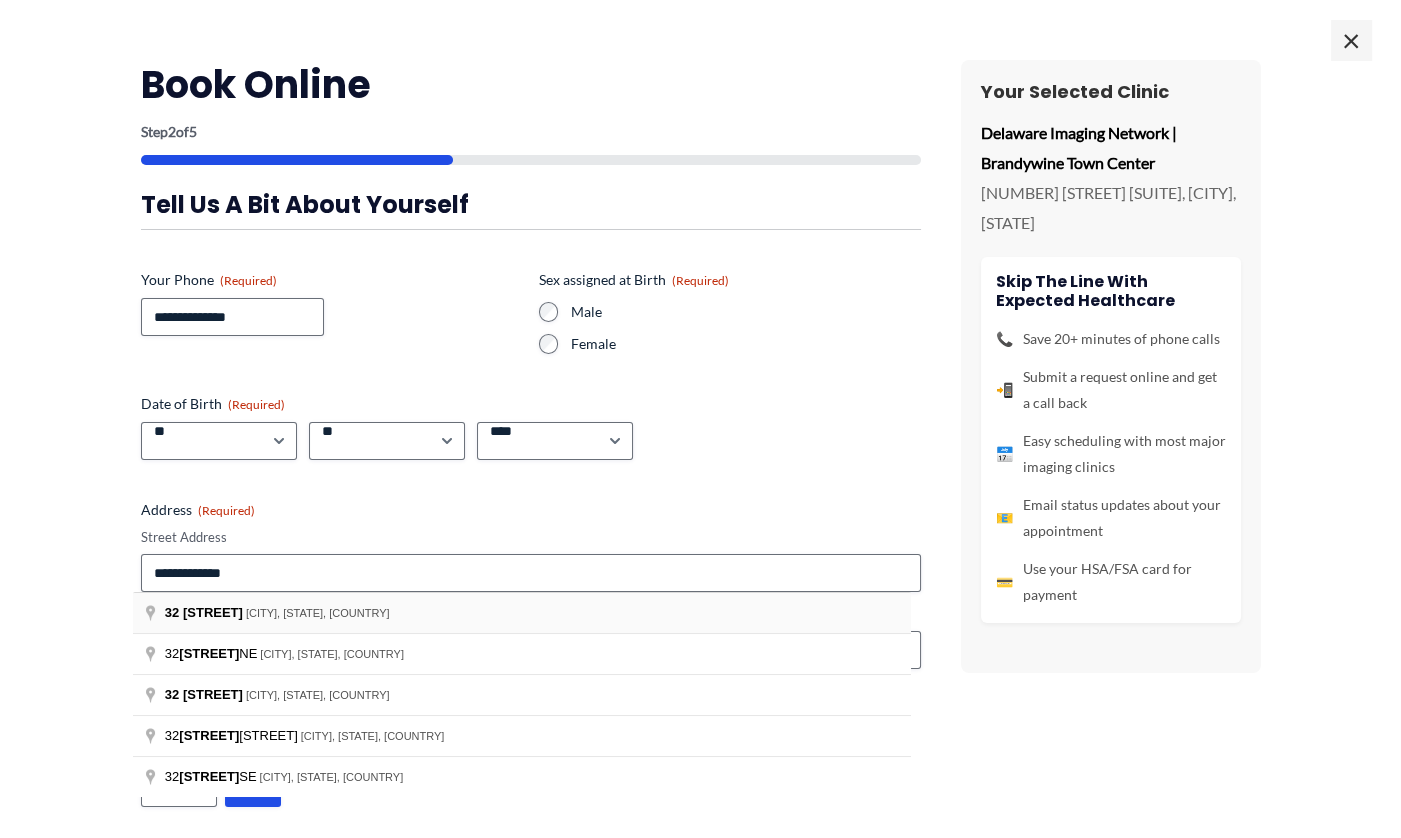 type on "**********" 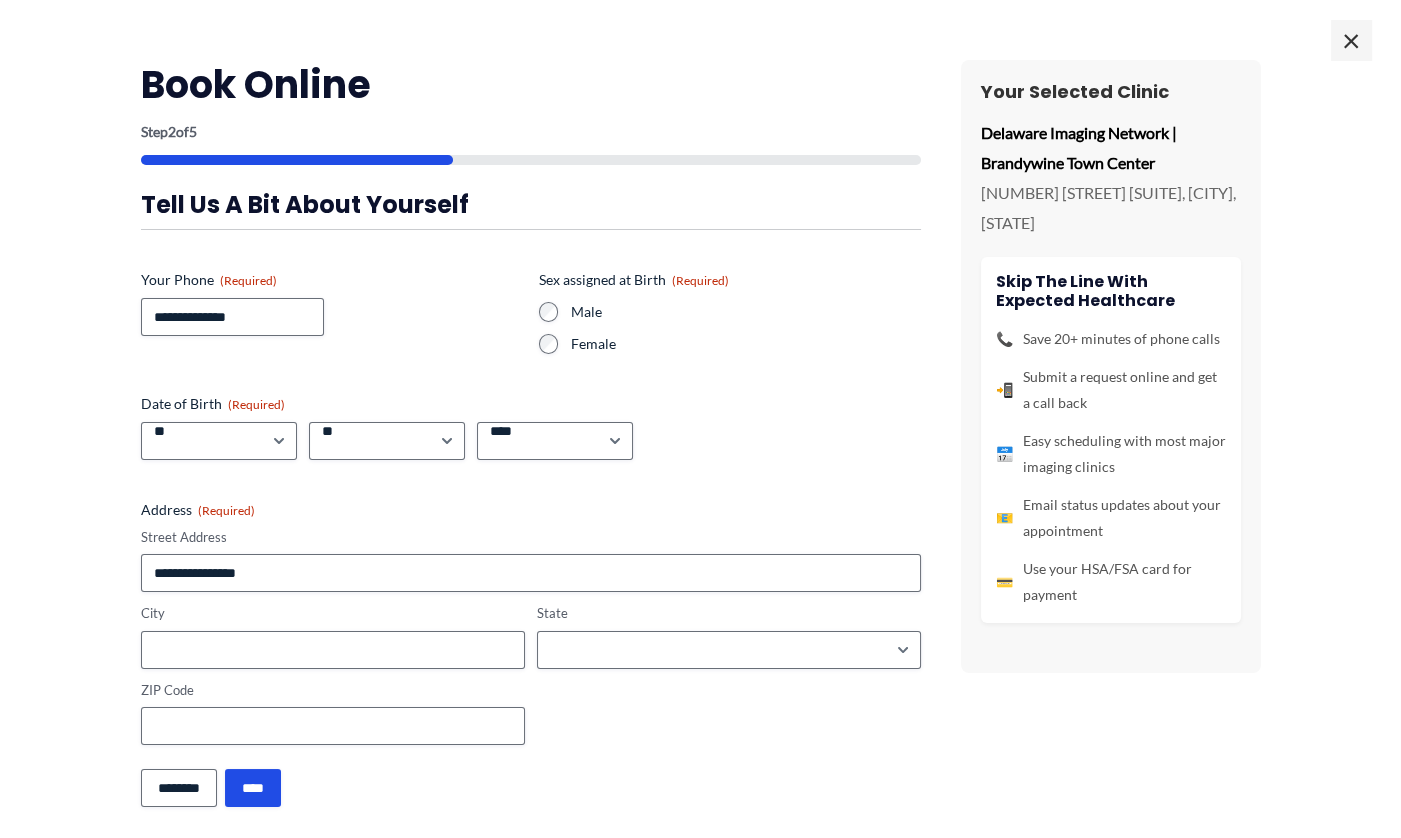 type on "**********" 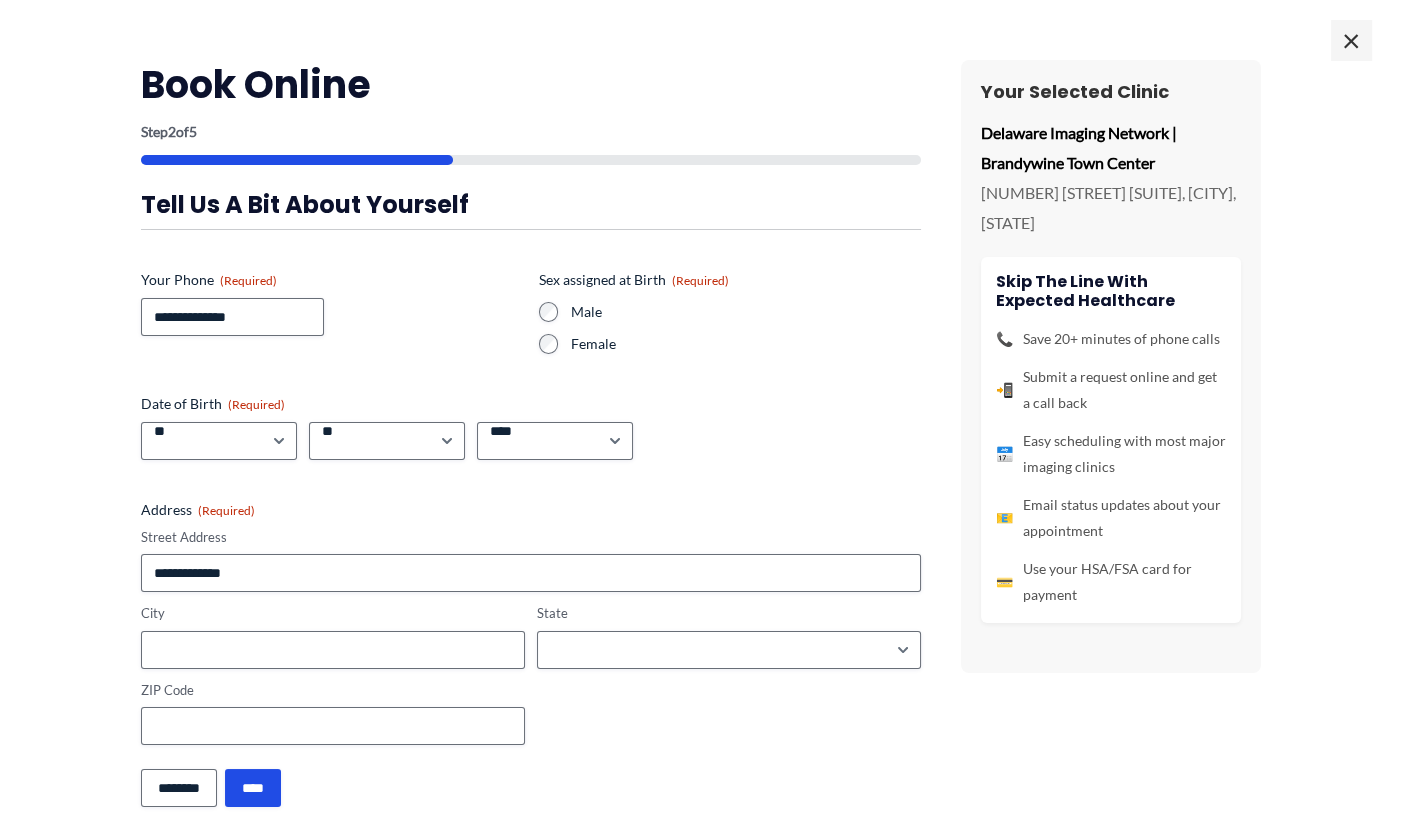 type on "********" 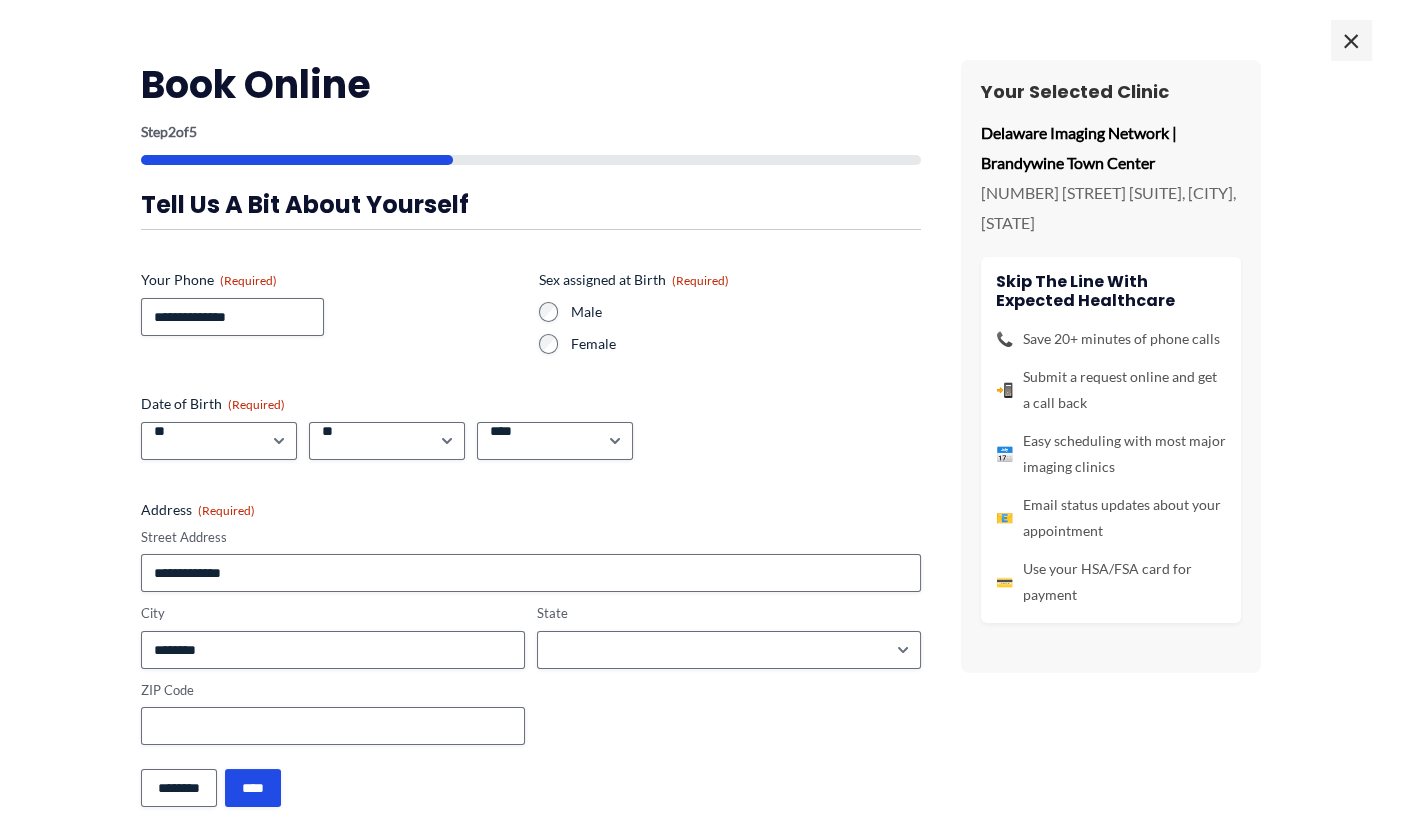 select on "********" 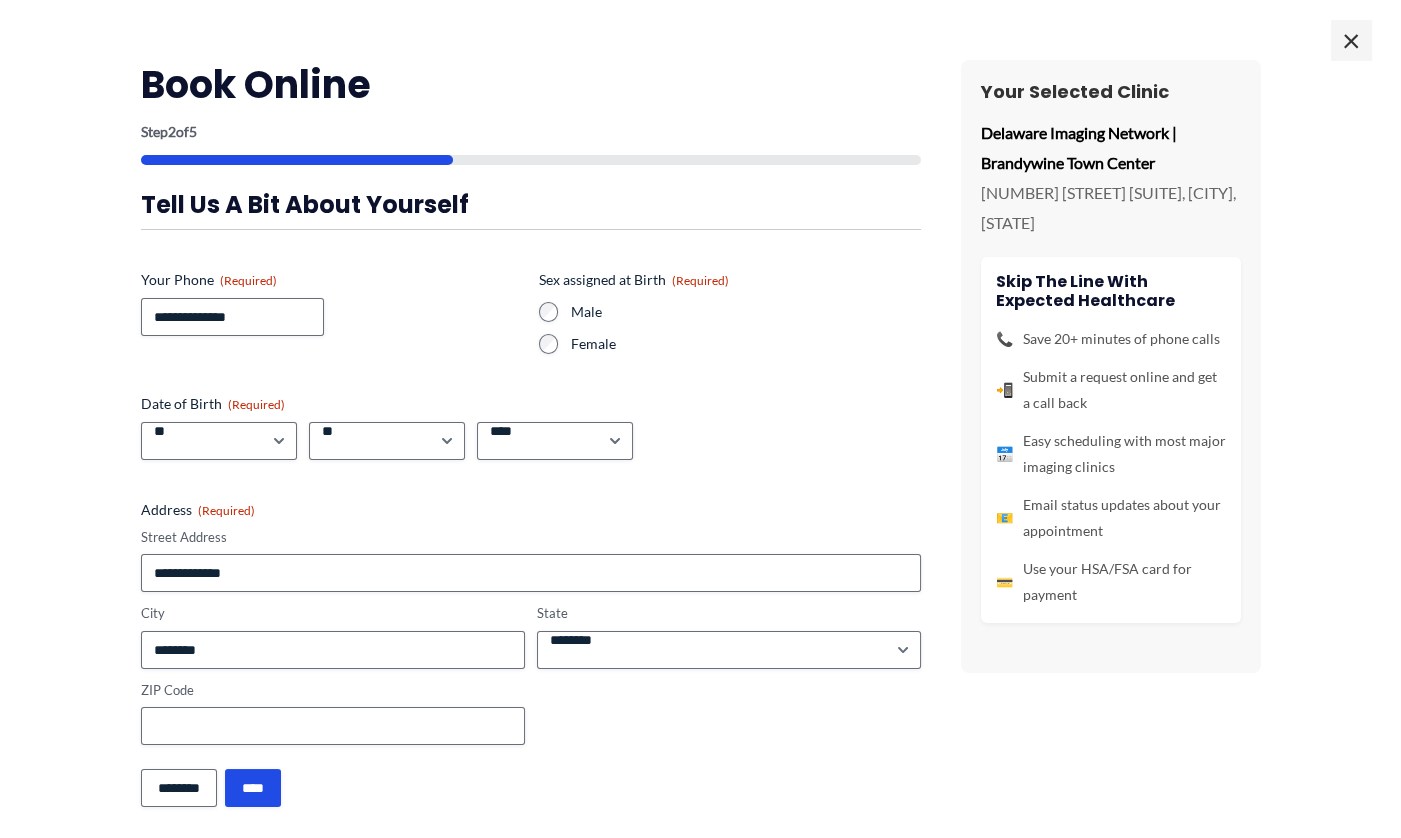 type on "**********" 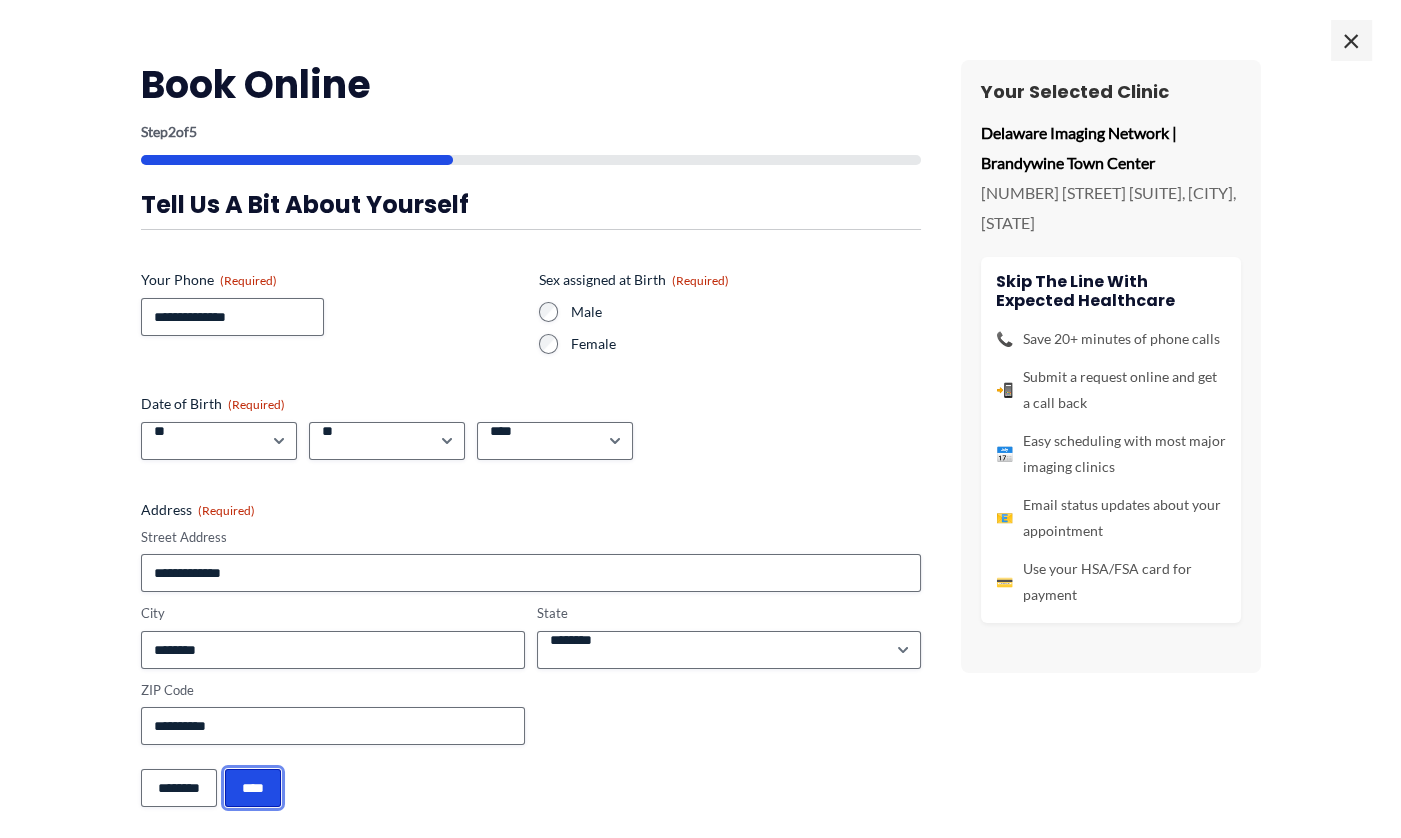 click on "****" at bounding box center (253, 788) 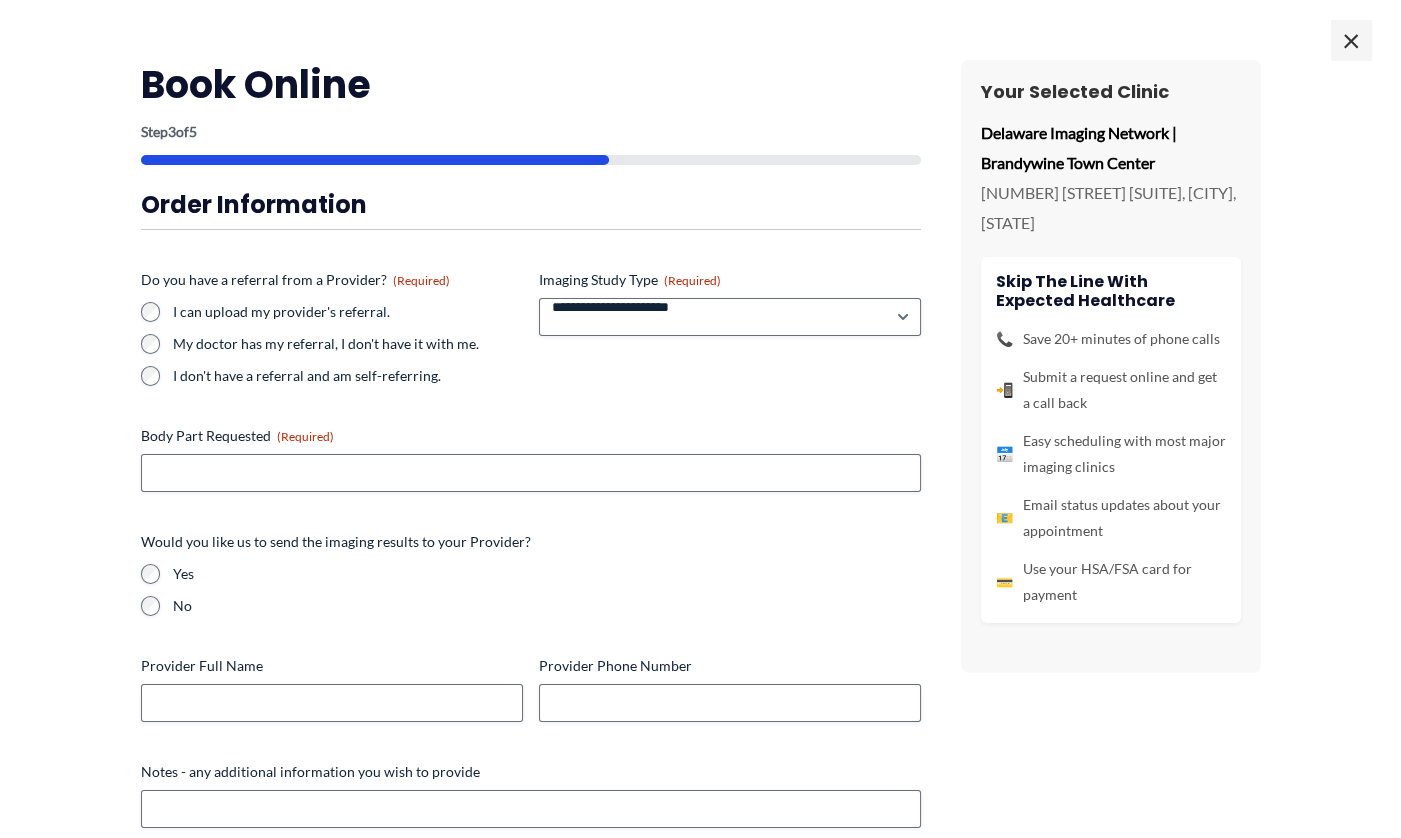 scroll, scrollTop: 0, scrollLeft: 0, axis: both 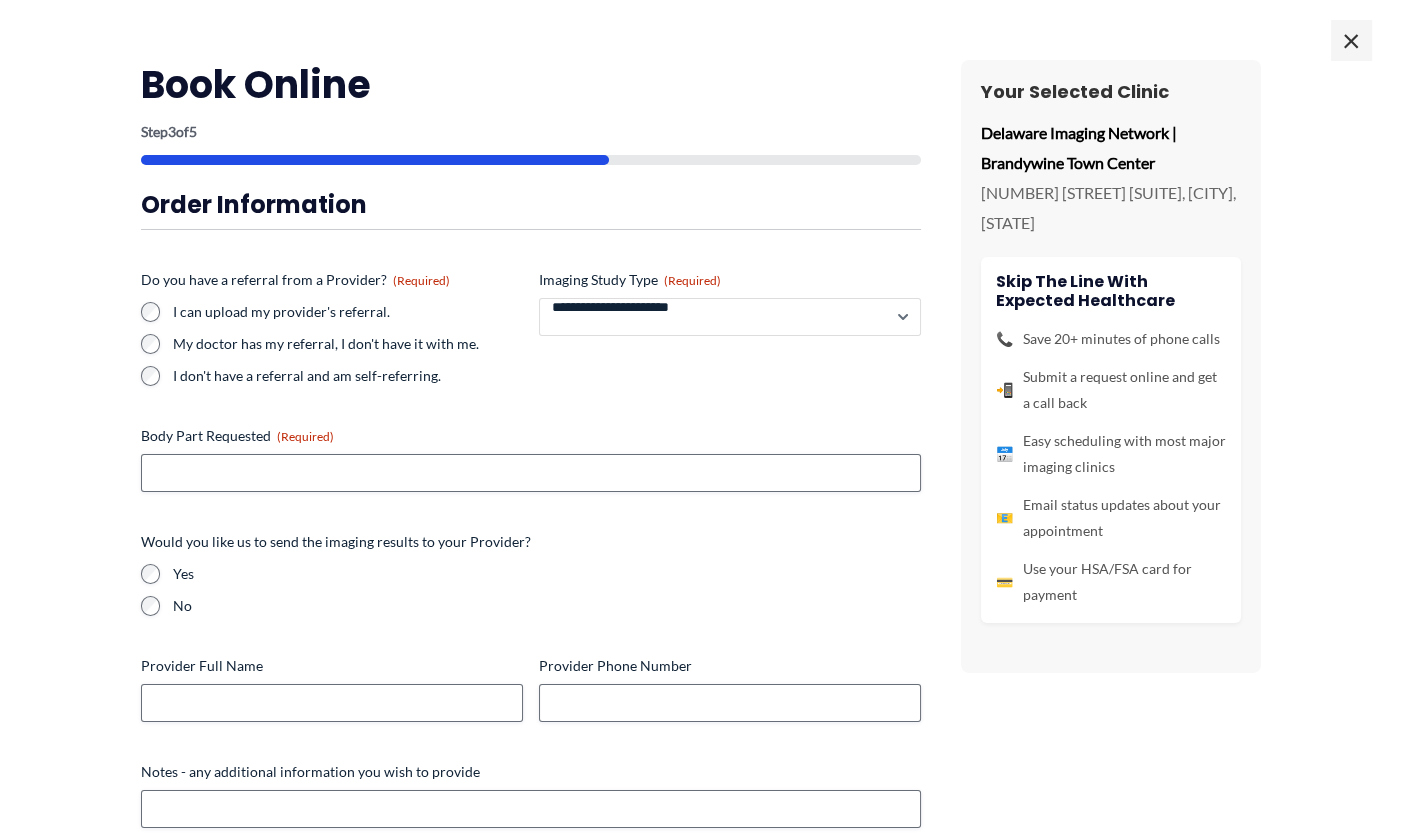 click on "**********" at bounding box center (730, 317) 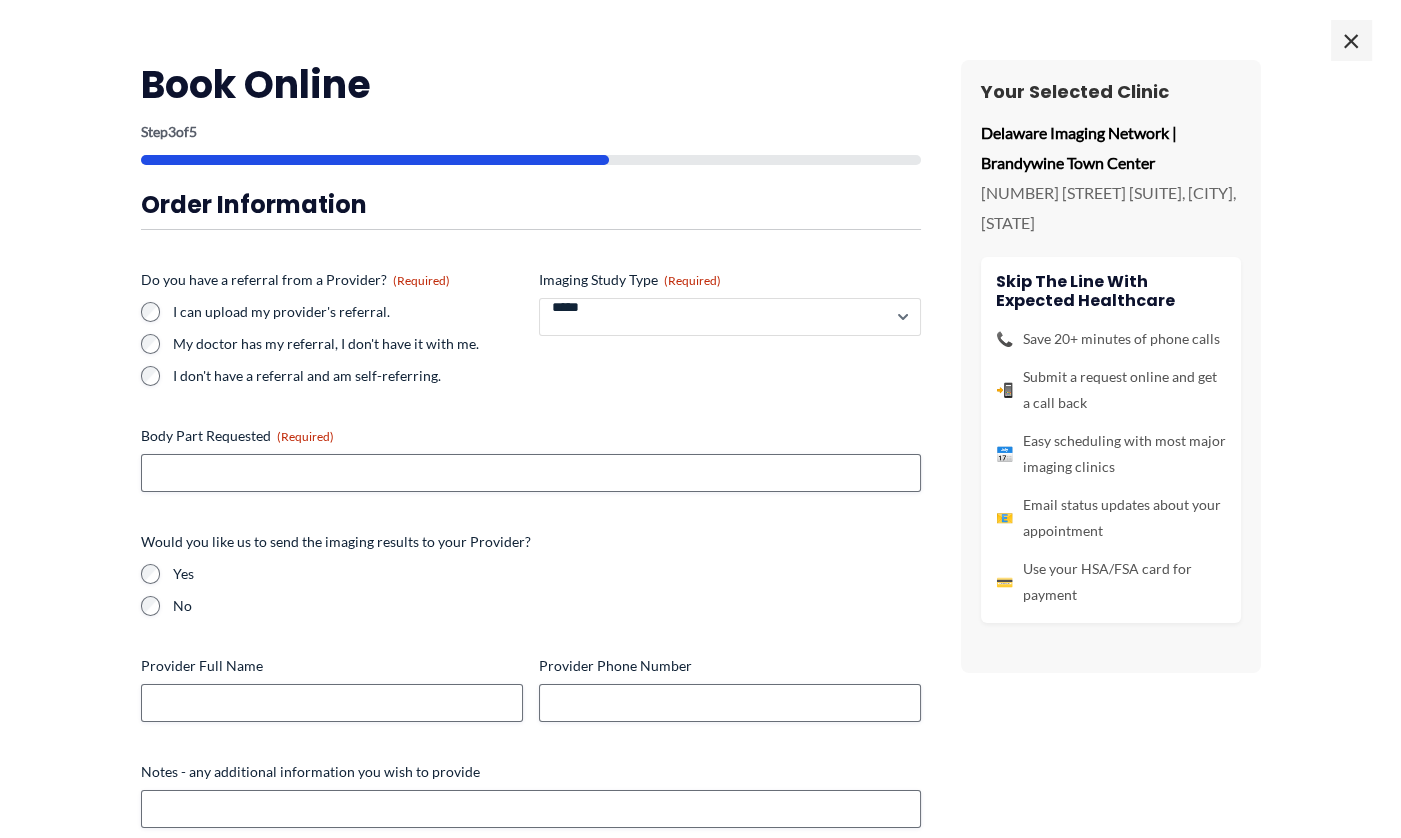 click on "**********" at bounding box center (730, 317) 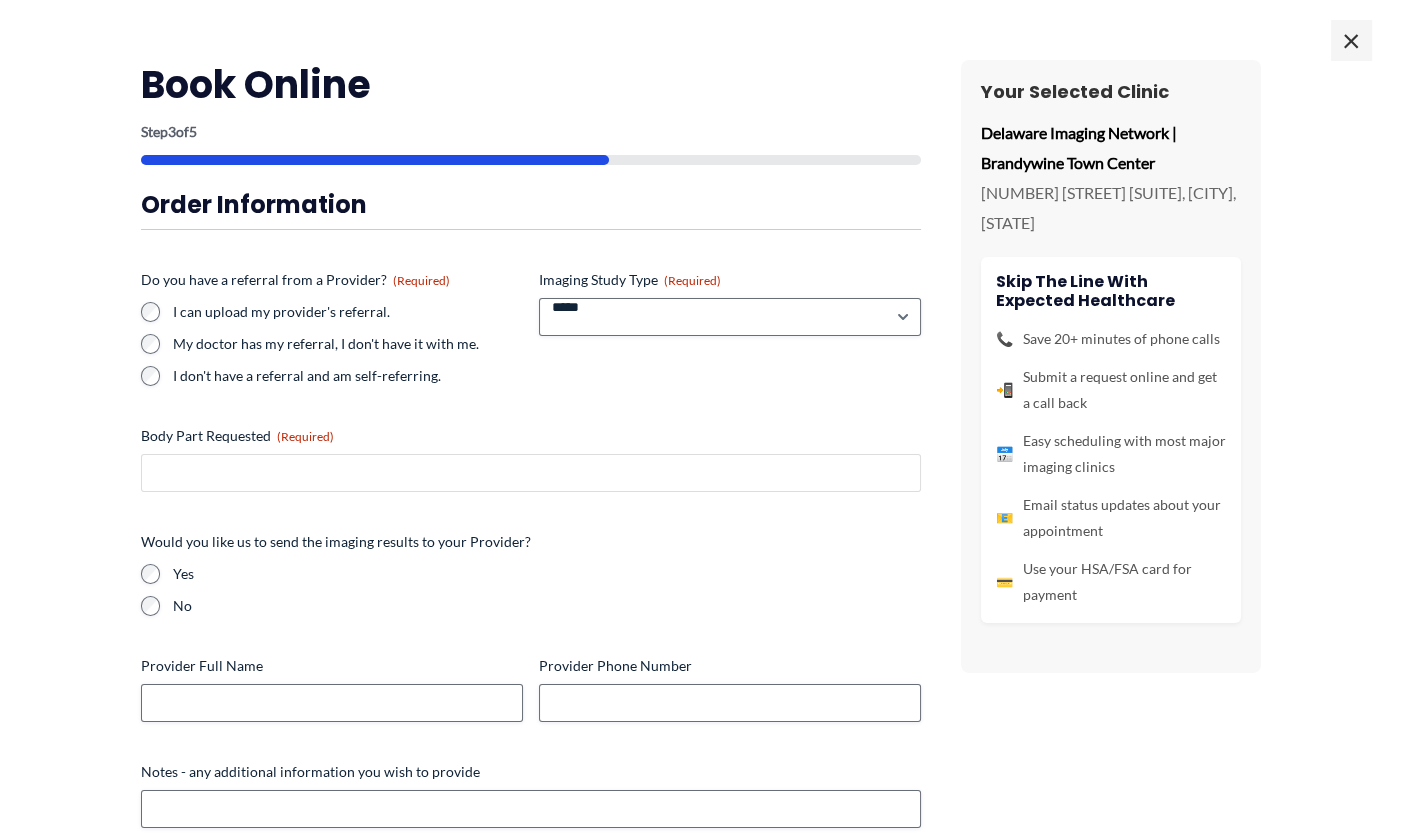 click on "Body Part Requested (Required)" at bounding box center (531, 473) 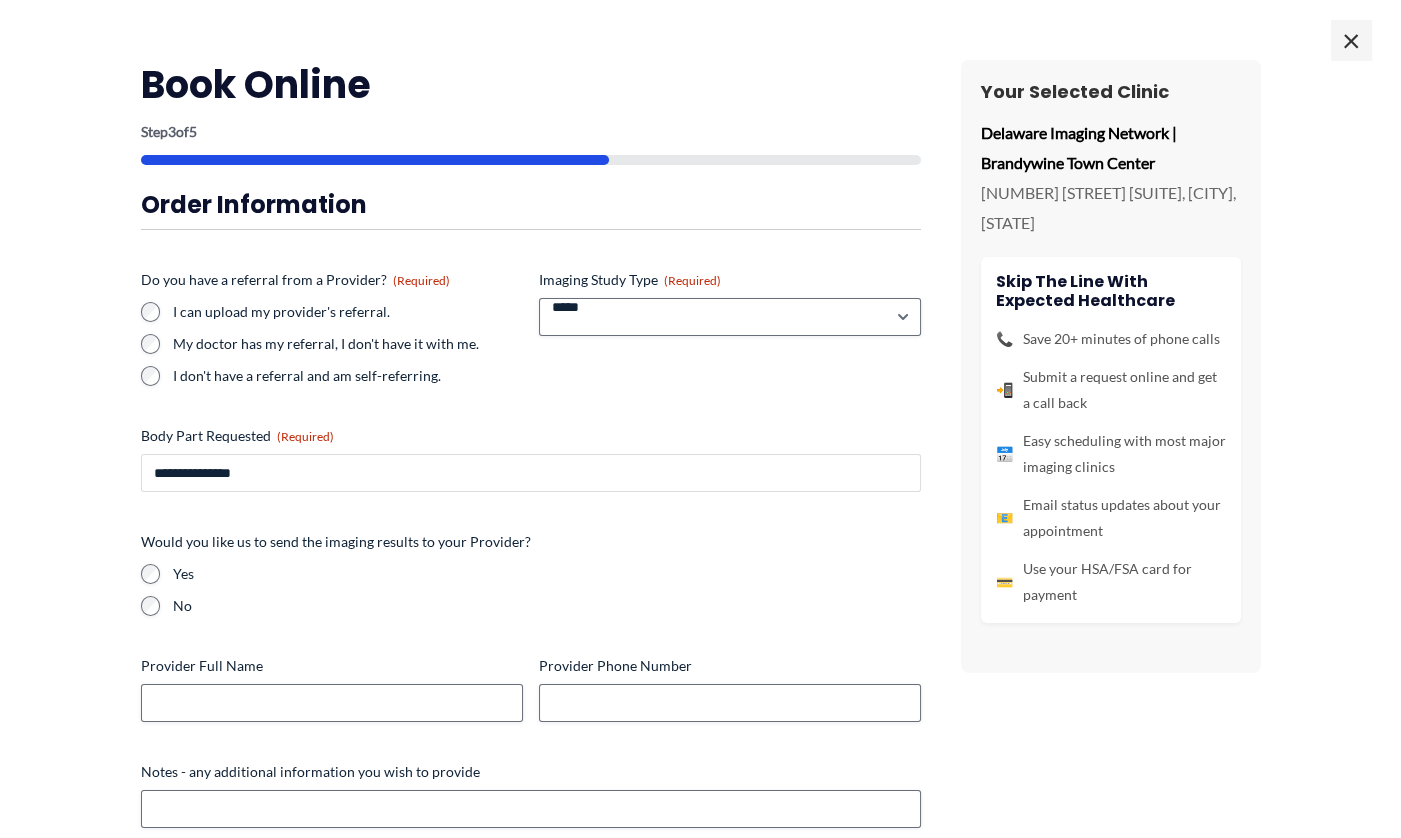 type on "**********" 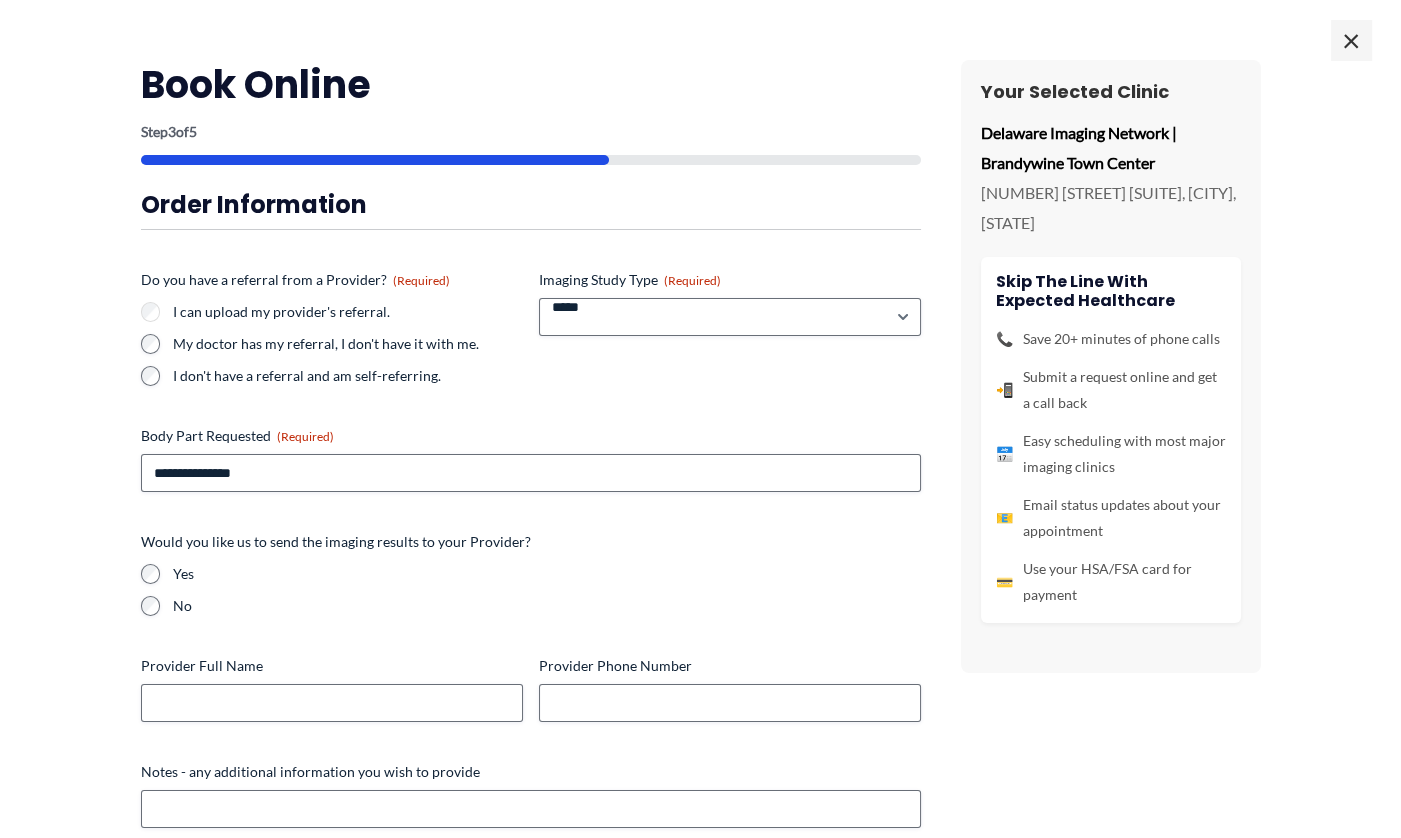 type 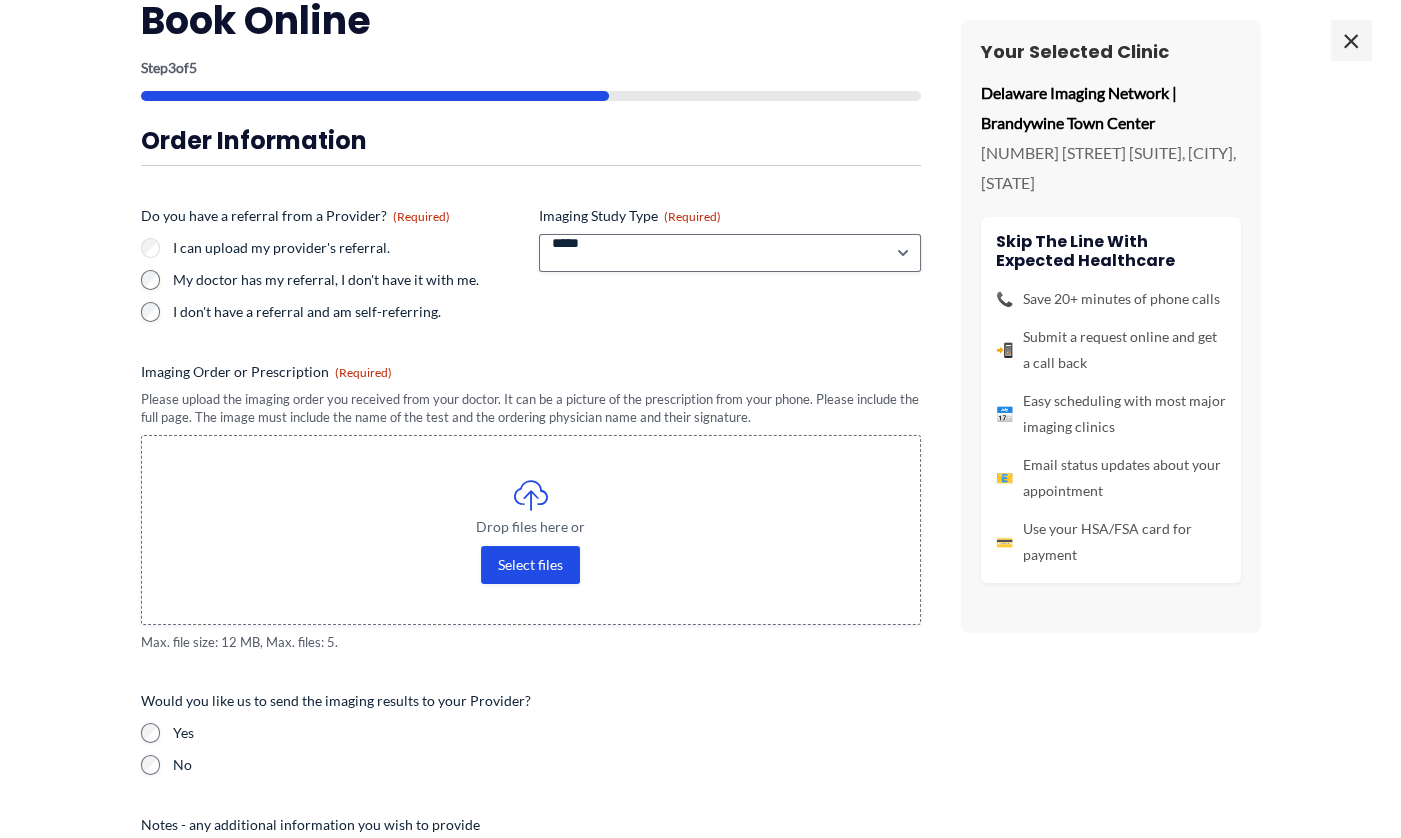 scroll, scrollTop: 100, scrollLeft: 0, axis: vertical 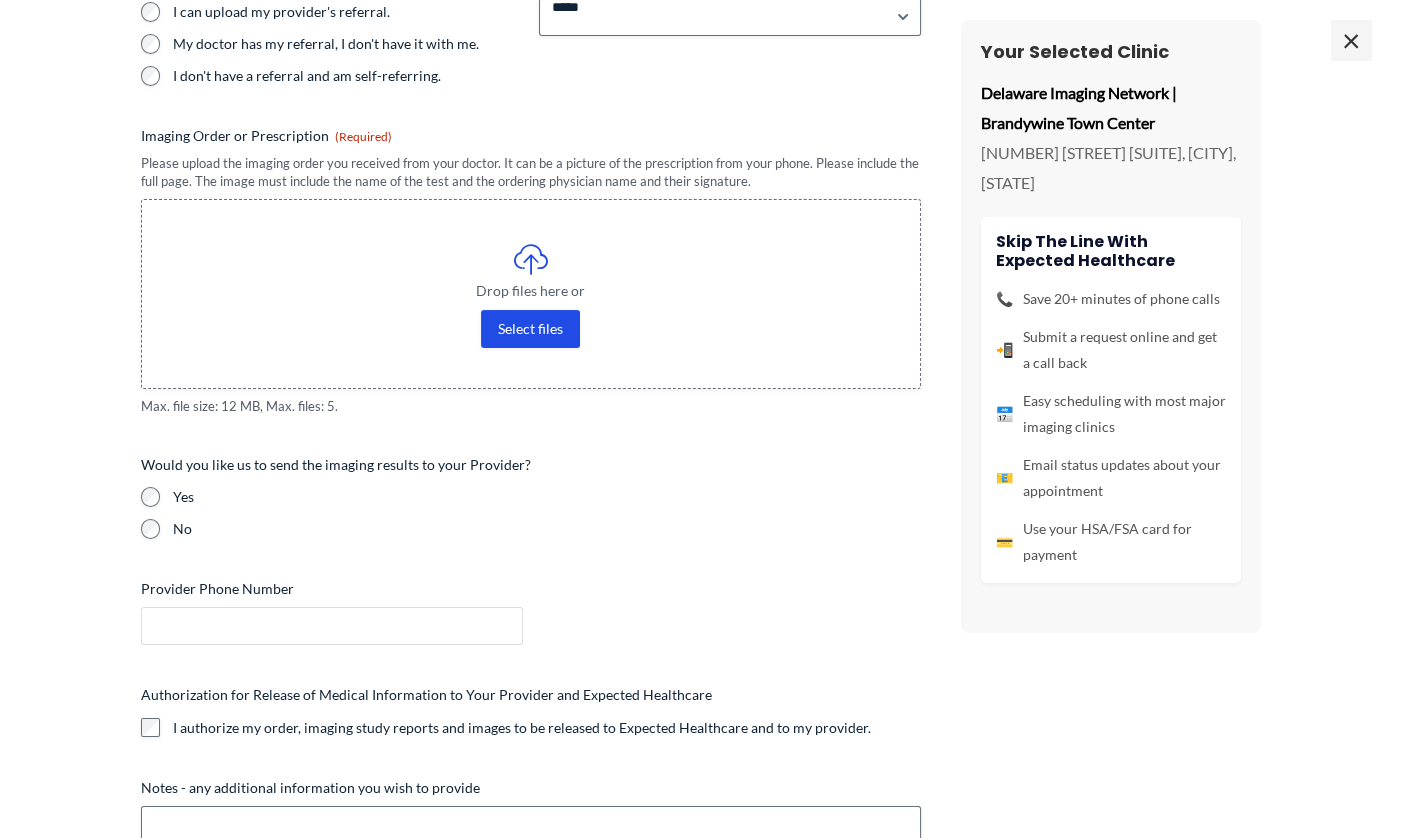 type on "**********" 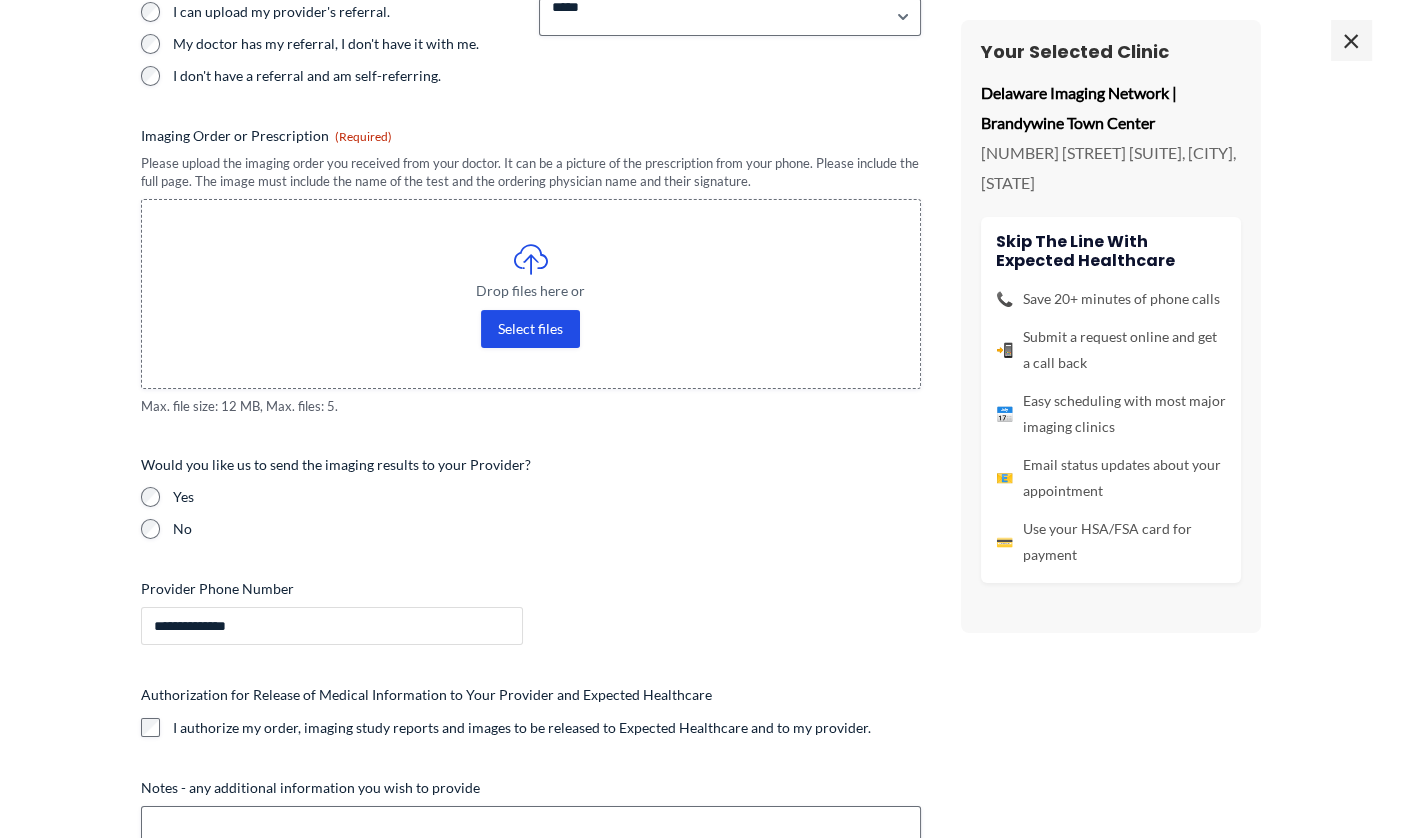 click on "**********" at bounding box center (332, 626) 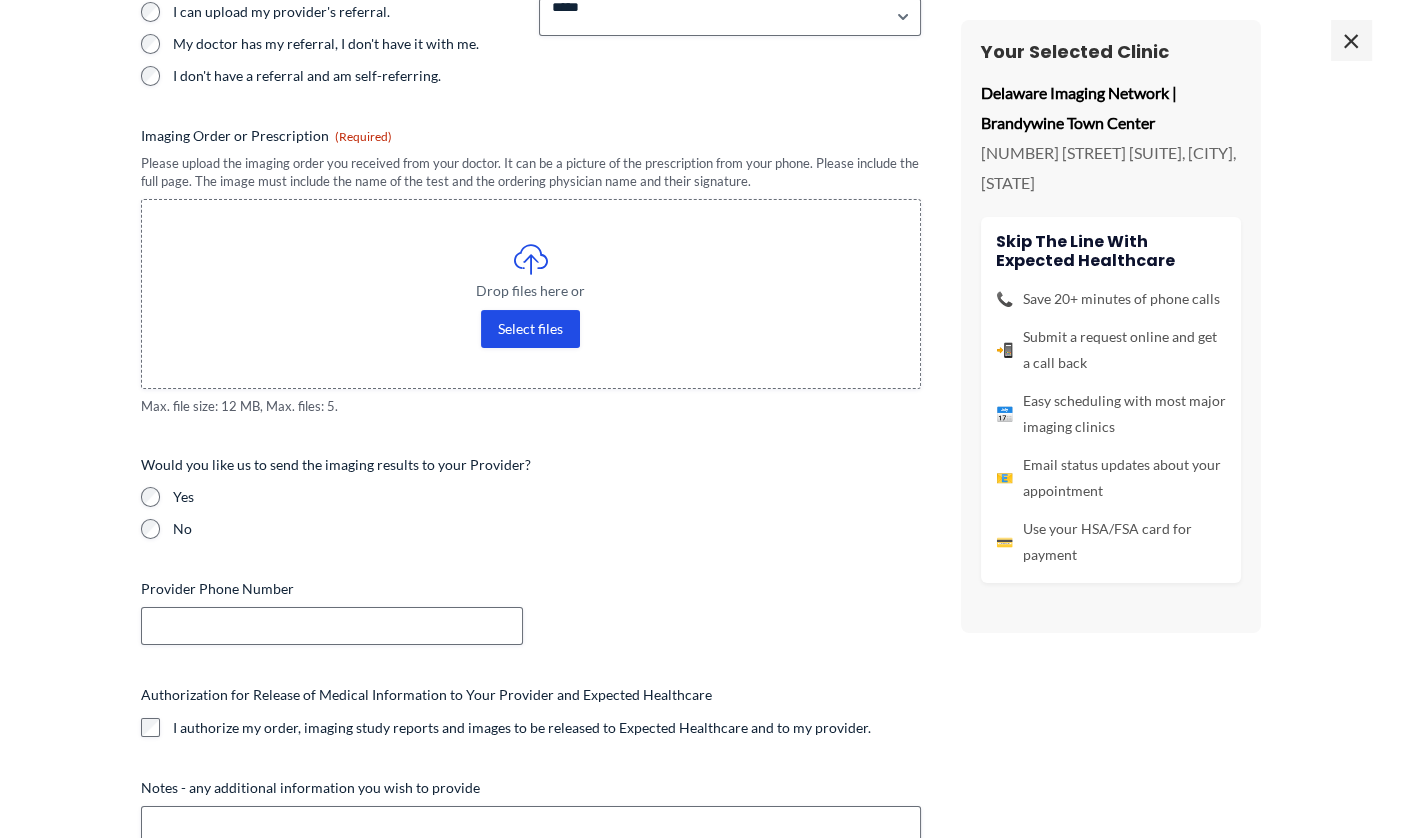 click on "**********" at bounding box center [531, 366] 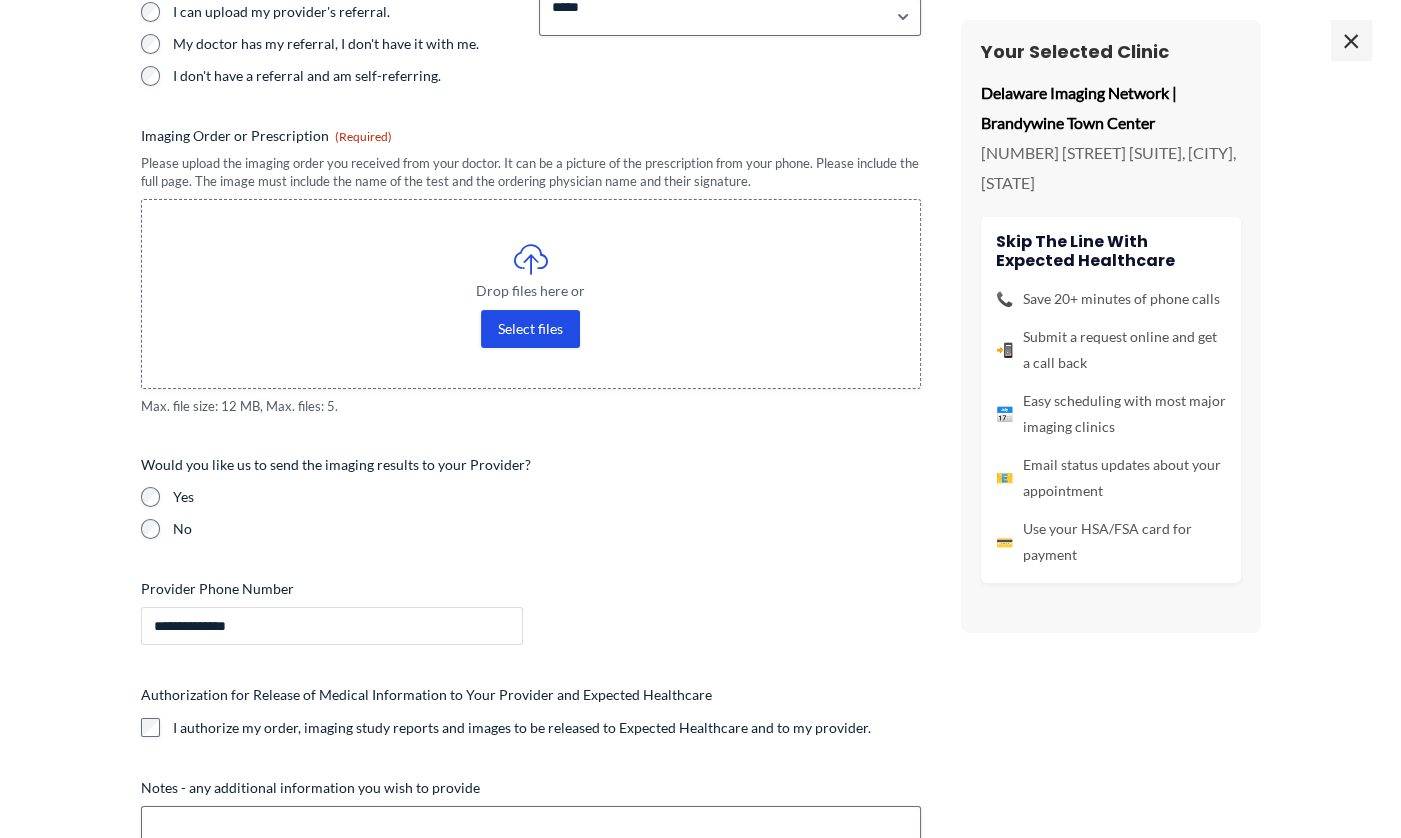 click on "**********" at bounding box center (332, 626) 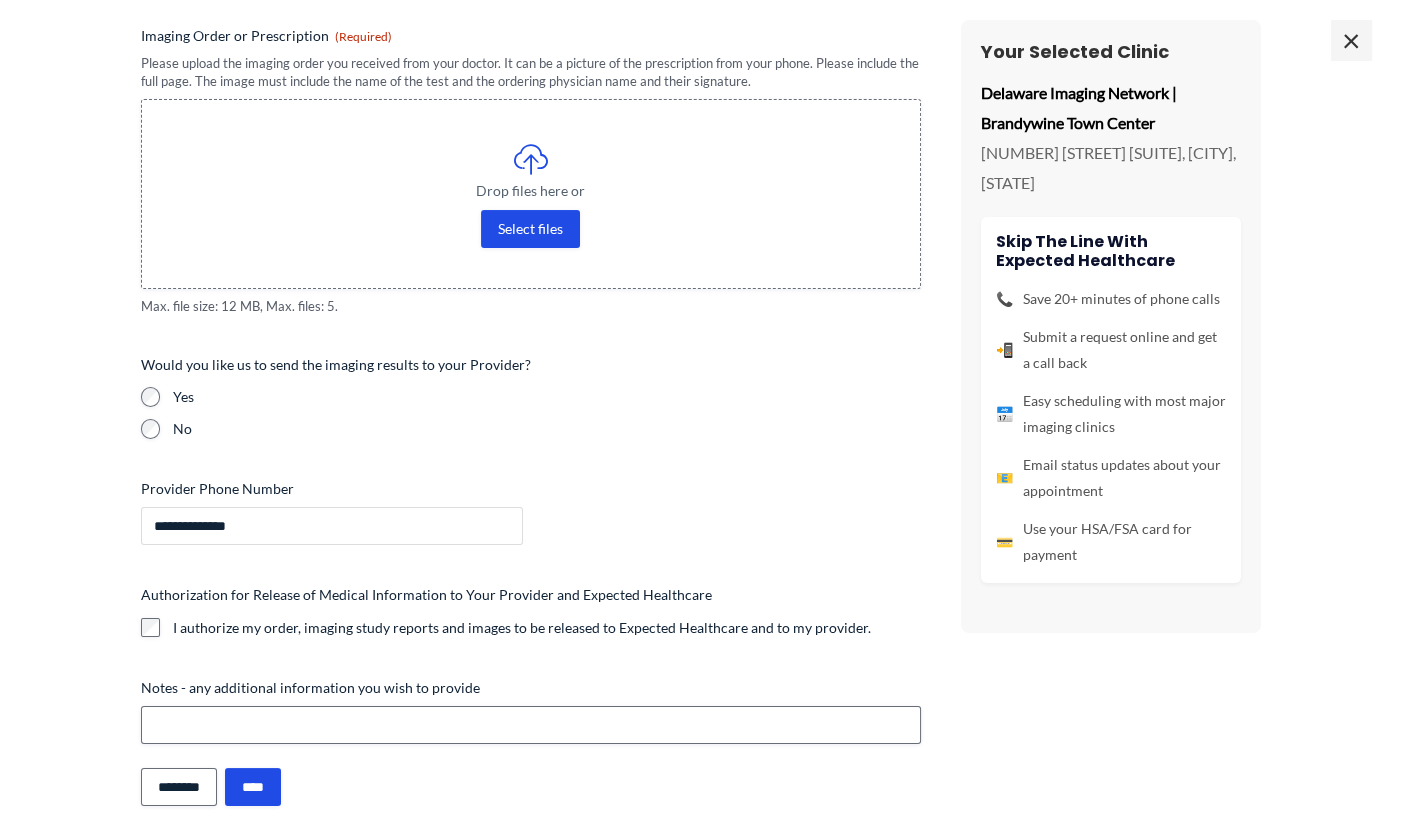 type on "**********" 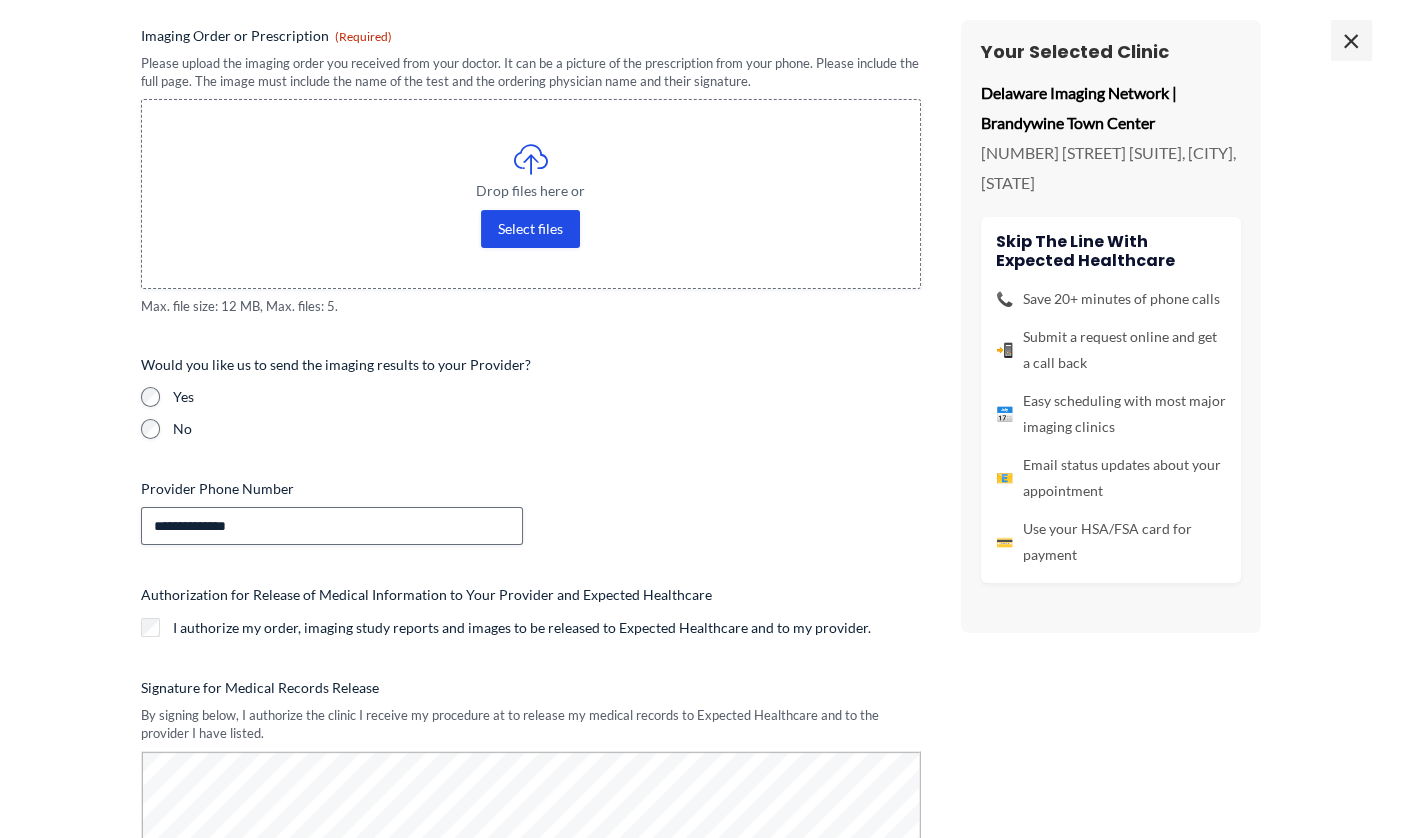 scroll, scrollTop: 500, scrollLeft: 0, axis: vertical 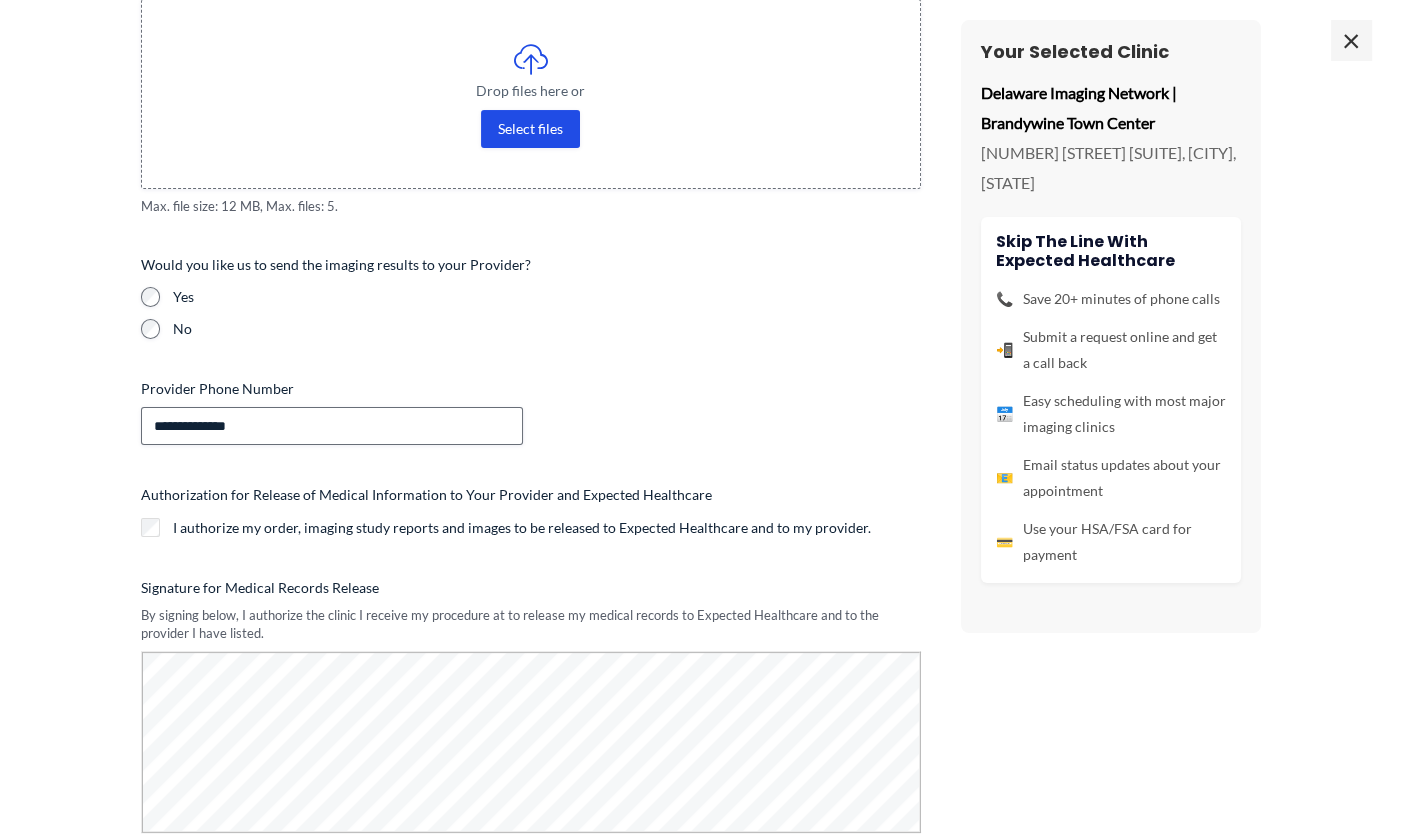 click on "Providers, Clinics, and Staff:
Learn More
Get Access
Sign In
Skip to content
For Patients Menu Toggle
How does Expected work? 	 Medical Records Navigator 	 Resources 	 Frequently Asked Questions
Solutions by User Menu Toggle
Referral Management Platform for Clinics 	 Referring Providers 	 Medical Records Request for Attorneys
About Menu Toggle
About Us 	 Contact Us 	 Careers
Sign In Register
Find a Clinic
Find a Clinic
Main Menu" at bounding box center (700, 1314) 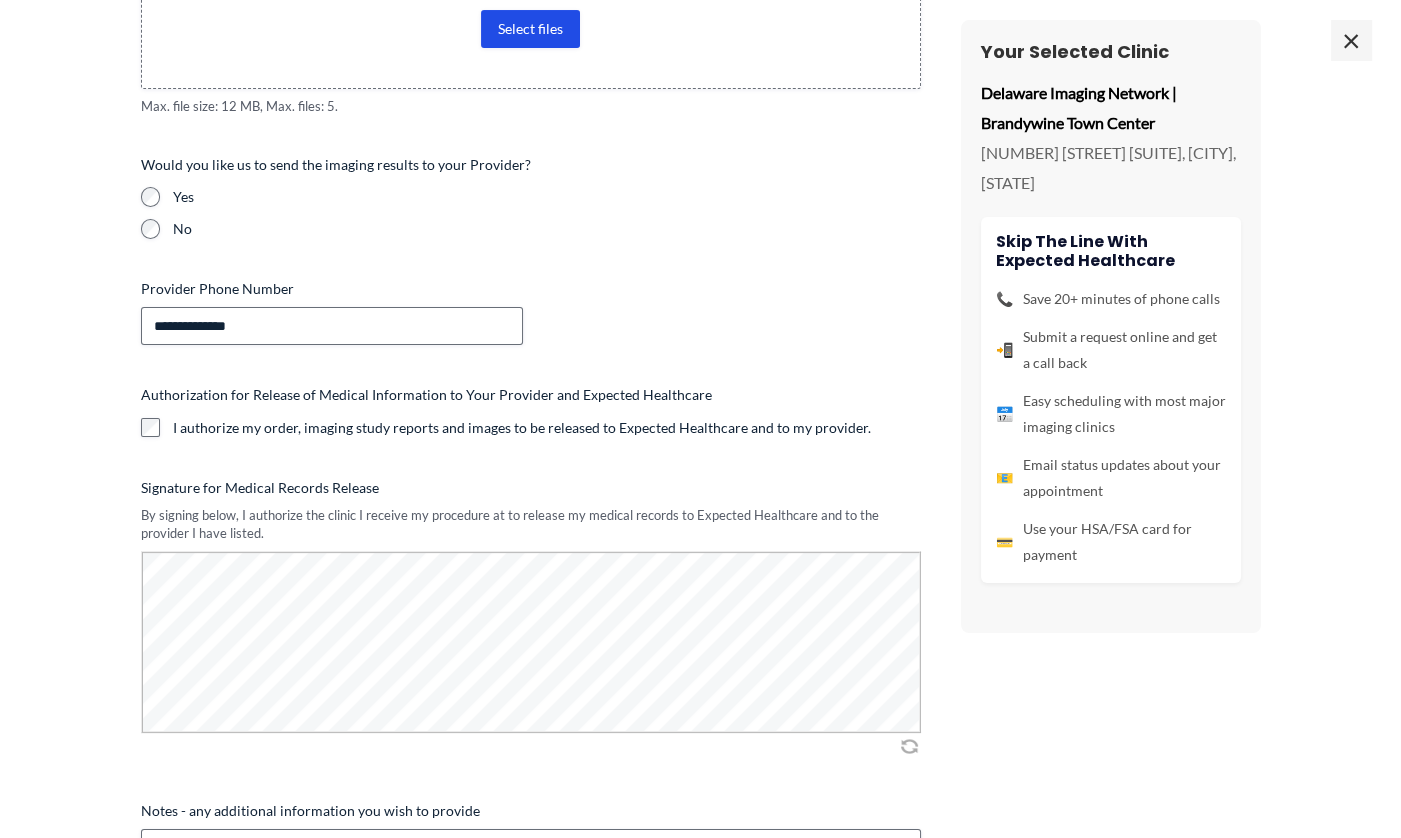 click at bounding box center (909, 746) 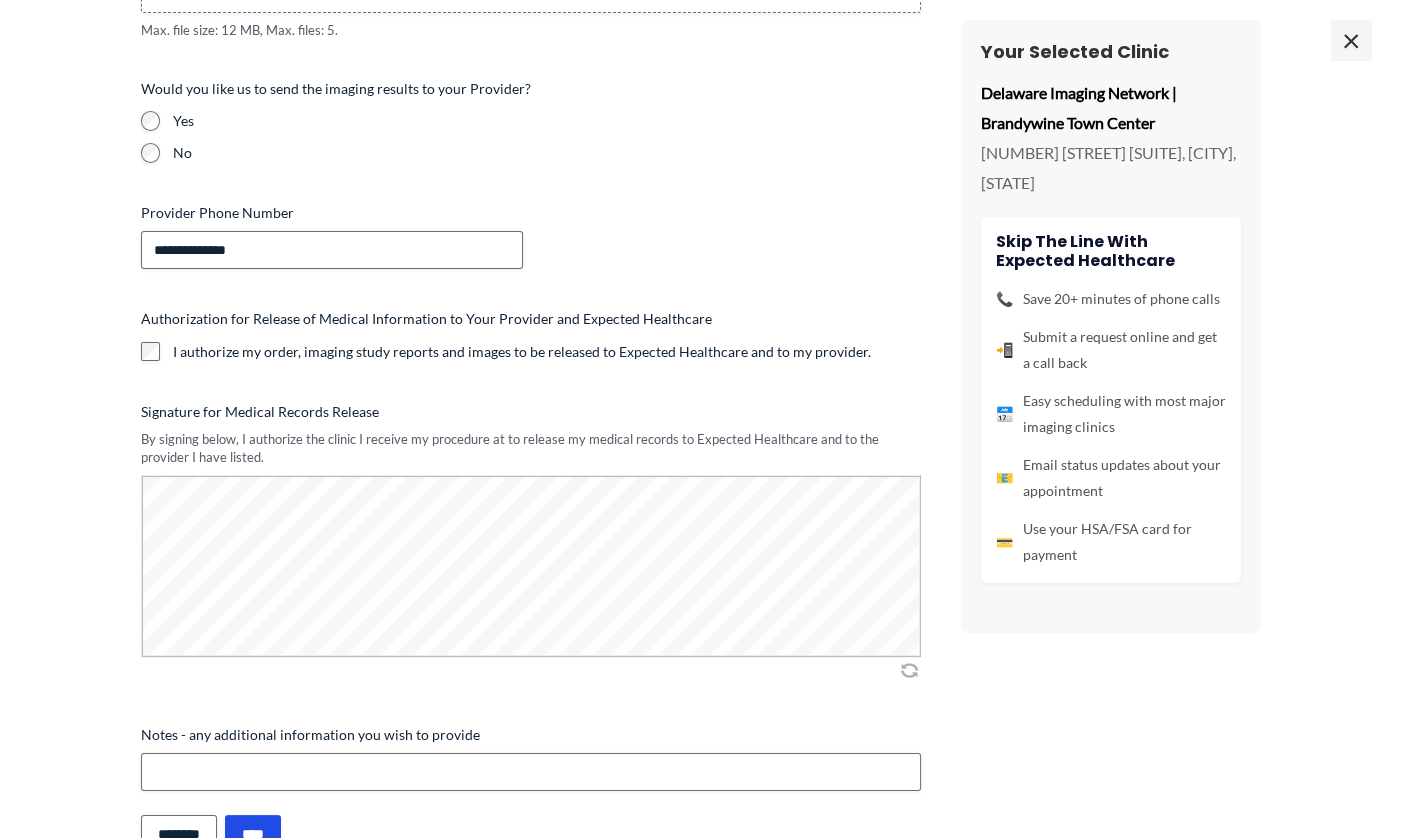 scroll, scrollTop: 729, scrollLeft: 0, axis: vertical 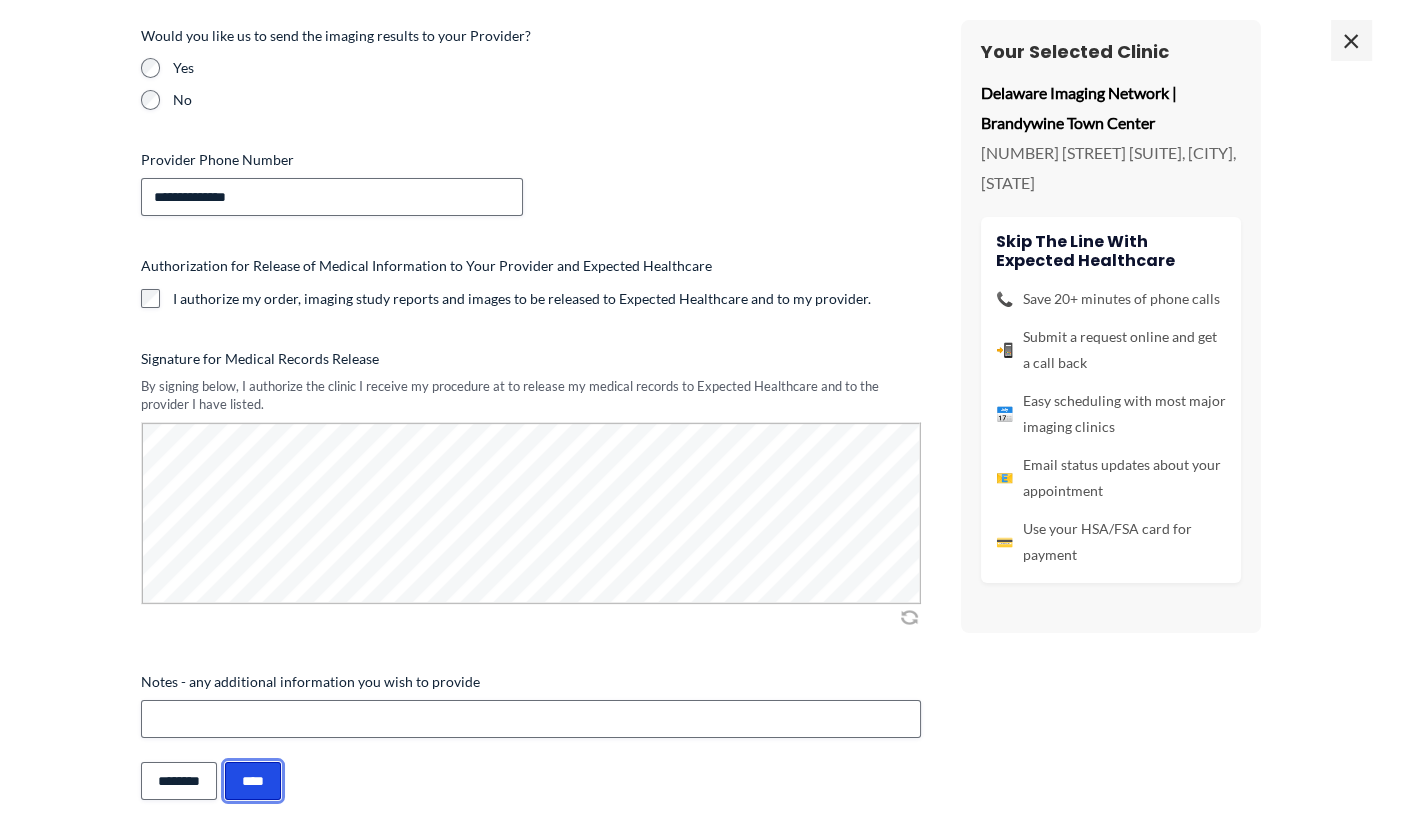 click on "****" at bounding box center [253, 781] 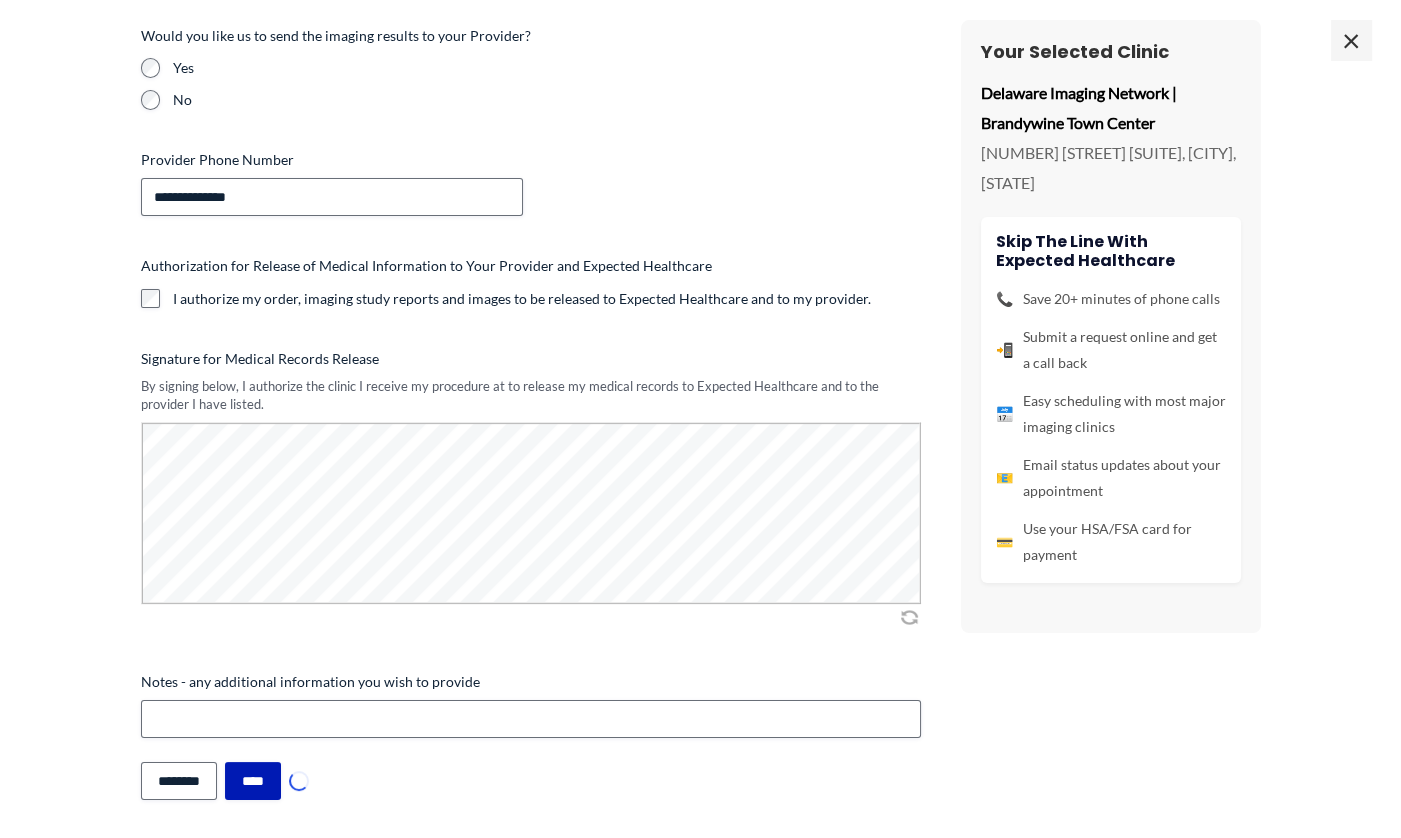 scroll, scrollTop: 266, scrollLeft: 0, axis: vertical 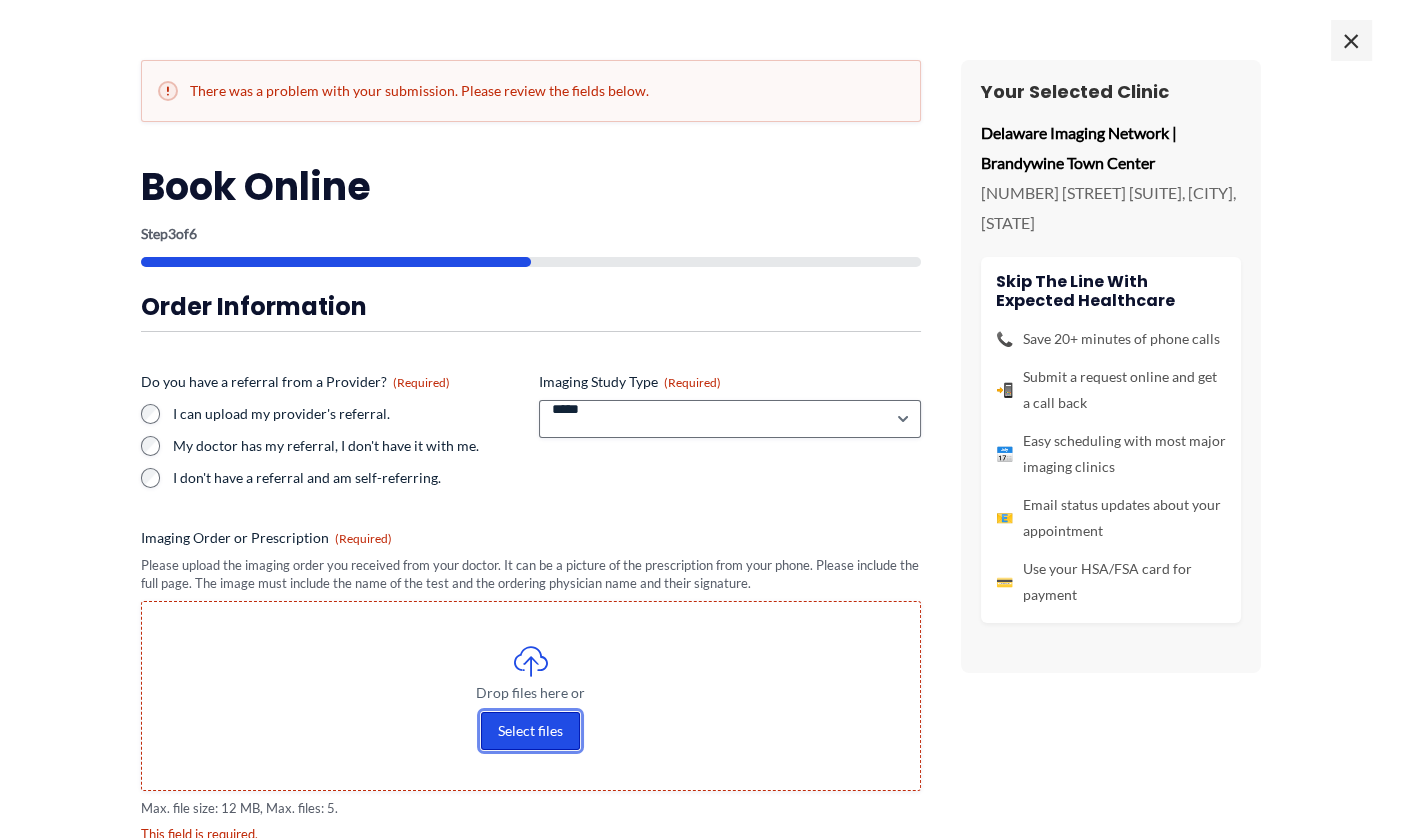 click on "Select files" at bounding box center (530, 731) 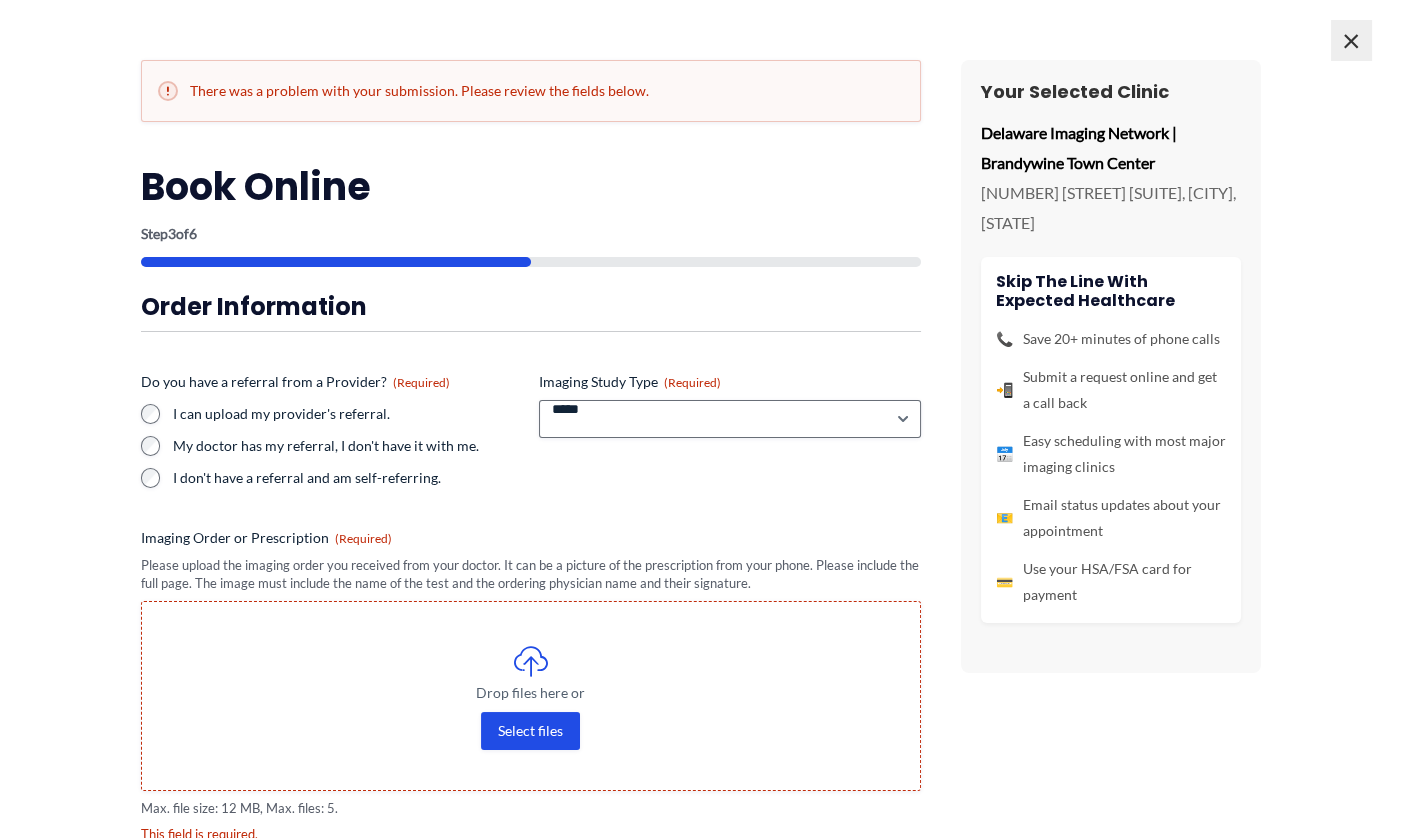 click on "×" at bounding box center (1351, 40) 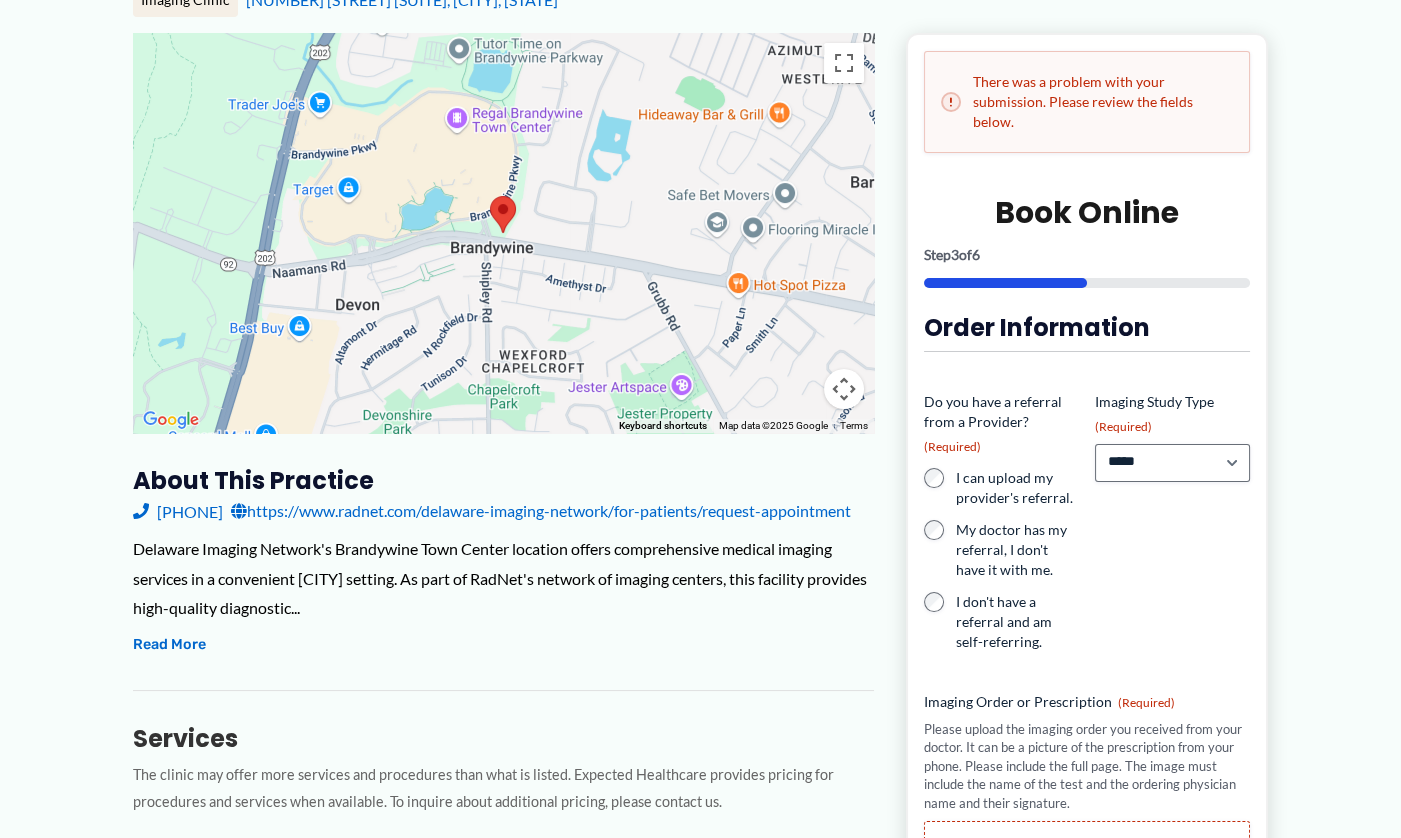 scroll, scrollTop: 0, scrollLeft: 0, axis: both 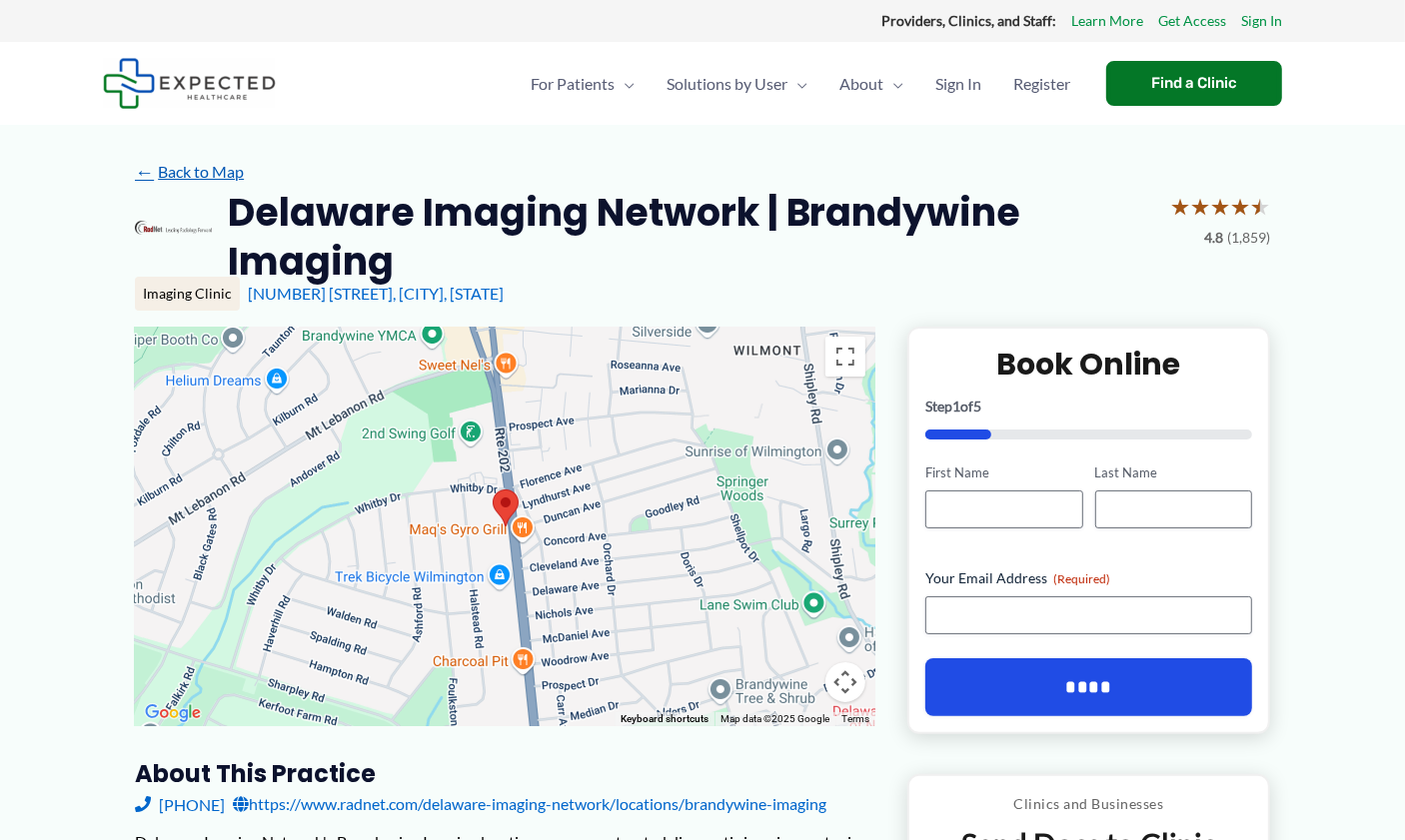 click on "←  Back to Map" at bounding box center [189, 172] 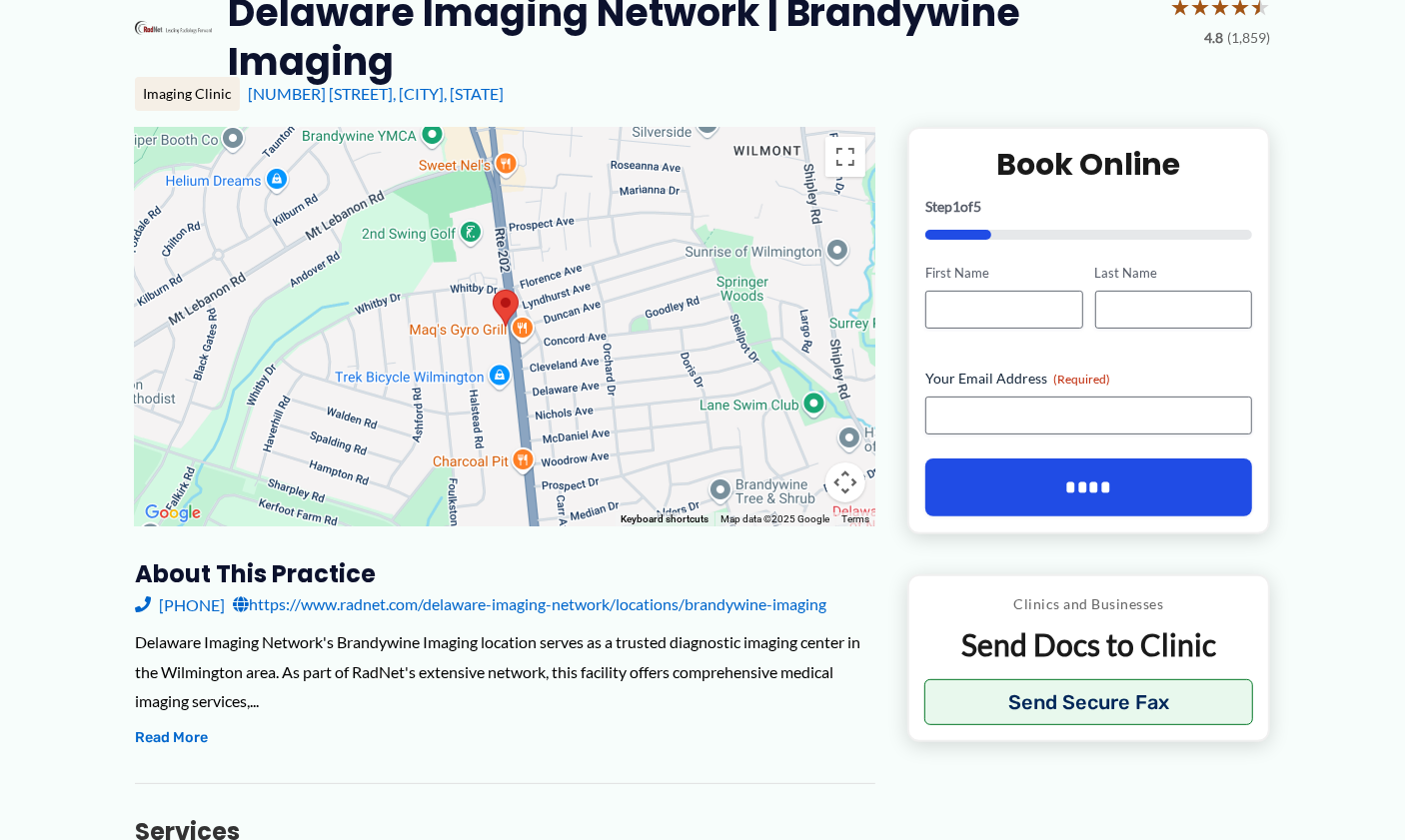 scroll, scrollTop: 0, scrollLeft: 0, axis: both 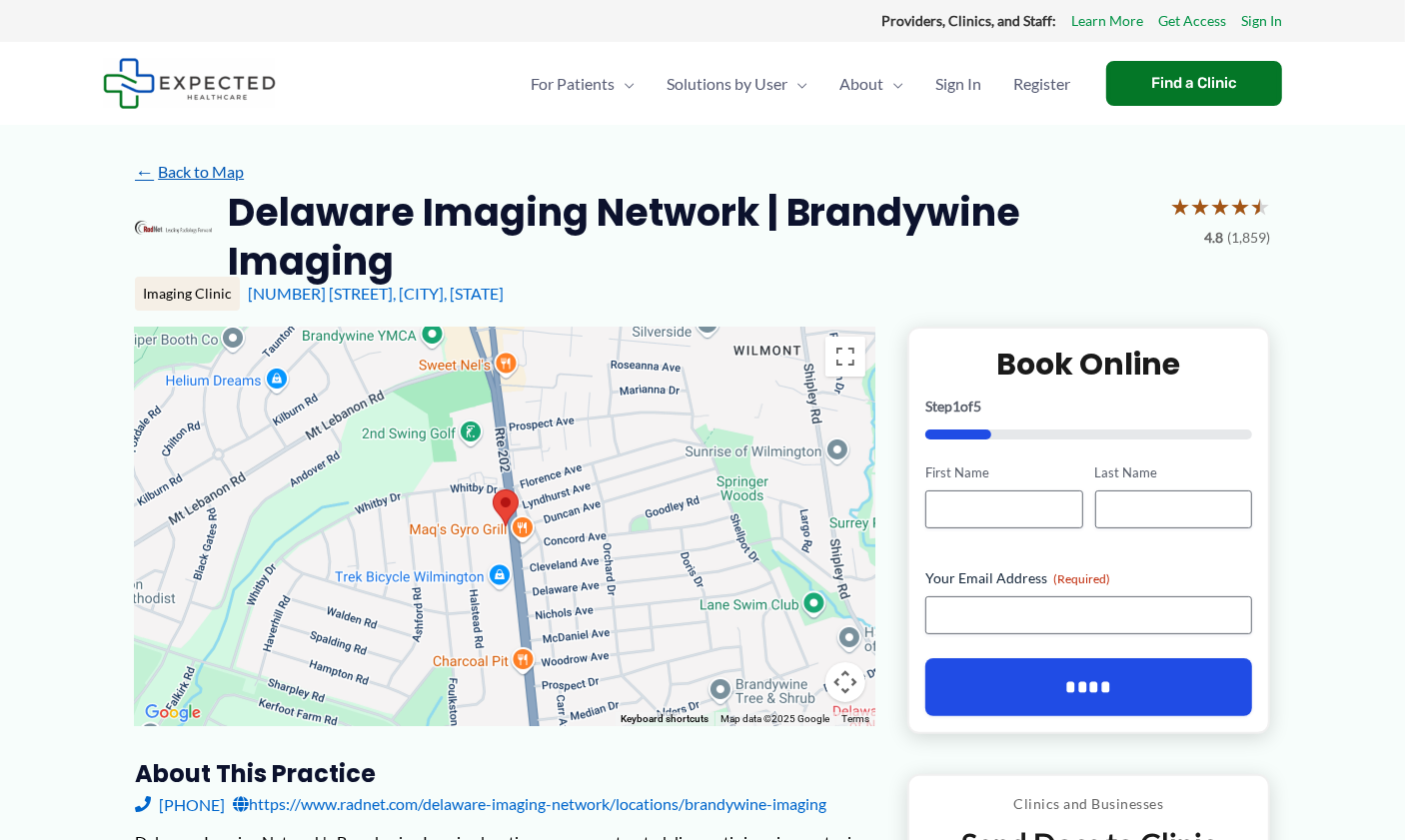click on "←  Back to Map" at bounding box center (189, 172) 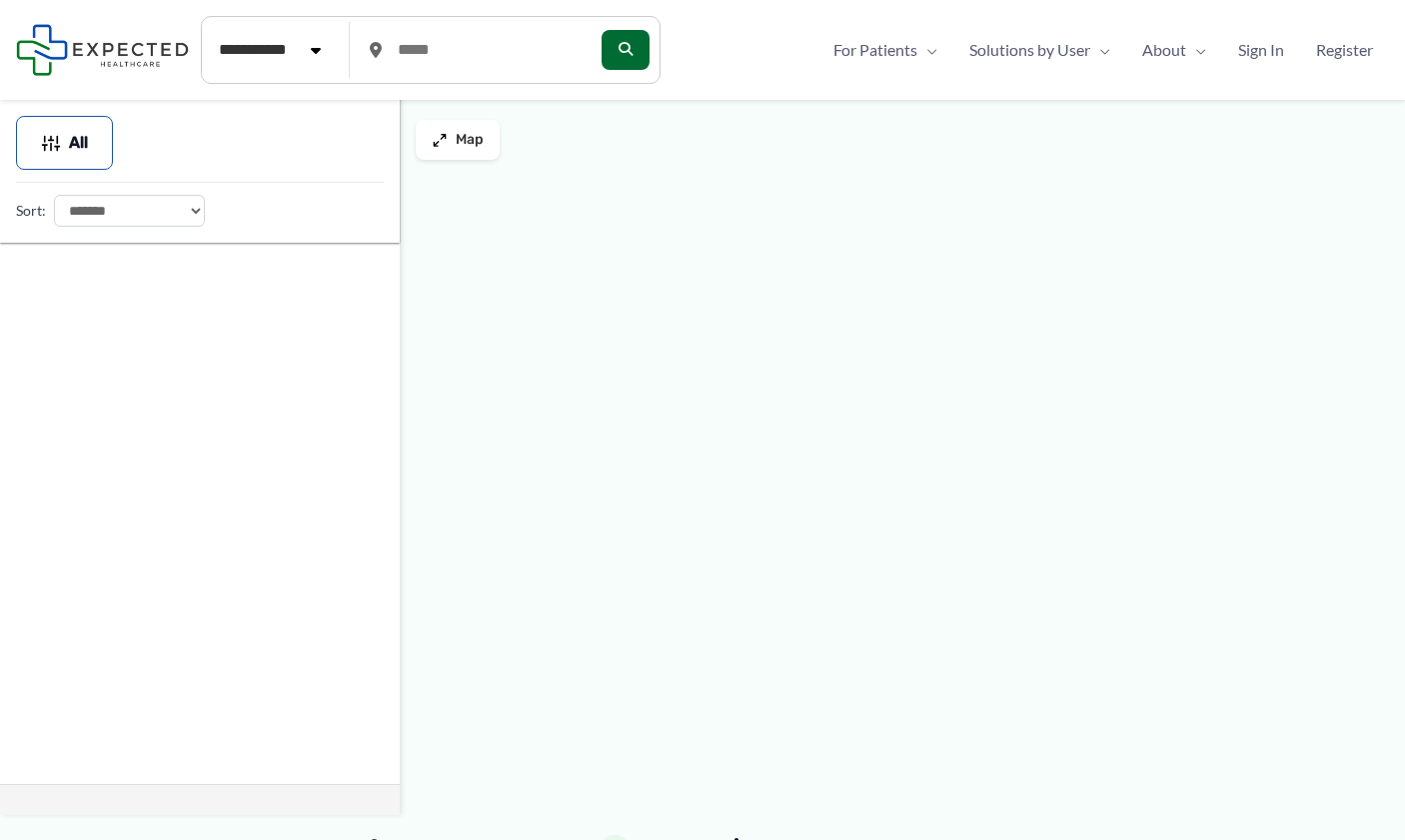 type on "*****" 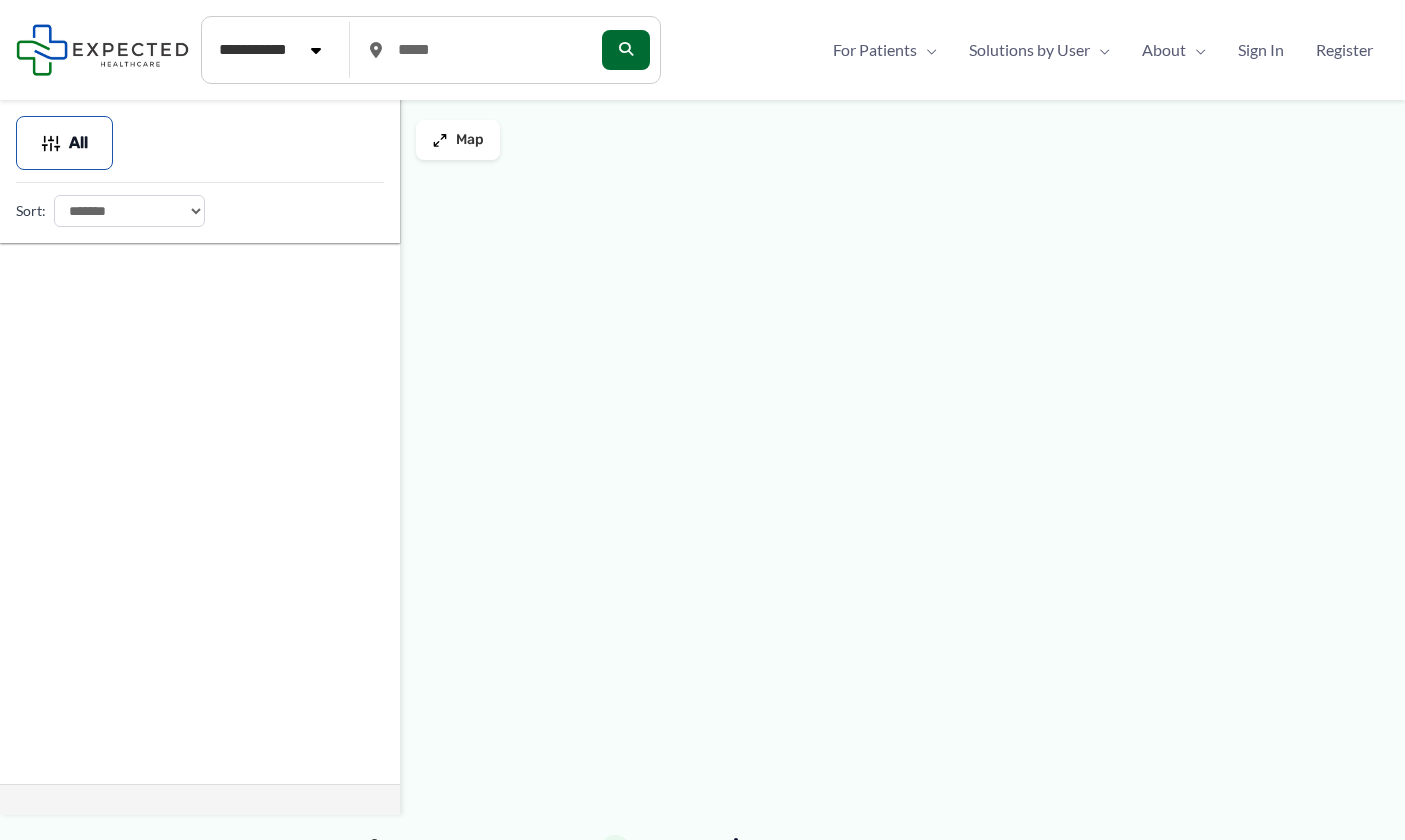 scroll, scrollTop: 0, scrollLeft: 0, axis: both 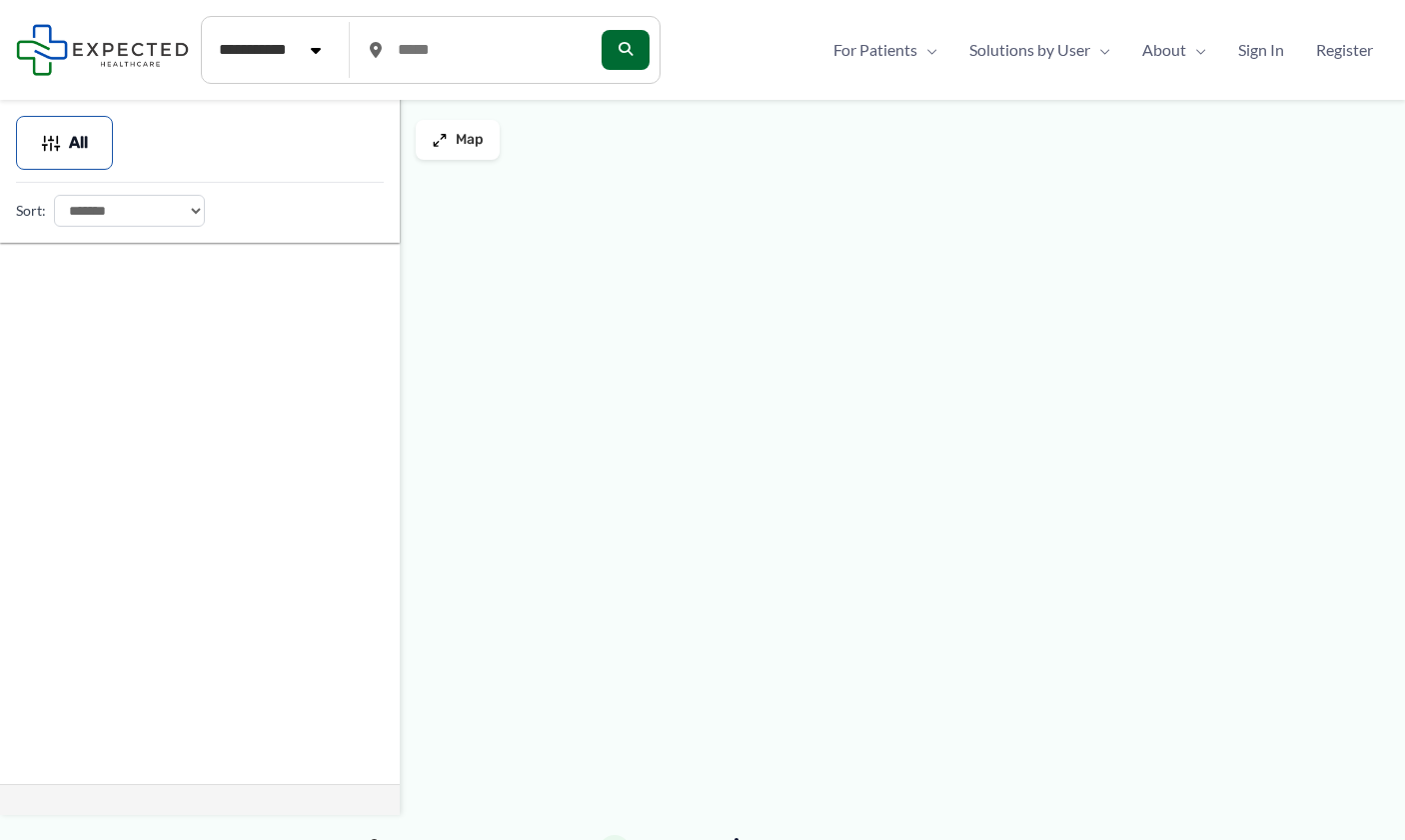 type on "*****" 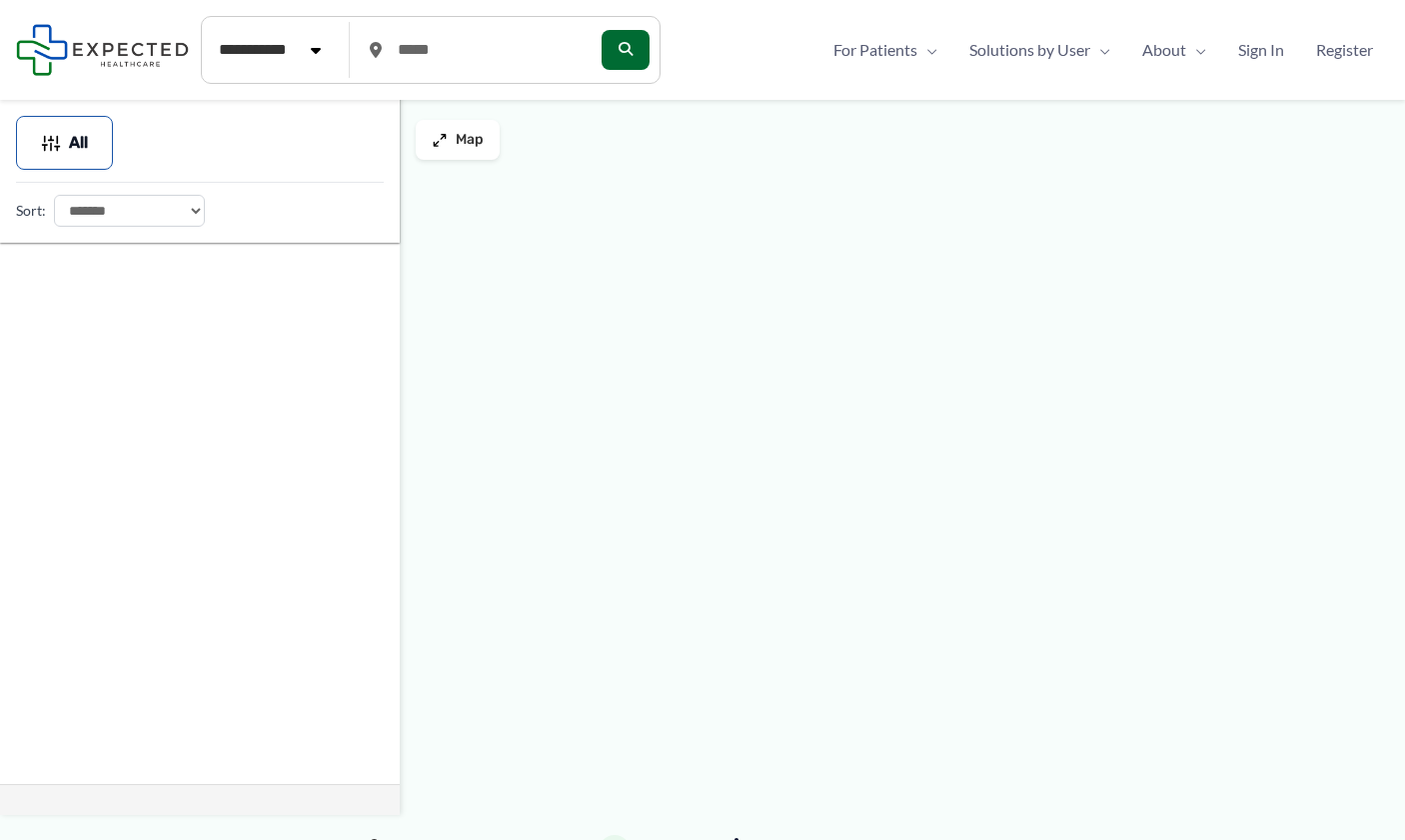 scroll, scrollTop: 0, scrollLeft: 0, axis: both 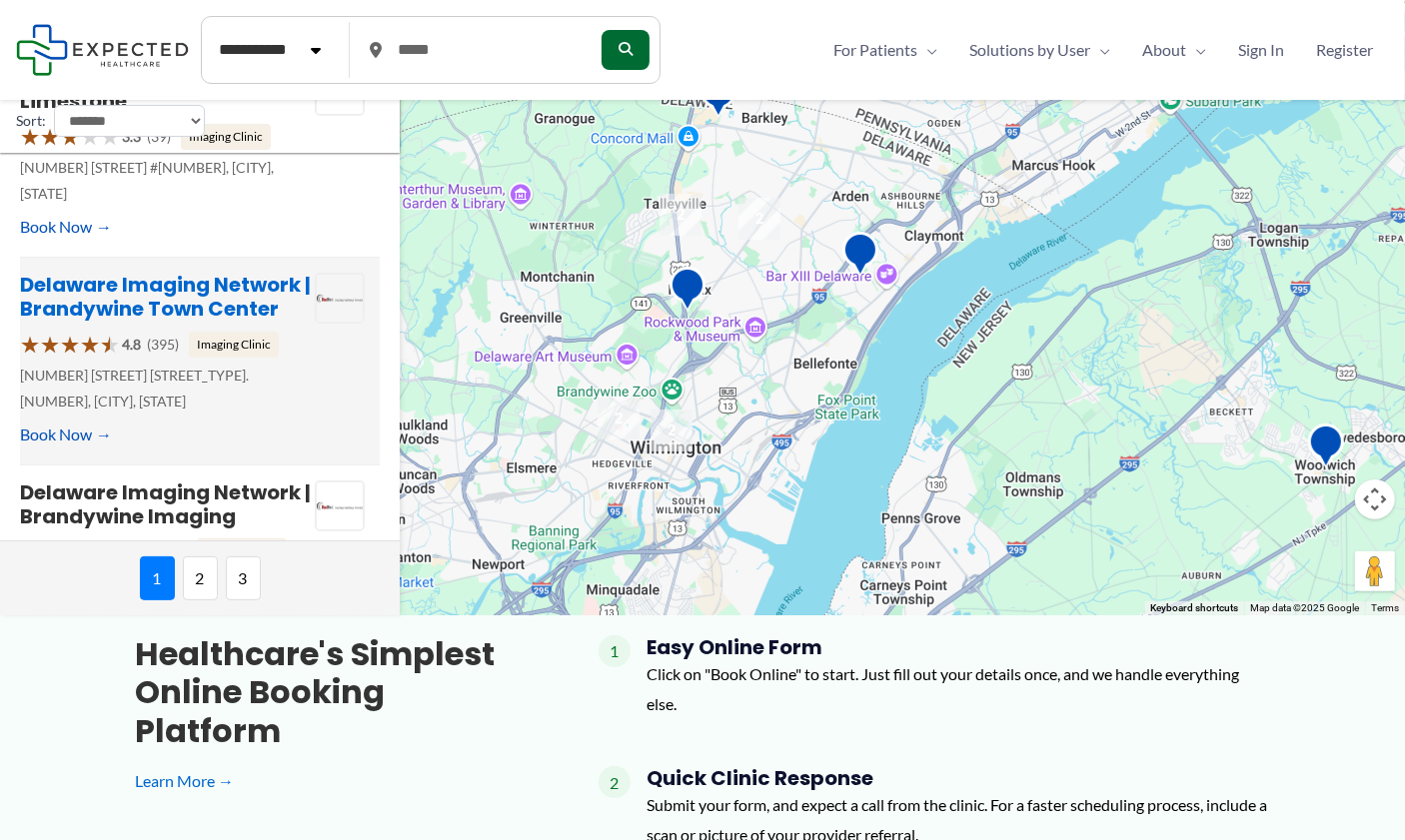 click on "Delaware Imaging Network | Brandywine Town Center" at bounding box center (165, 297) 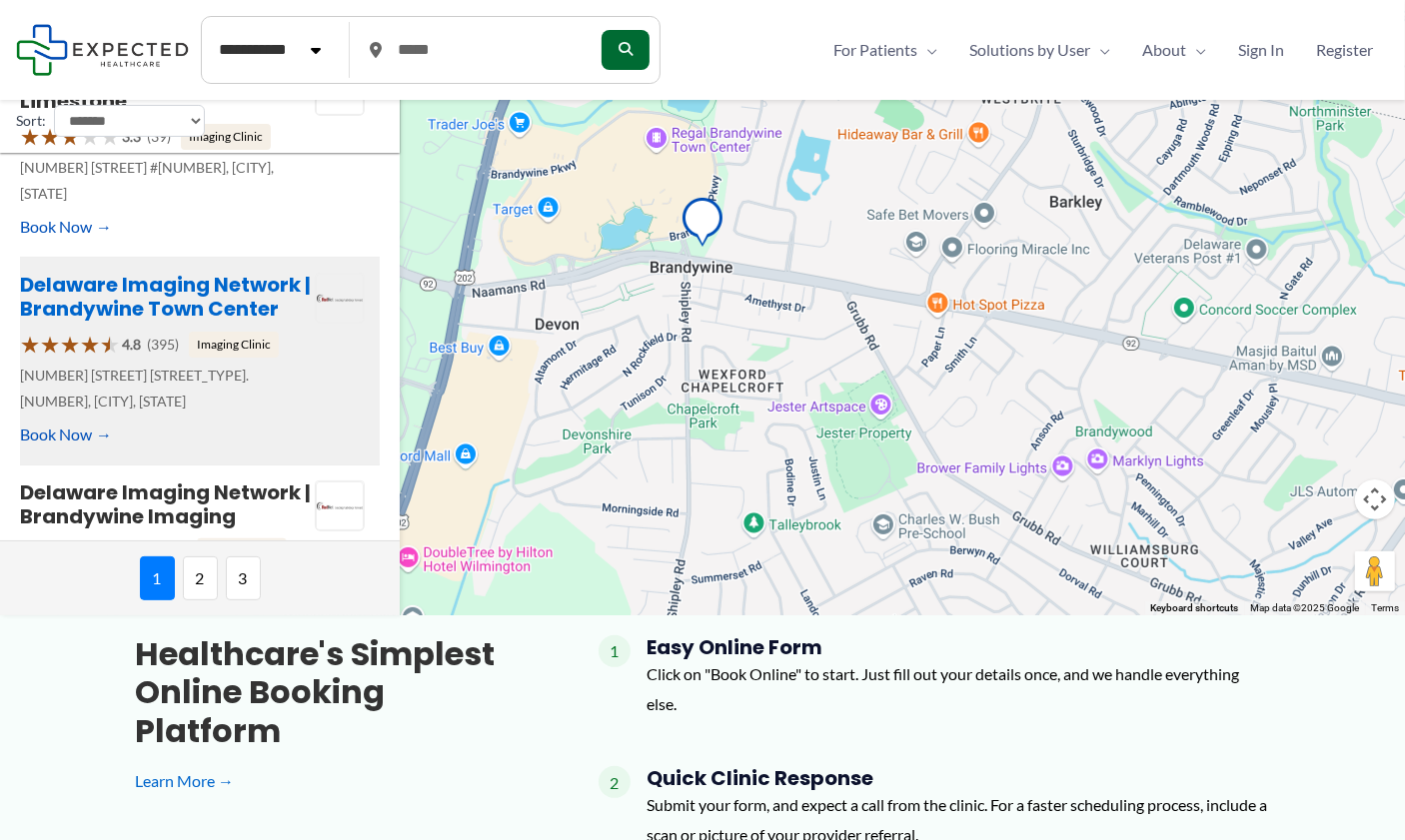 click on "Delaware Imaging Network | Brandywine Town Center" at bounding box center [165, 297] 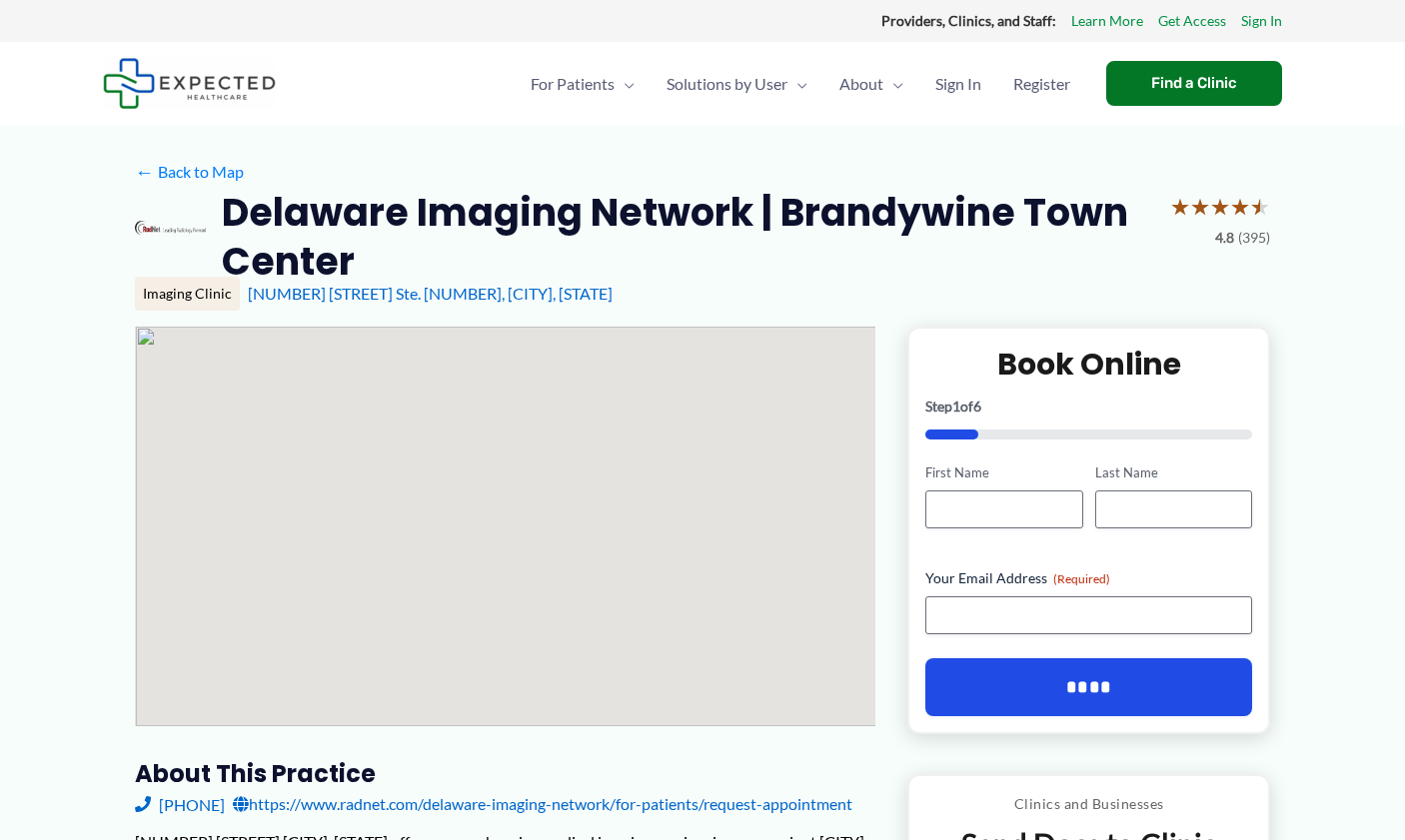 scroll, scrollTop: 0, scrollLeft: 0, axis: both 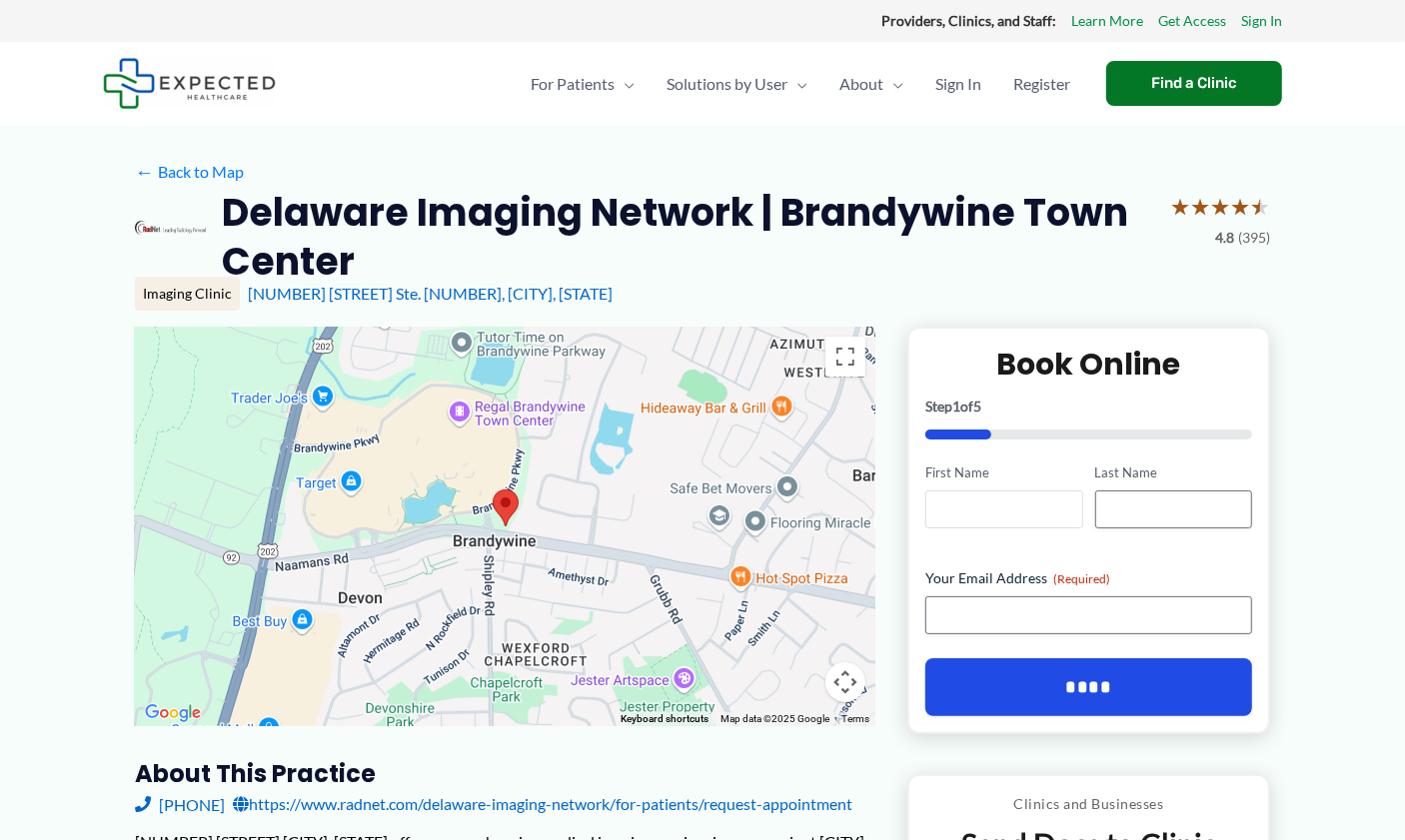 click on "First Name" at bounding box center [1003, 509] 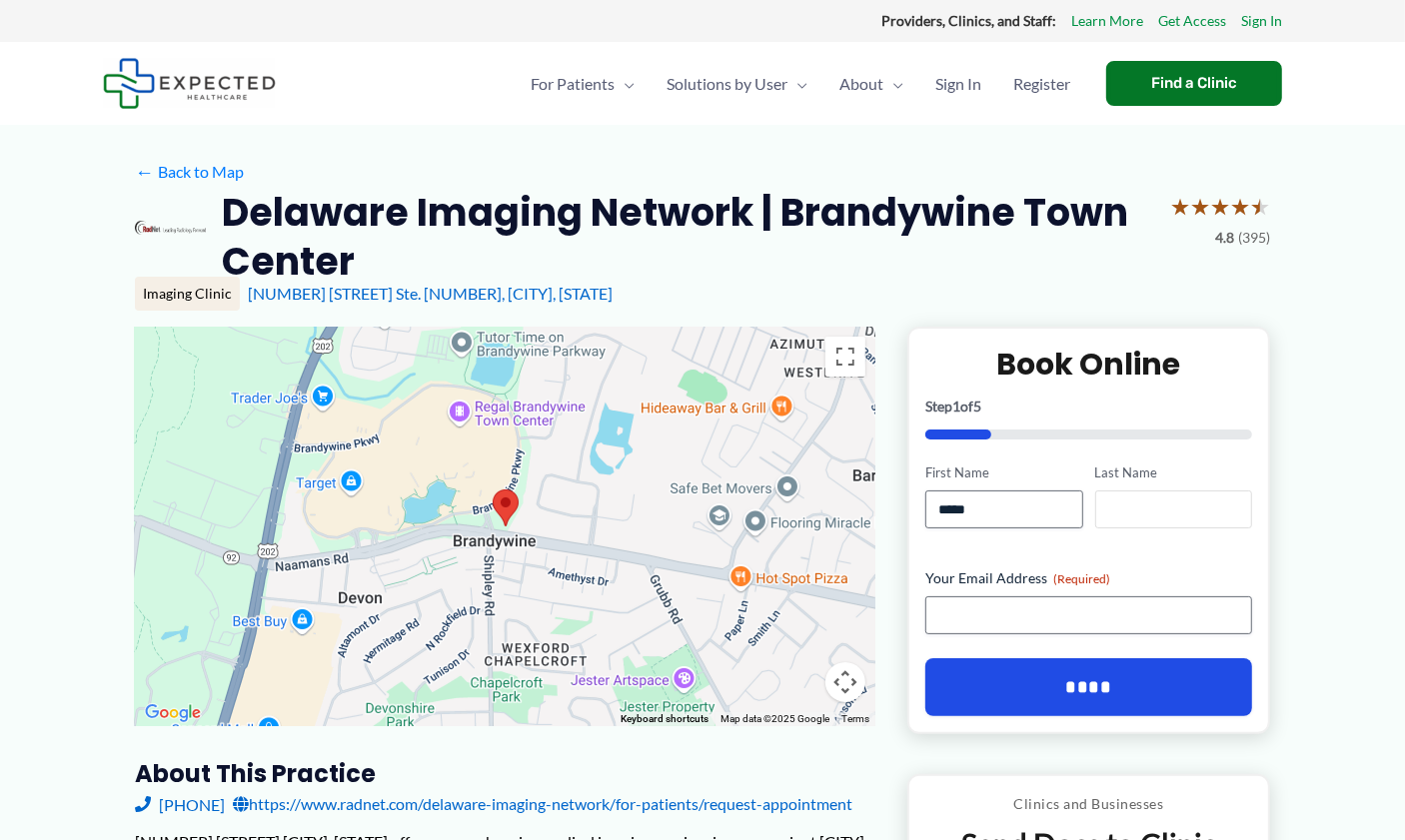 type on "****" 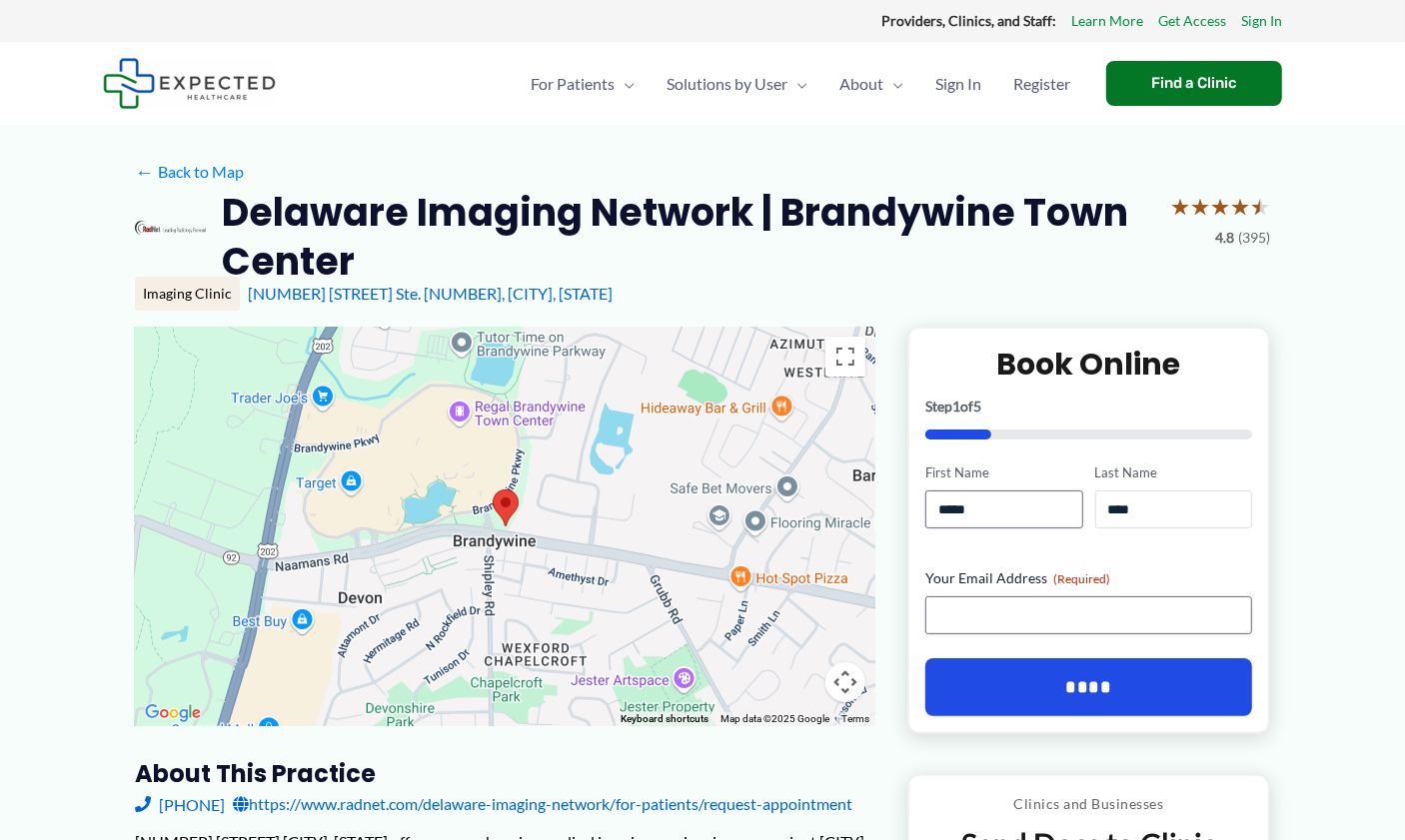 type on "**********" 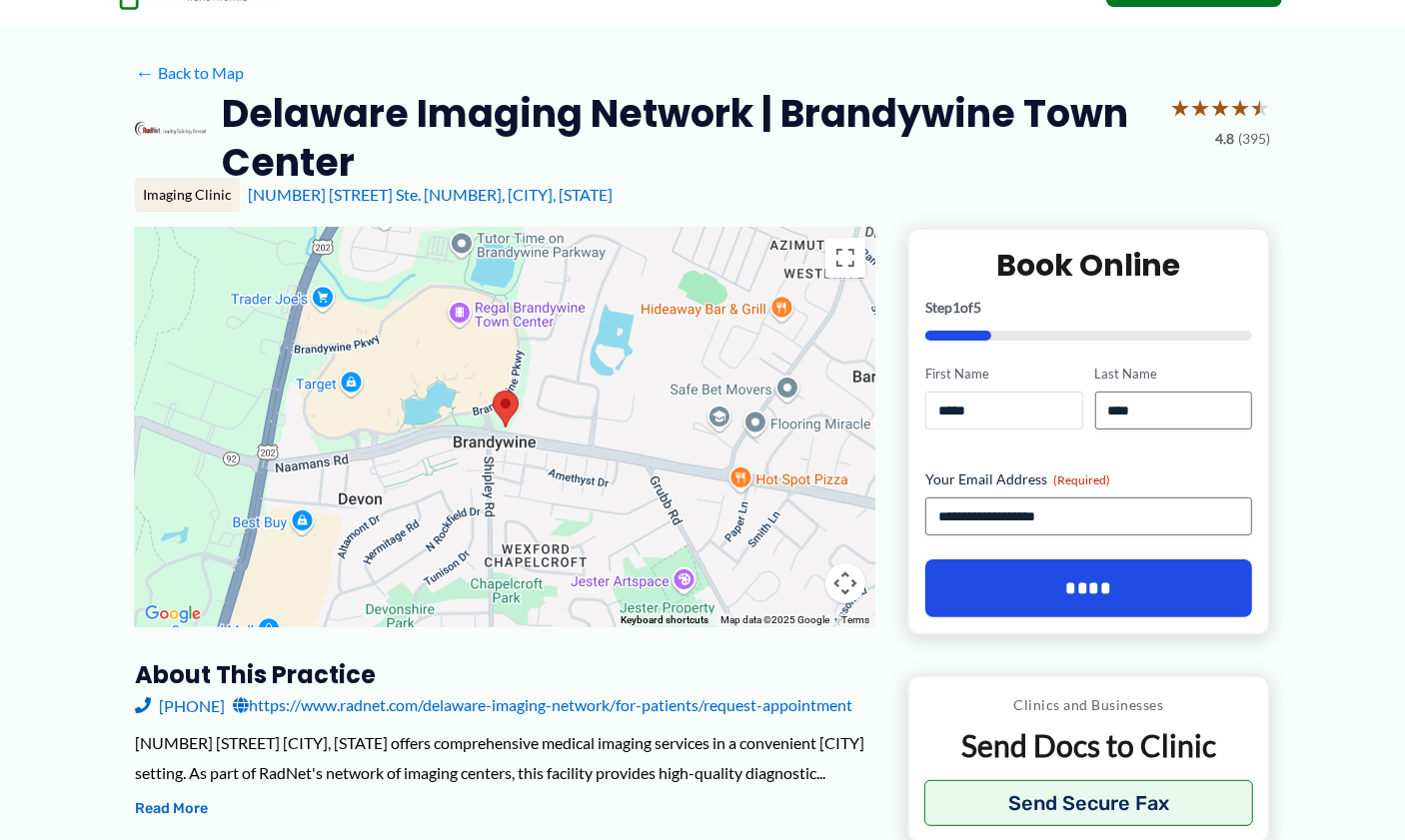 scroll, scrollTop: 100, scrollLeft: 0, axis: vertical 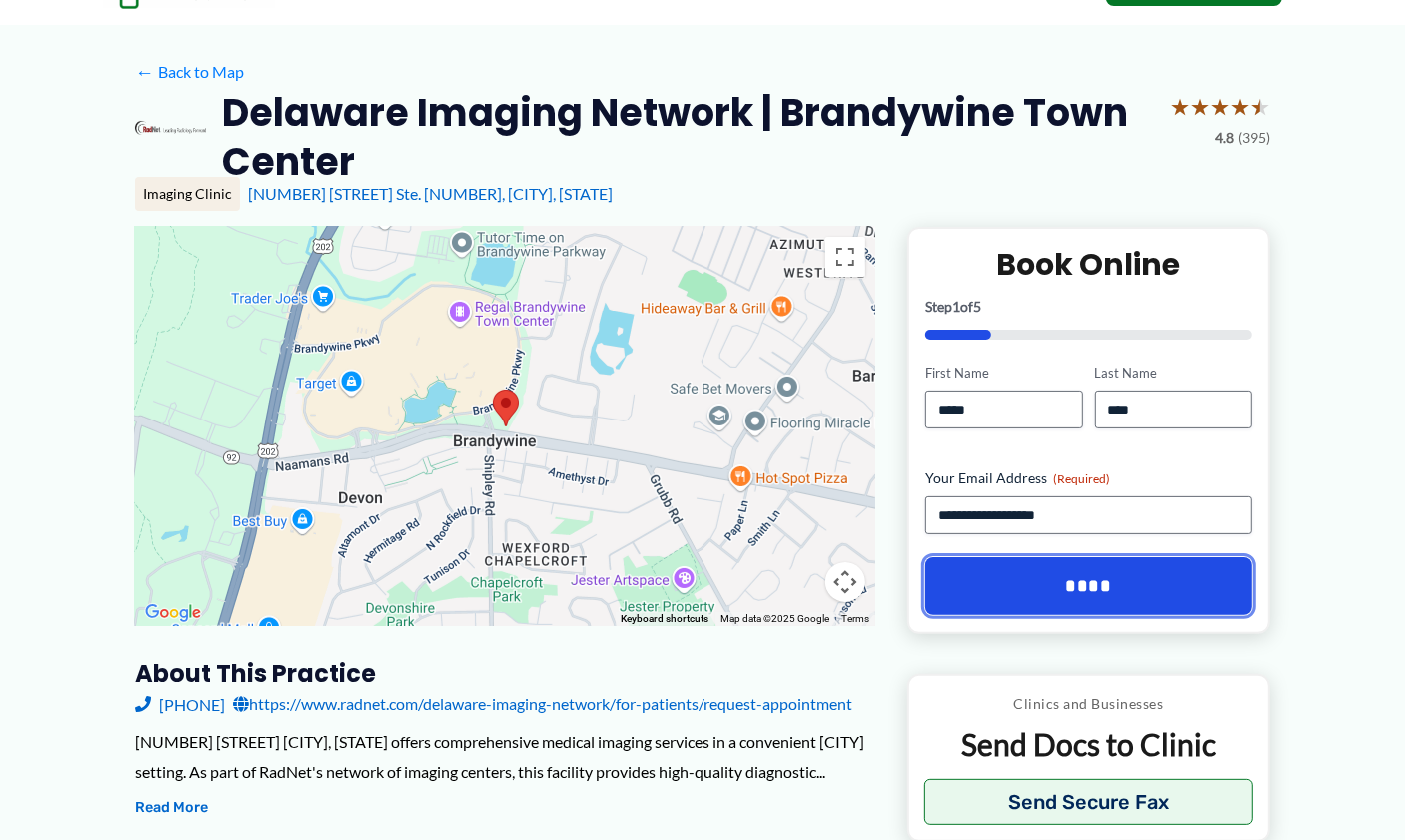 click on "****" at bounding box center (1088, 586) 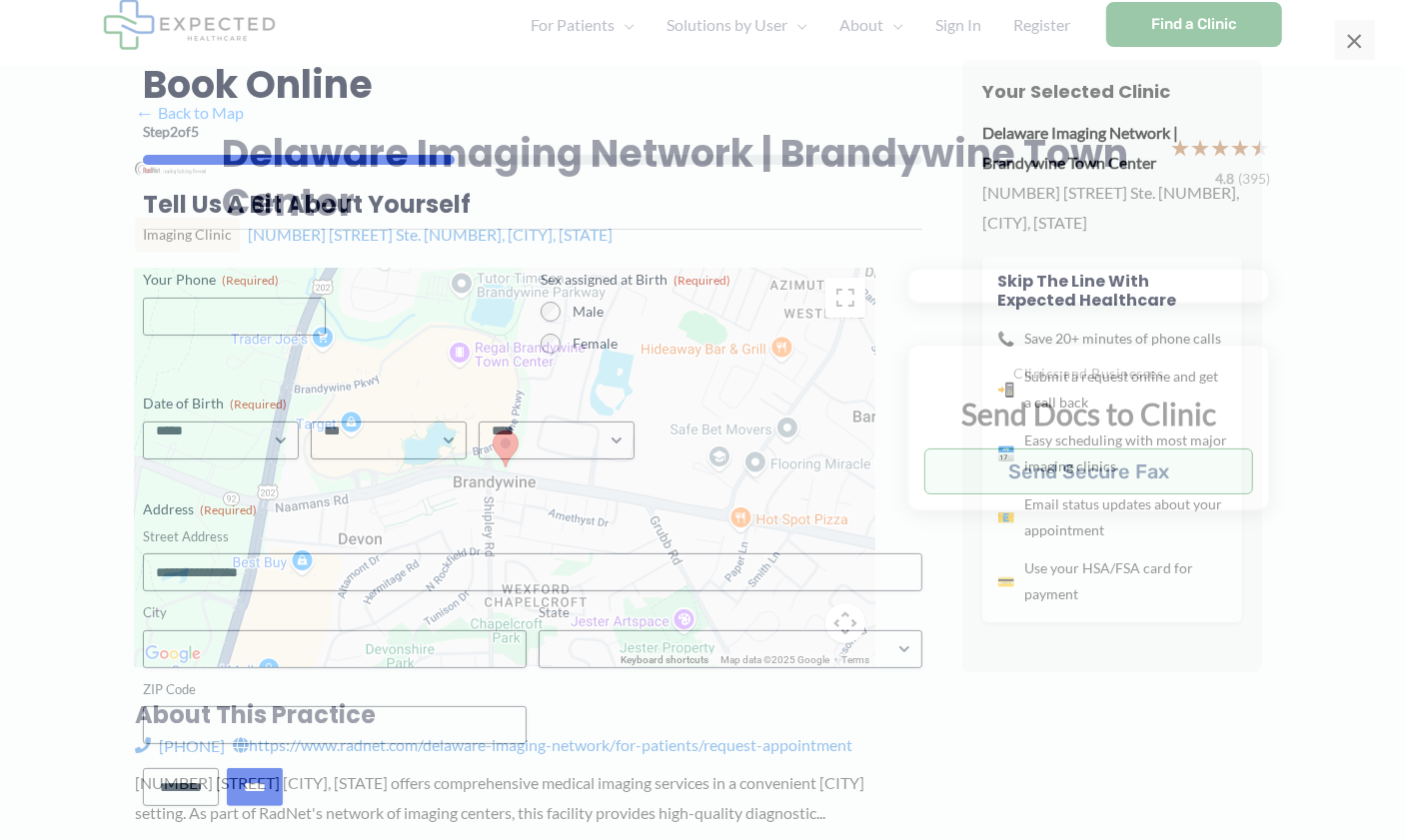 scroll, scrollTop: 0, scrollLeft: 0, axis: both 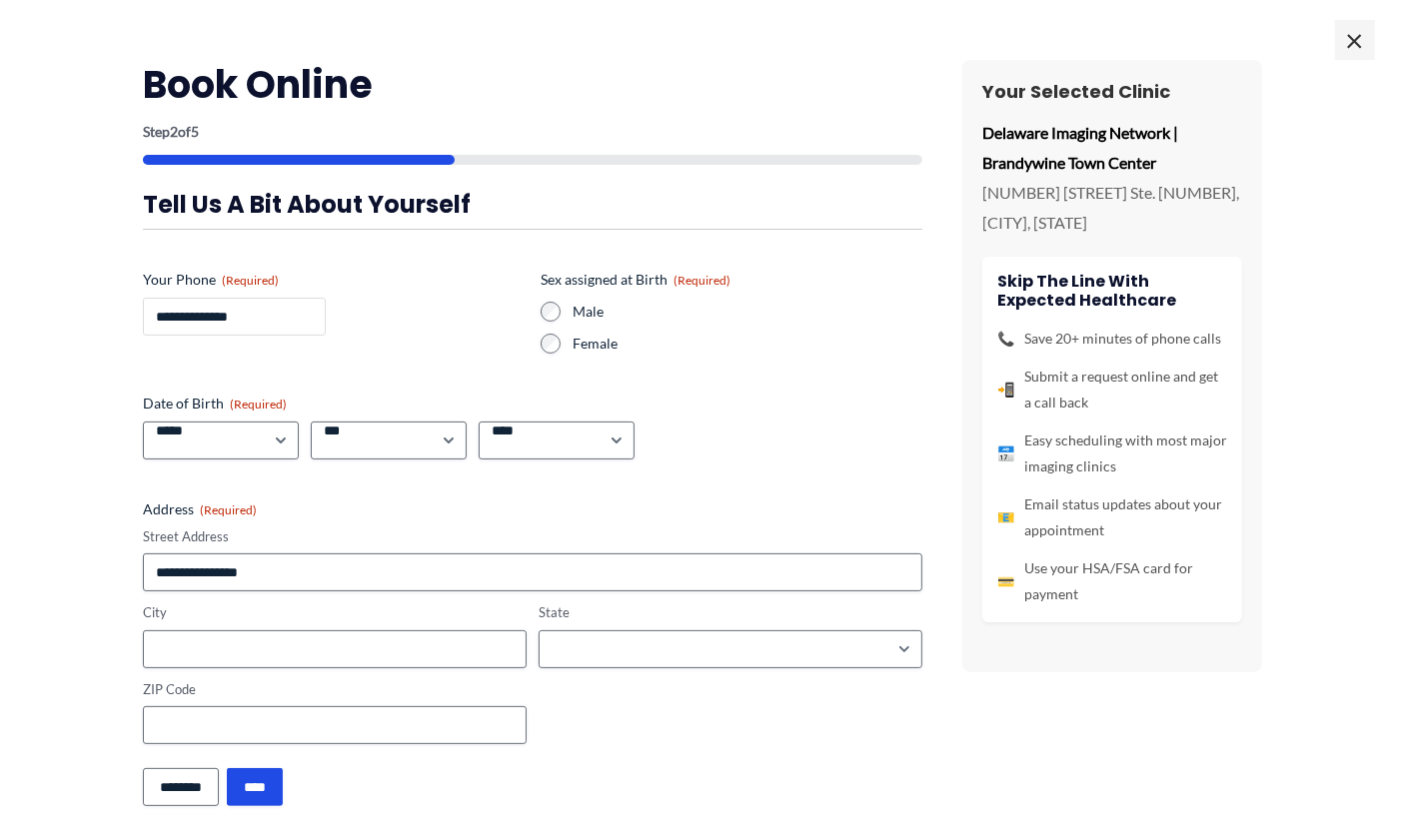 click on "**********" at bounding box center (234, 317) 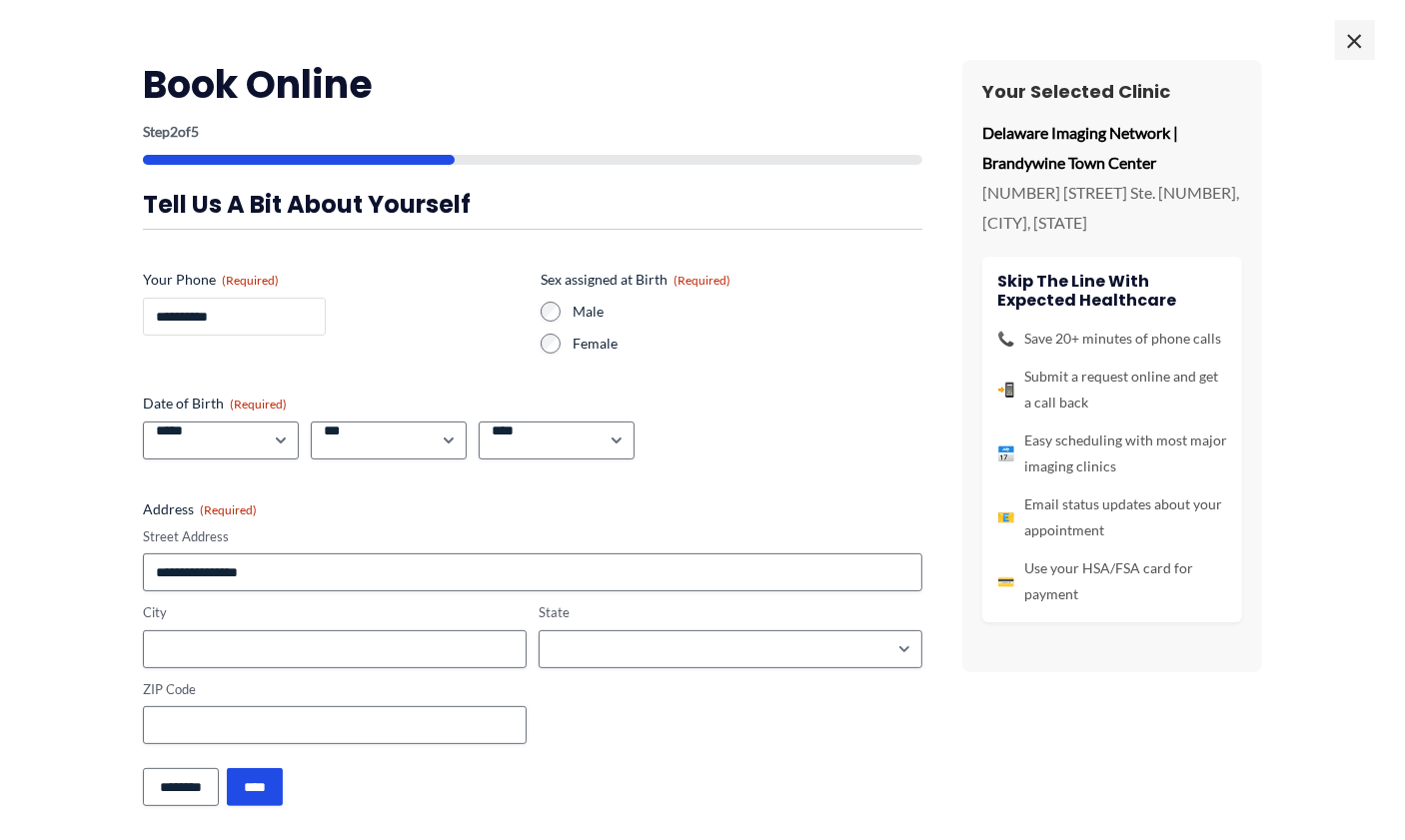 type on "**********" 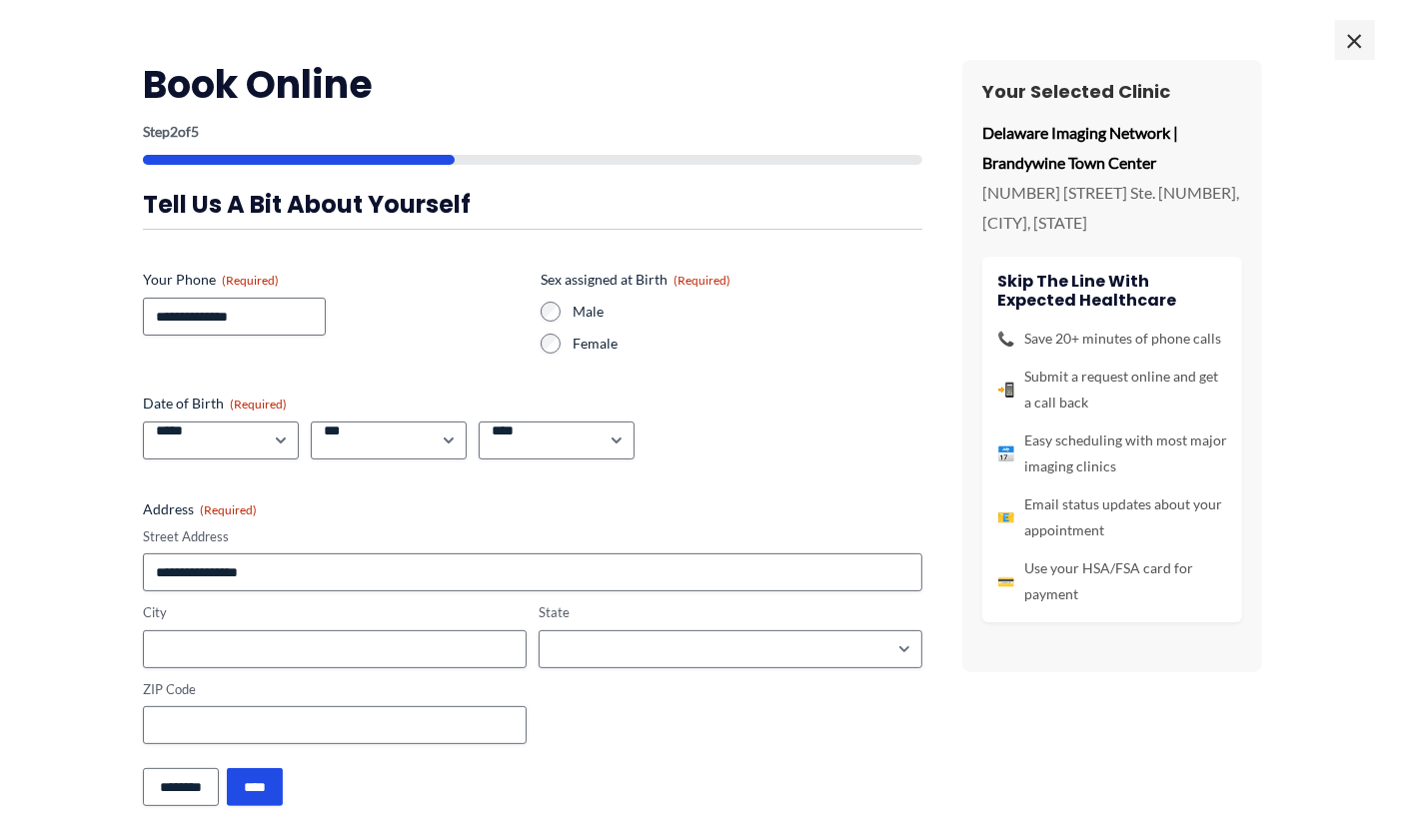click on "Month ***** * * * * * * * * * ** ** **" at bounding box center (221, 440) 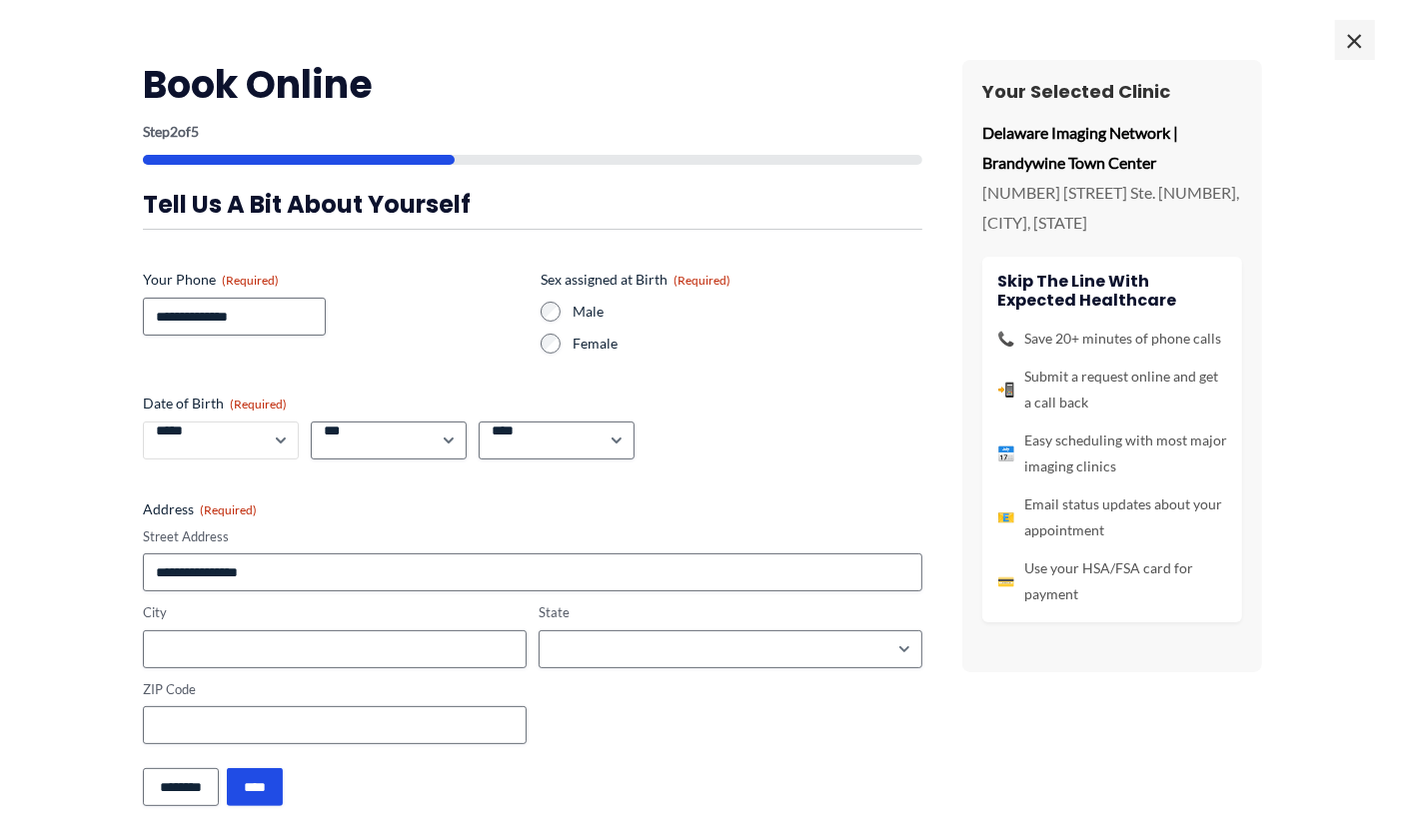 click on "***** * * * * * * * * * ** ** **" at bounding box center (221, 440) 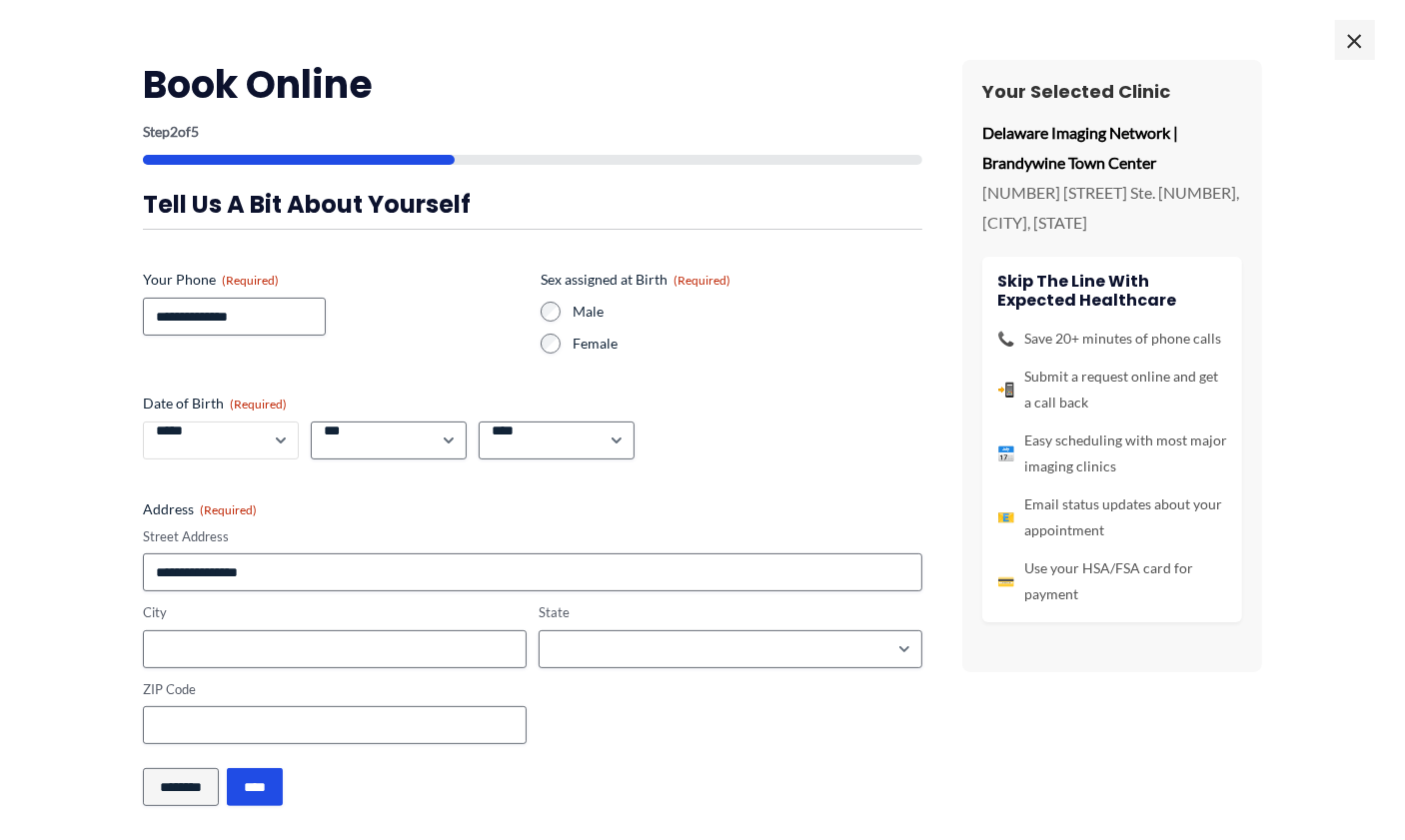 select on "**" 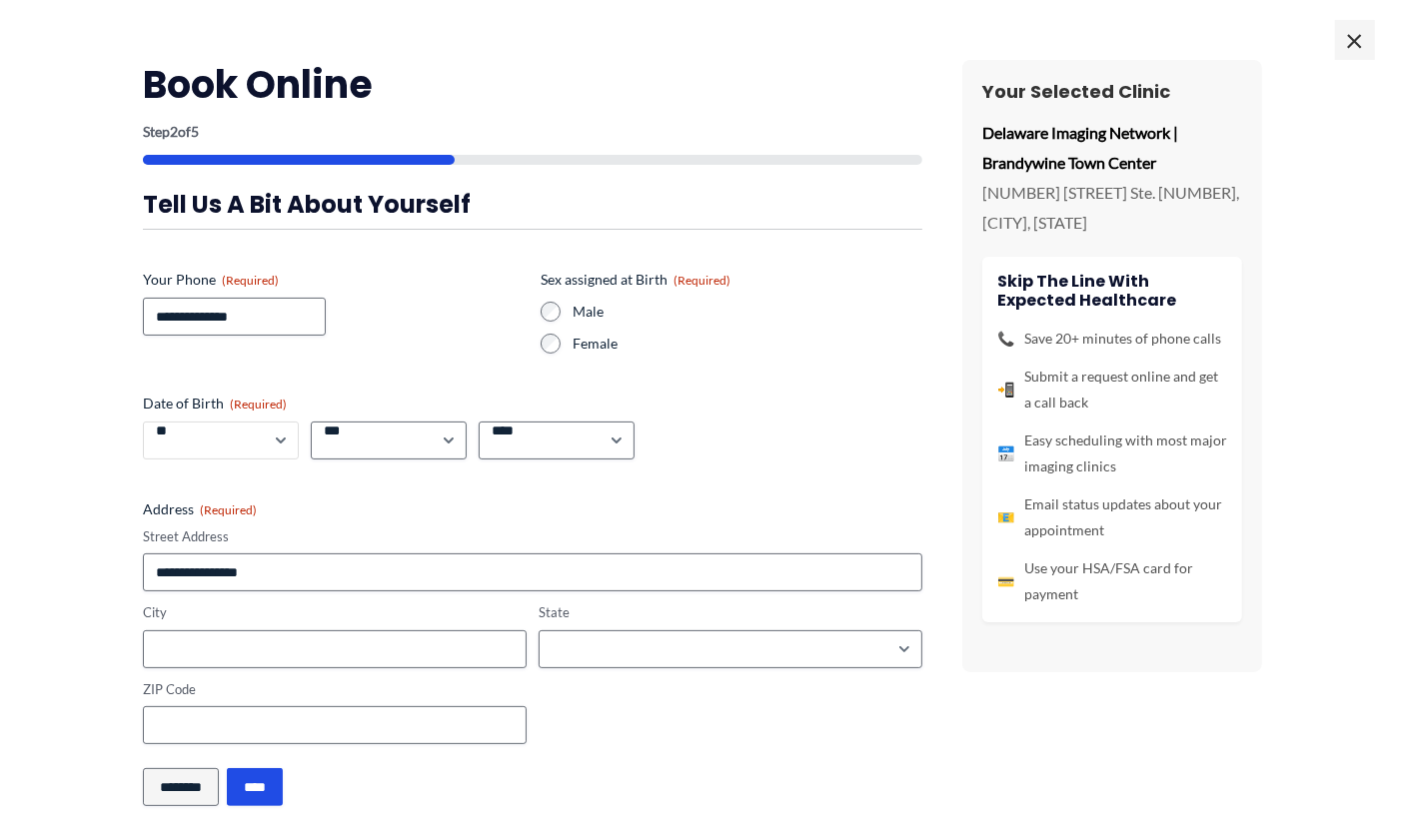 click on "***** * * * * * * * * * ** ** **" at bounding box center [221, 440] 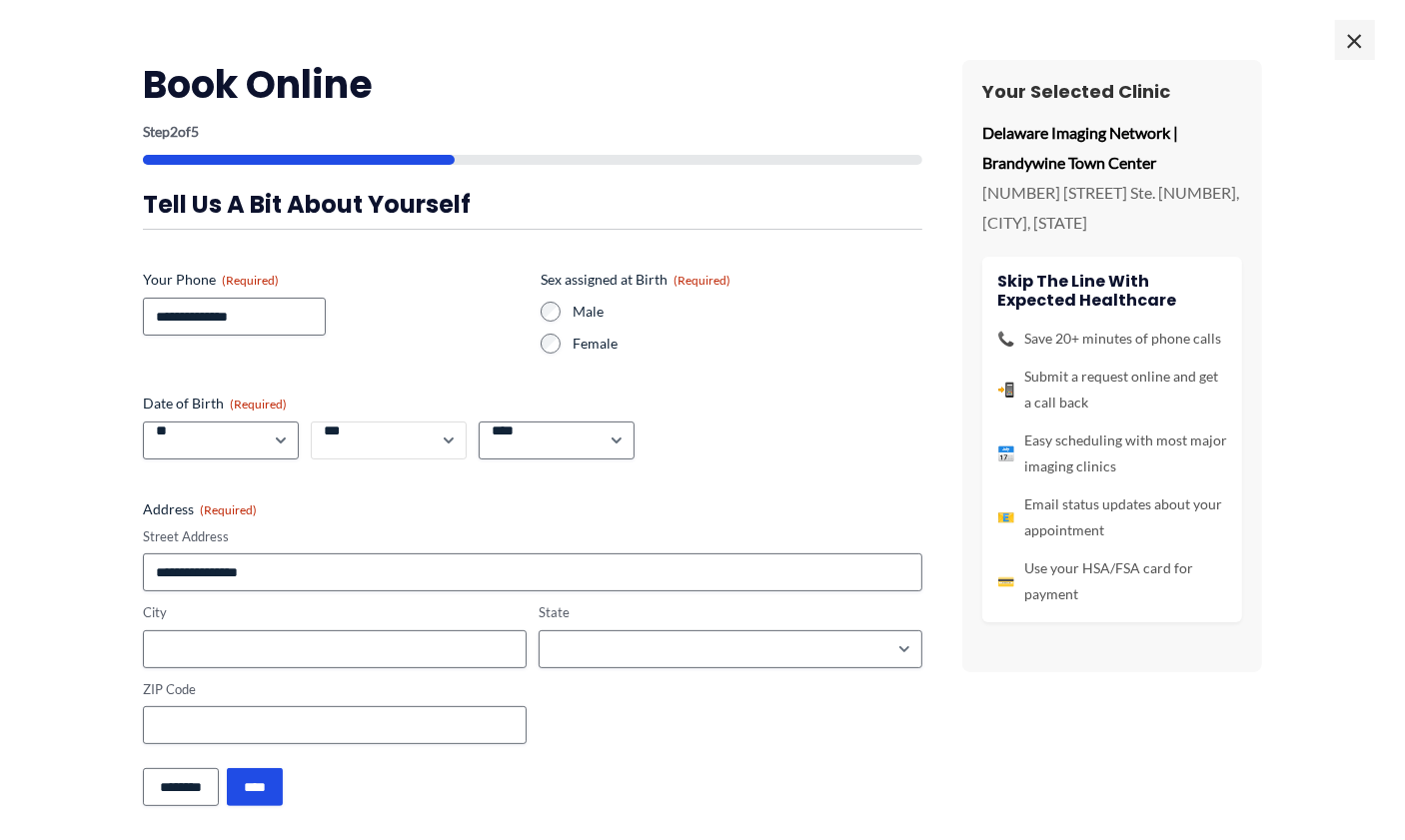click on "*** * * * * * * * * * ** ** ** ** ** ** ** ** ** ** ** ** ** ** ** ** ** ** ** ** ** **" at bounding box center (389, 440) 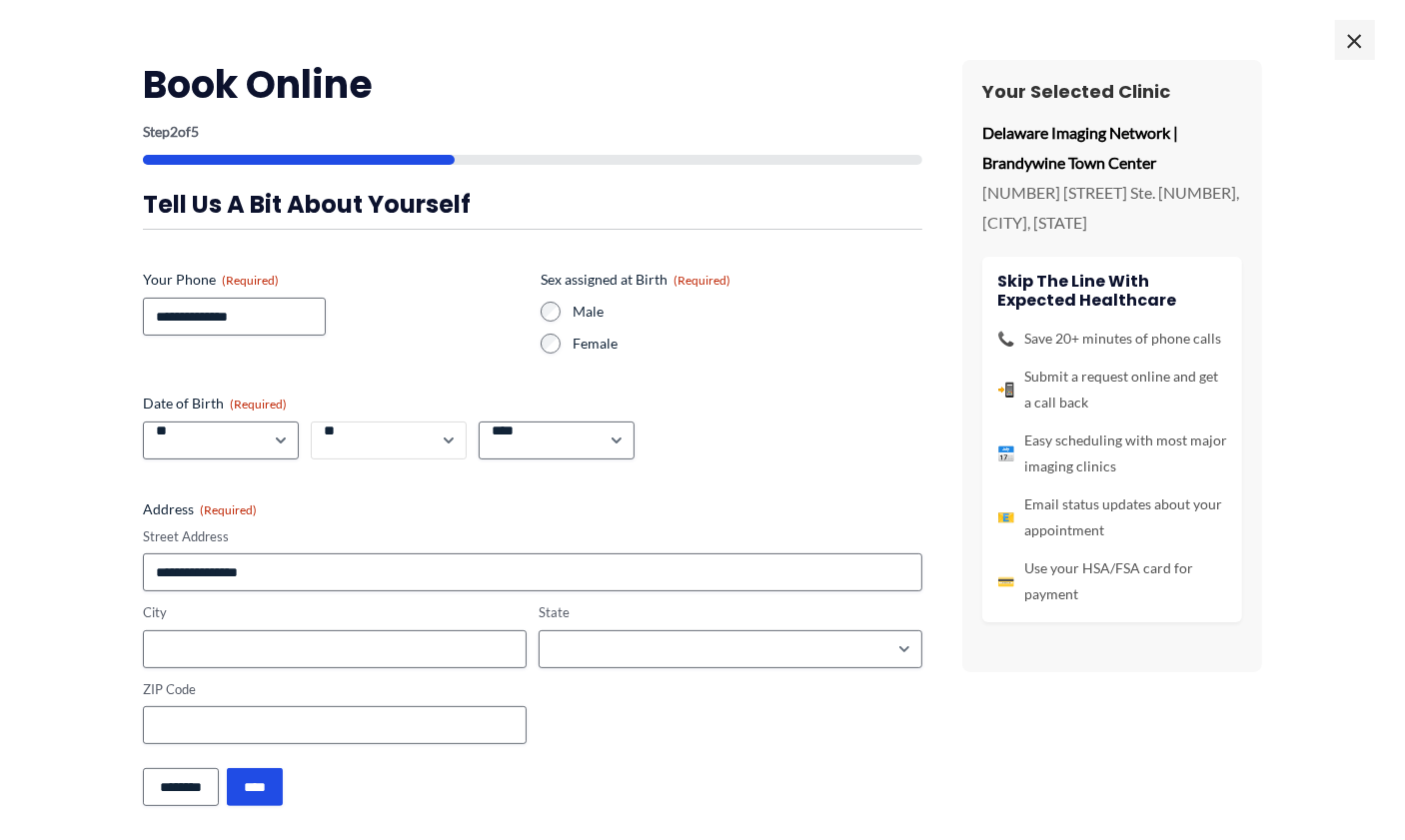 click on "*** * * * * * * * * * ** ** ** ** ** ** ** ** ** ** ** ** ** ** ** ** ** ** ** ** ** **" at bounding box center (389, 440) 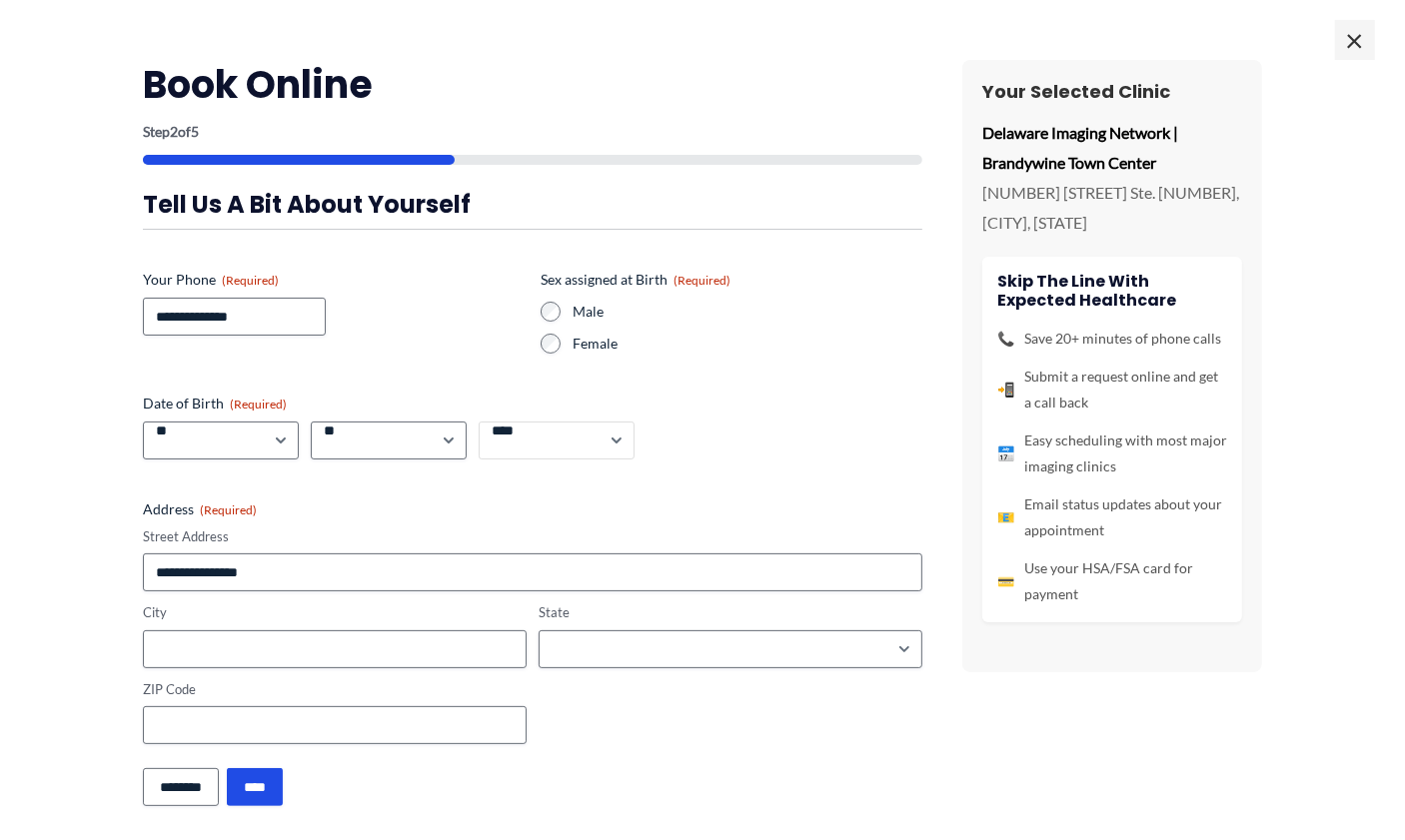 click on "**** **** **** **** **** **** **** **** **** **** **** **** **** **** **** **** **** **** **** **** **** **** **** **** **** **** **** **** **** **** **** **** **** **** **** **** **** **** **** **** **** **** **** **** **** **** **** **** **** **** **** **** **** **** **** **** **** **** **** **** **** **** **** **** **** **** **** **** **** **** **** **** **** **** **** **** **** **** **** **** **** **** **** **** **** **** **** **** **** **** **** **** **** **** **** **** **** **** **** **** **** **** **** **** **** **** **** ****" at bounding box center (557, 440) 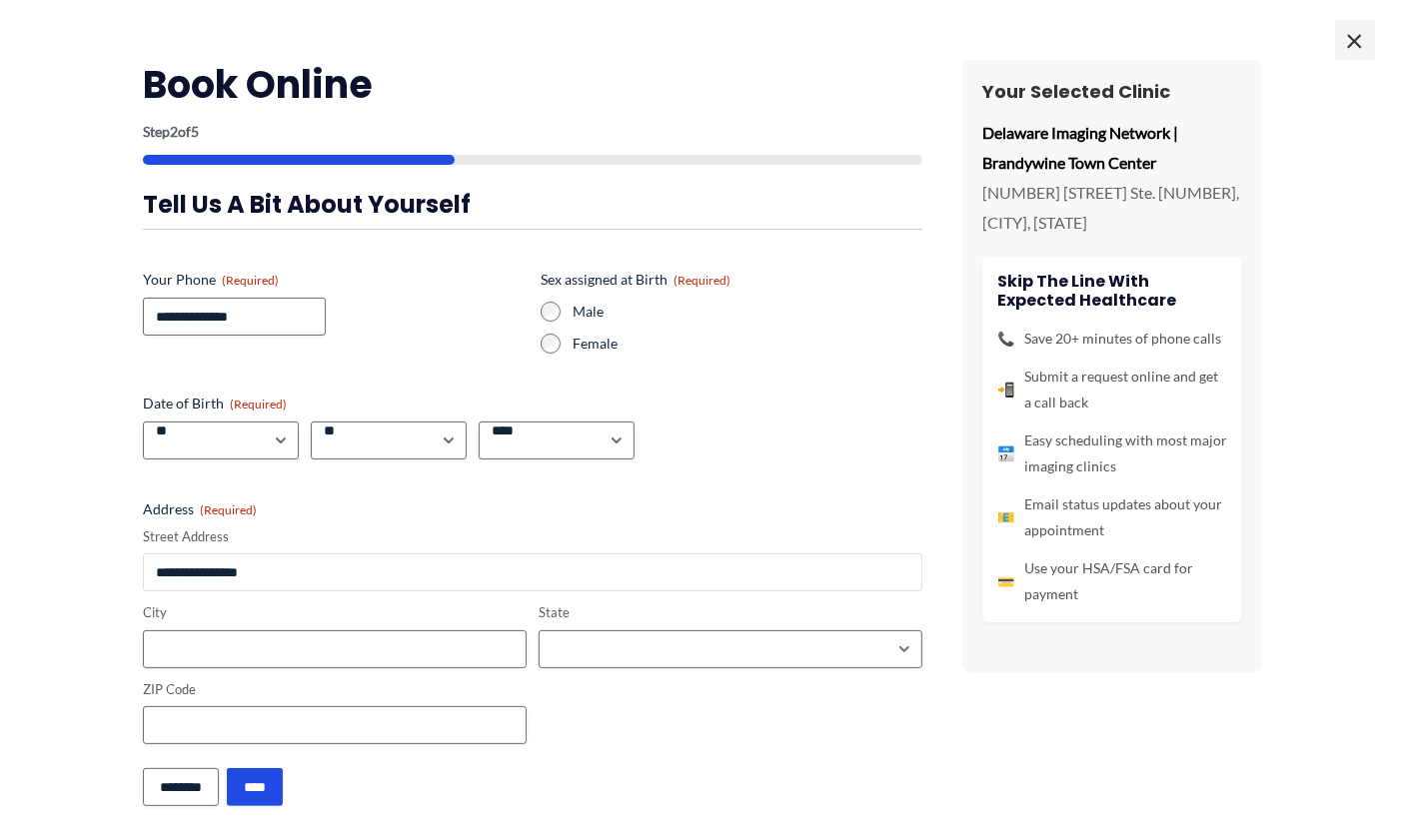 click on "Street Address" at bounding box center (533, 572) 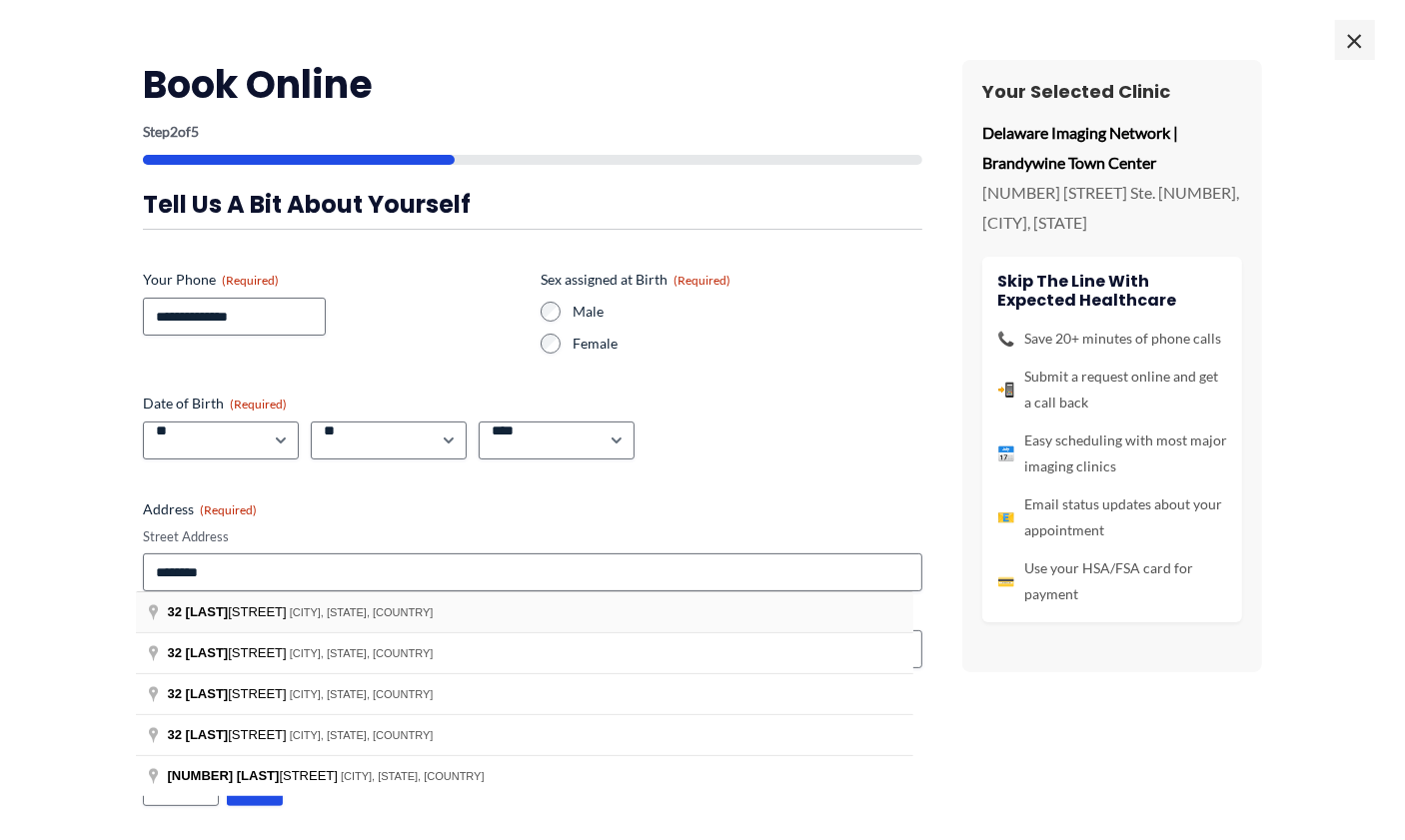 type on "**********" 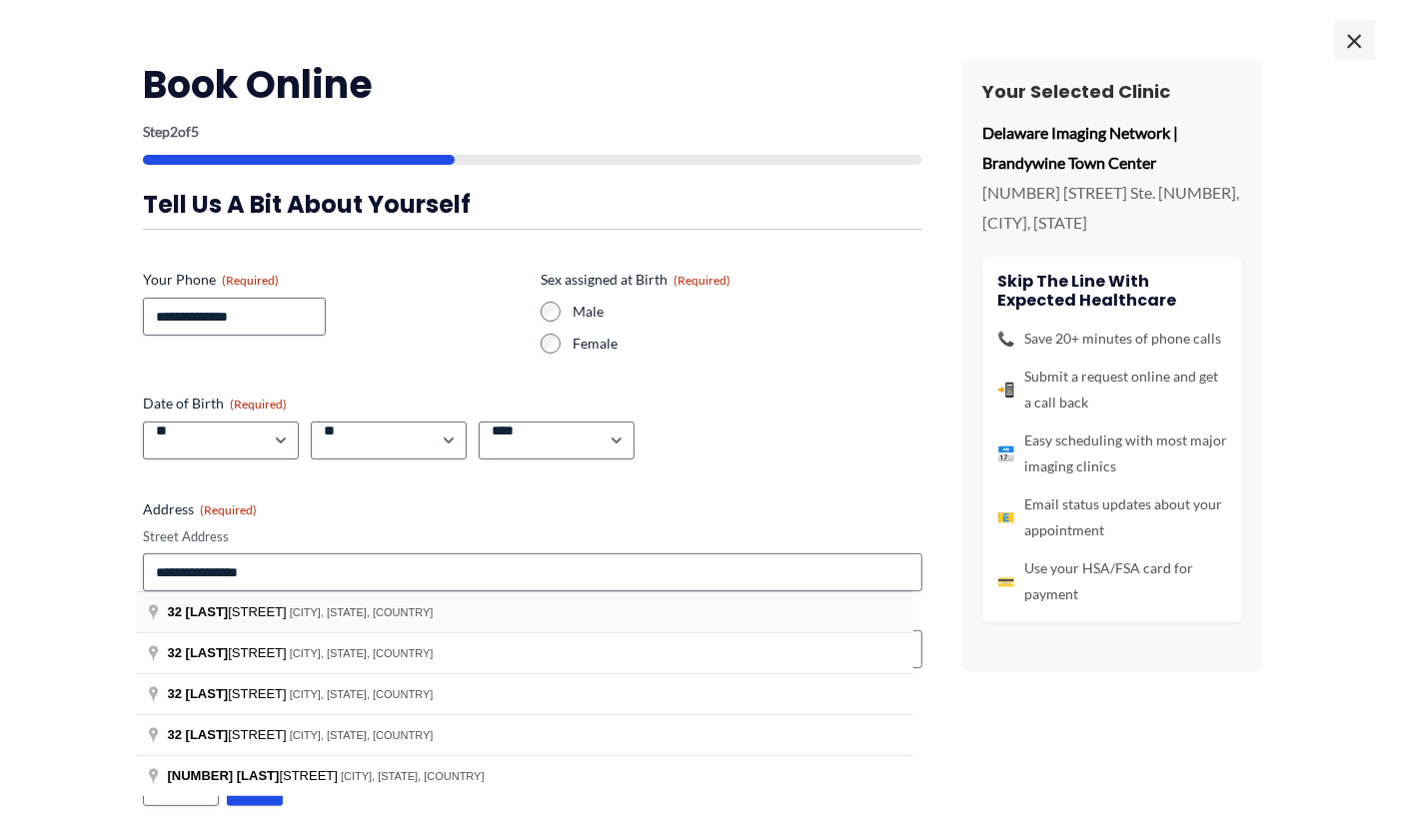 type on "**********" 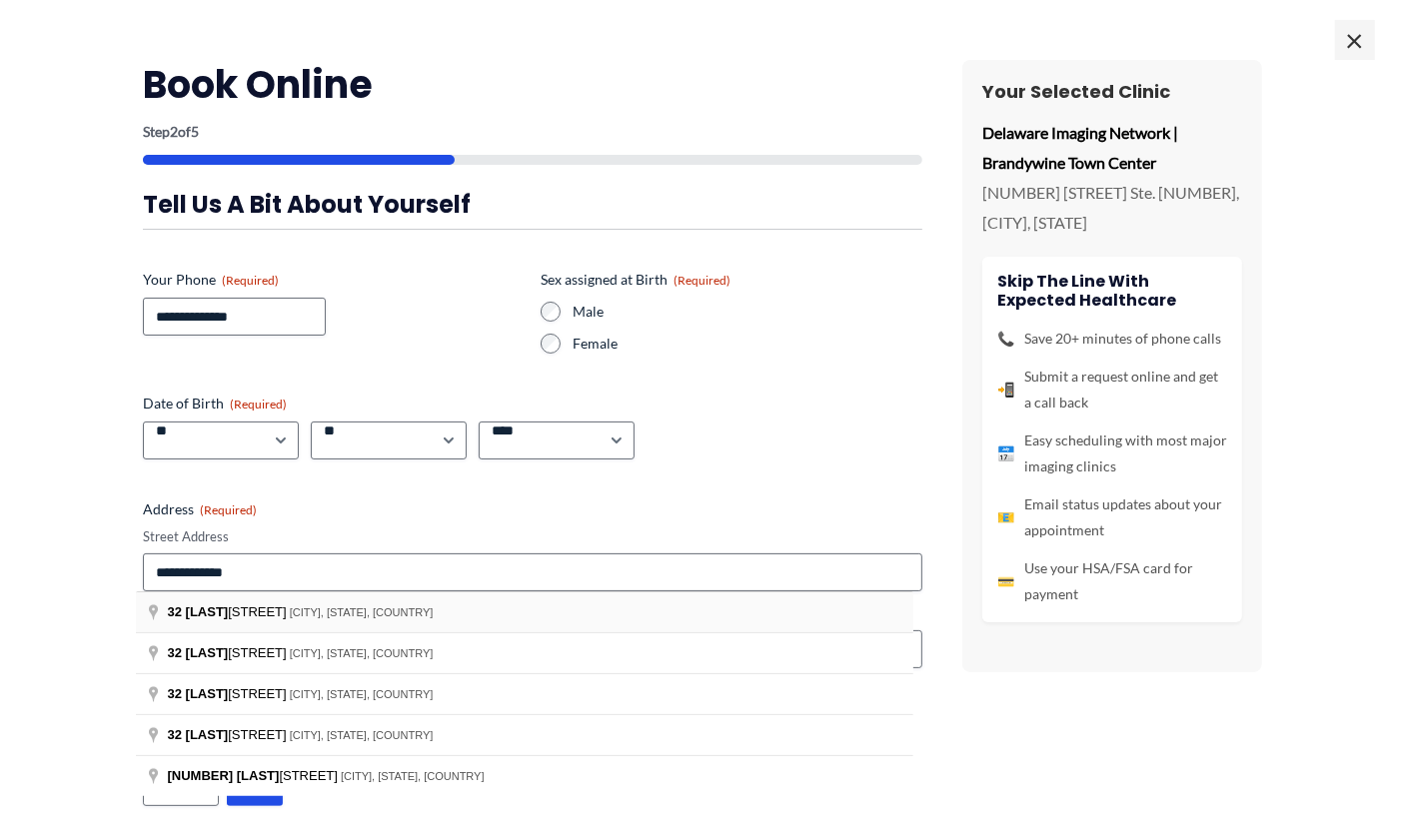 type on "********" 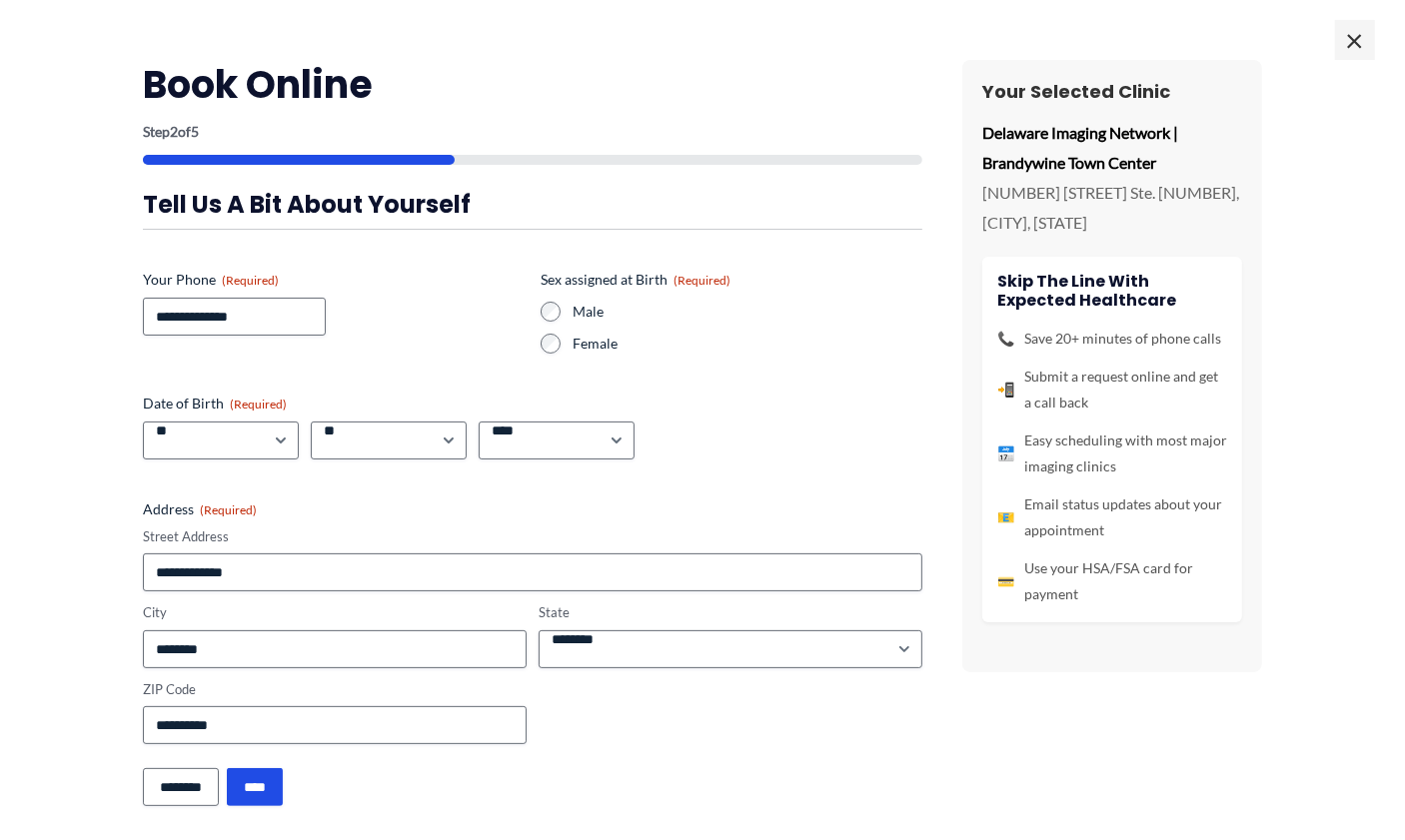 scroll, scrollTop: 6, scrollLeft: 0, axis: vertical 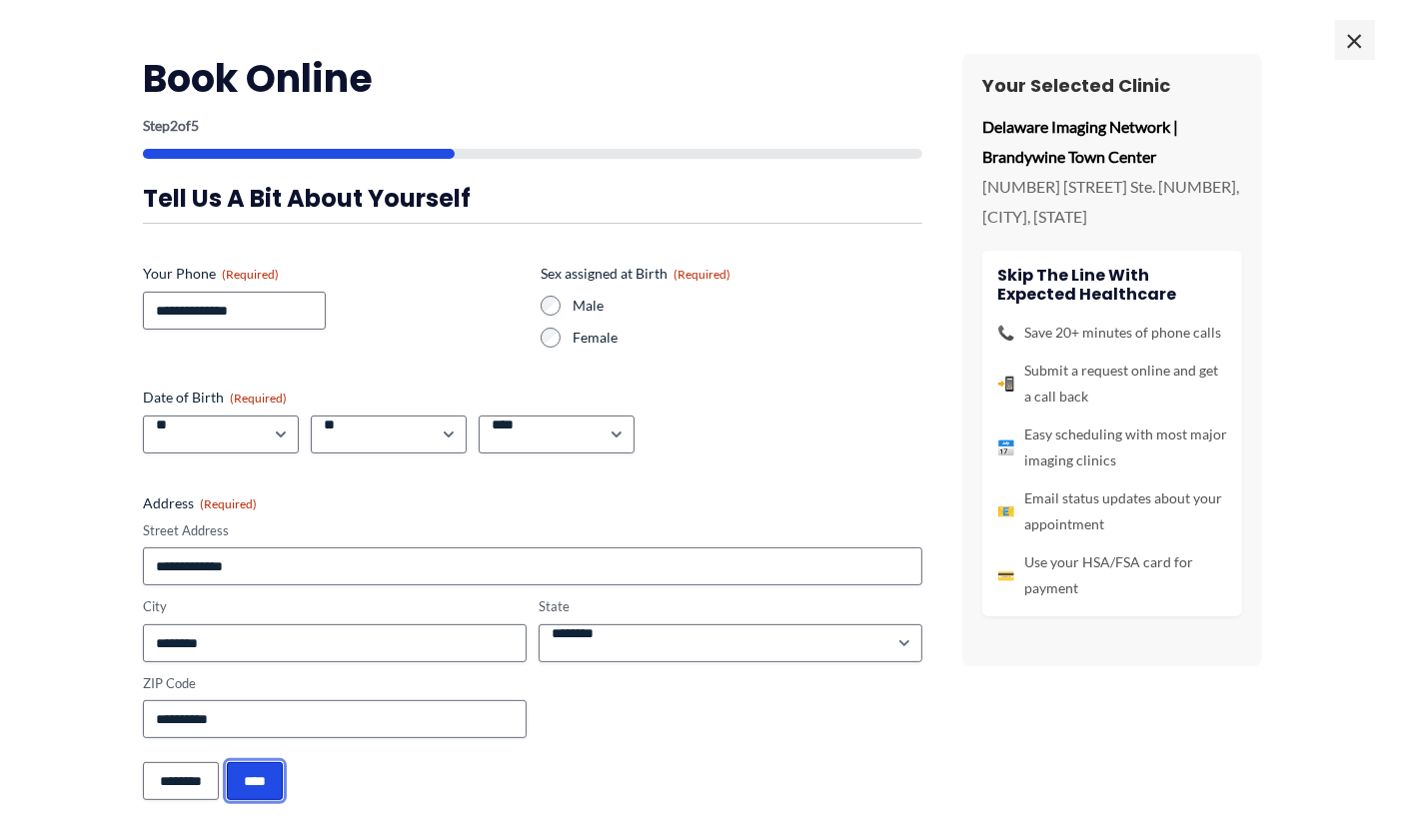 click on "****" at bounding box center (255, 781) 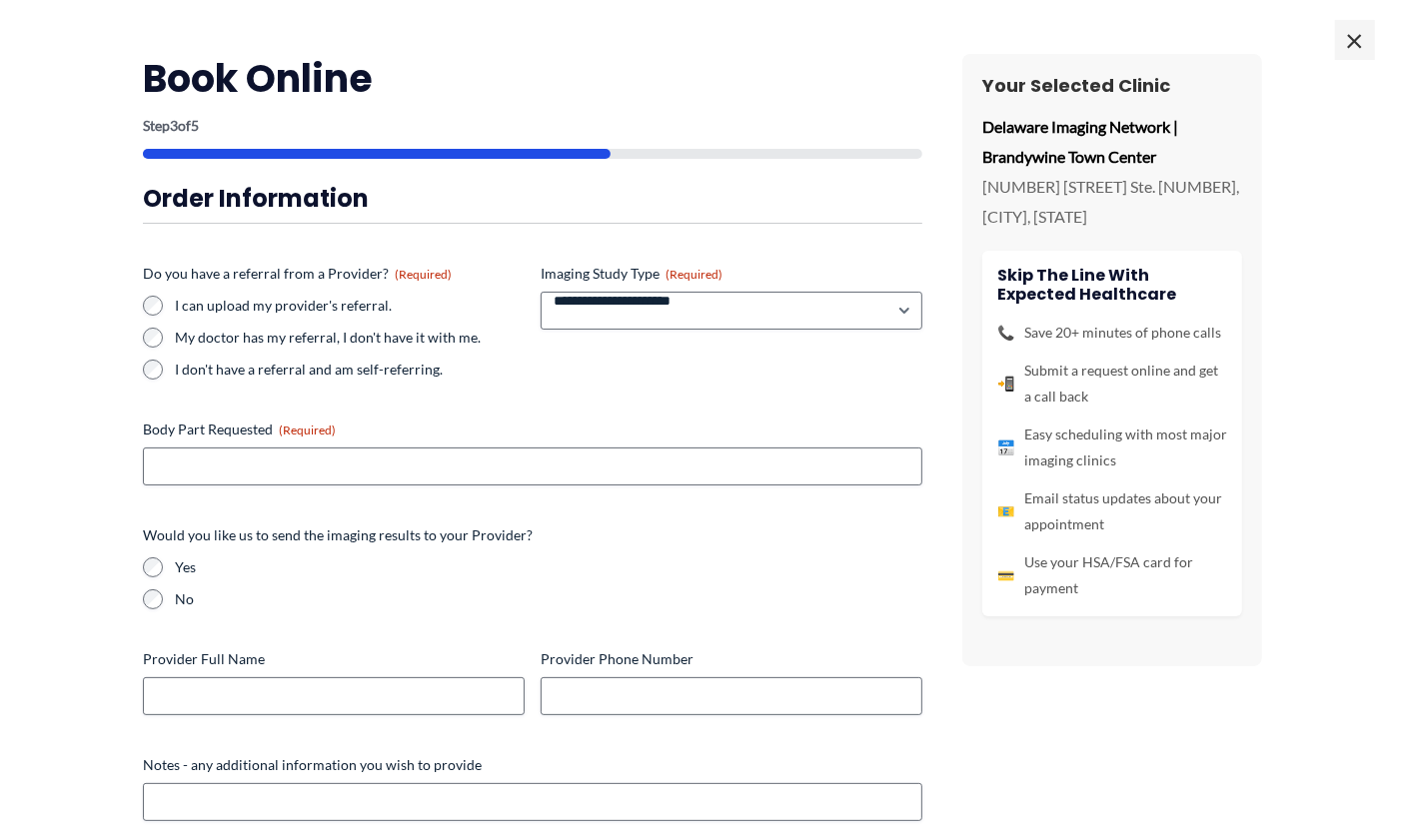 scroll, scrollTop: 0, scrollLeft: 0, axis: both 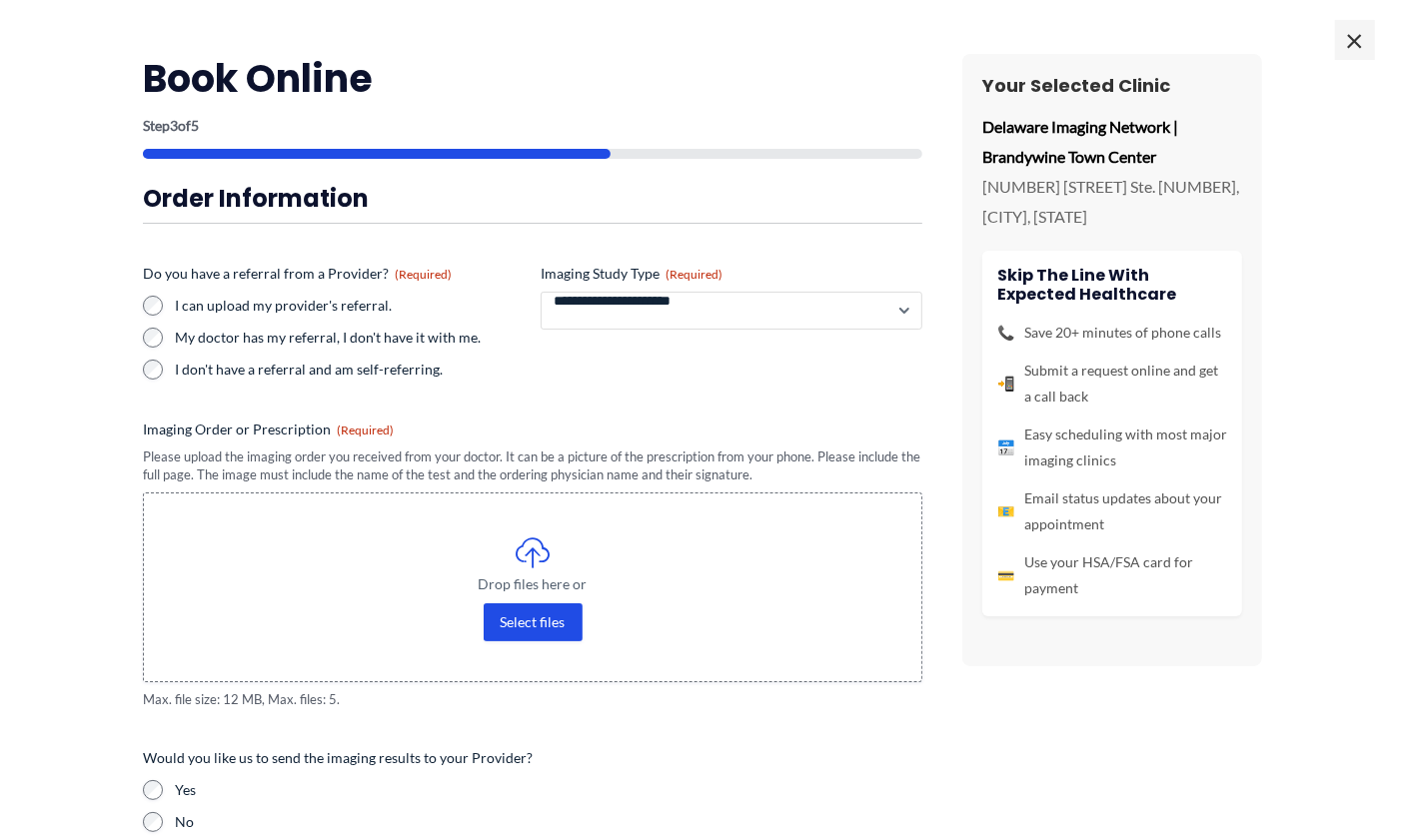 click on "**********" at bounding box center (731, 311) 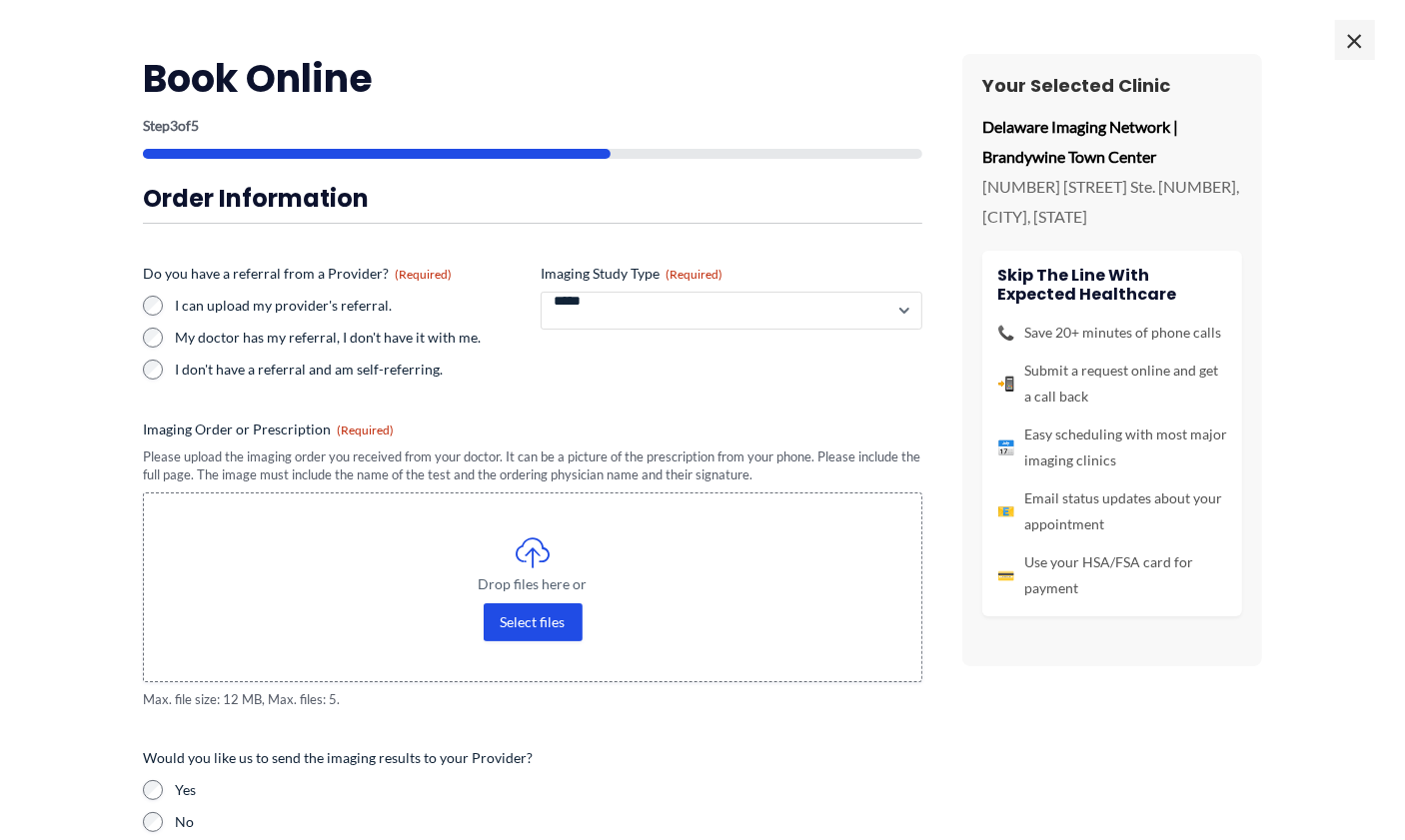 click on "**********" at bounding box center [731, 311] 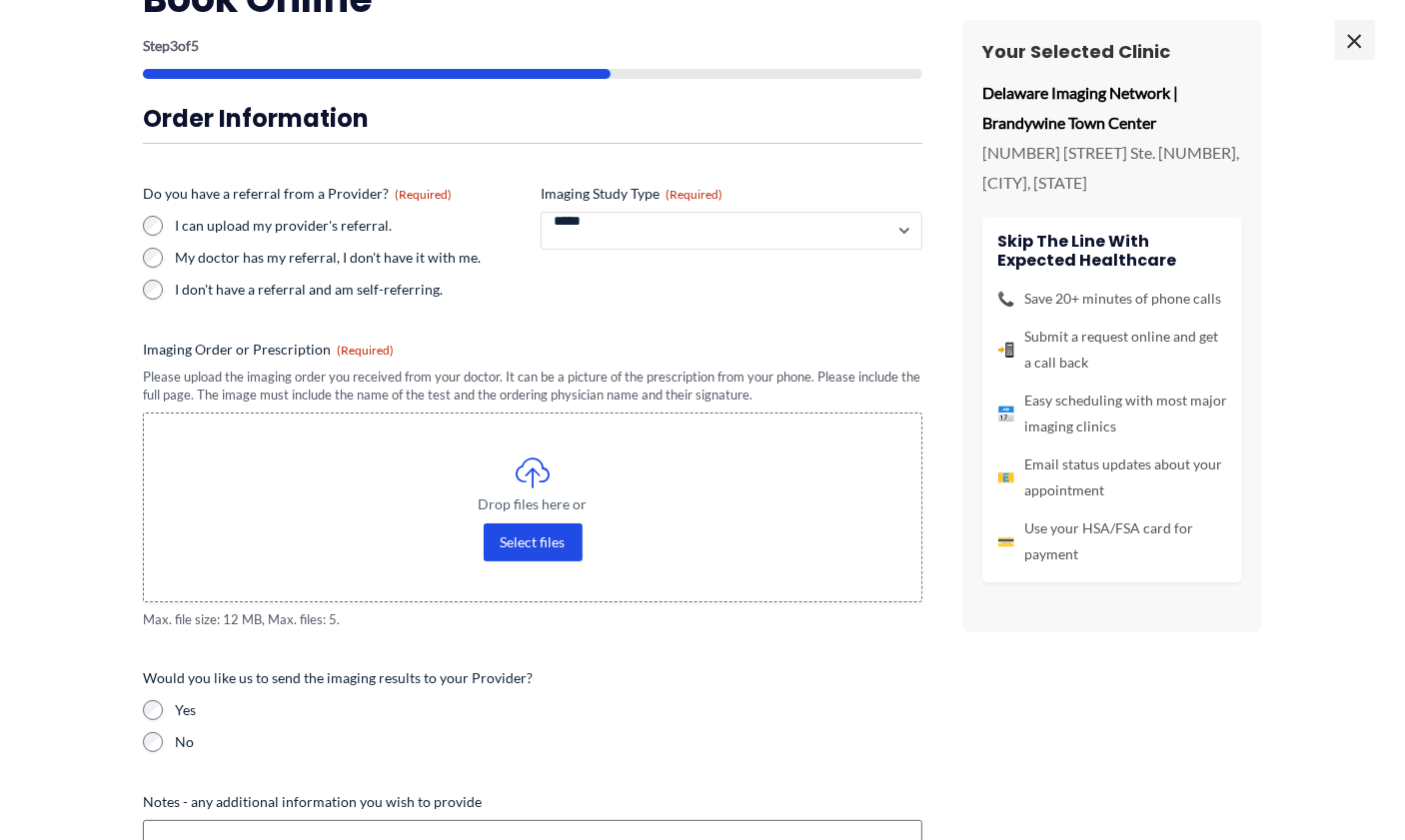 scroll, scrollTop: 206, scrollLeft: 0, axis: vertical 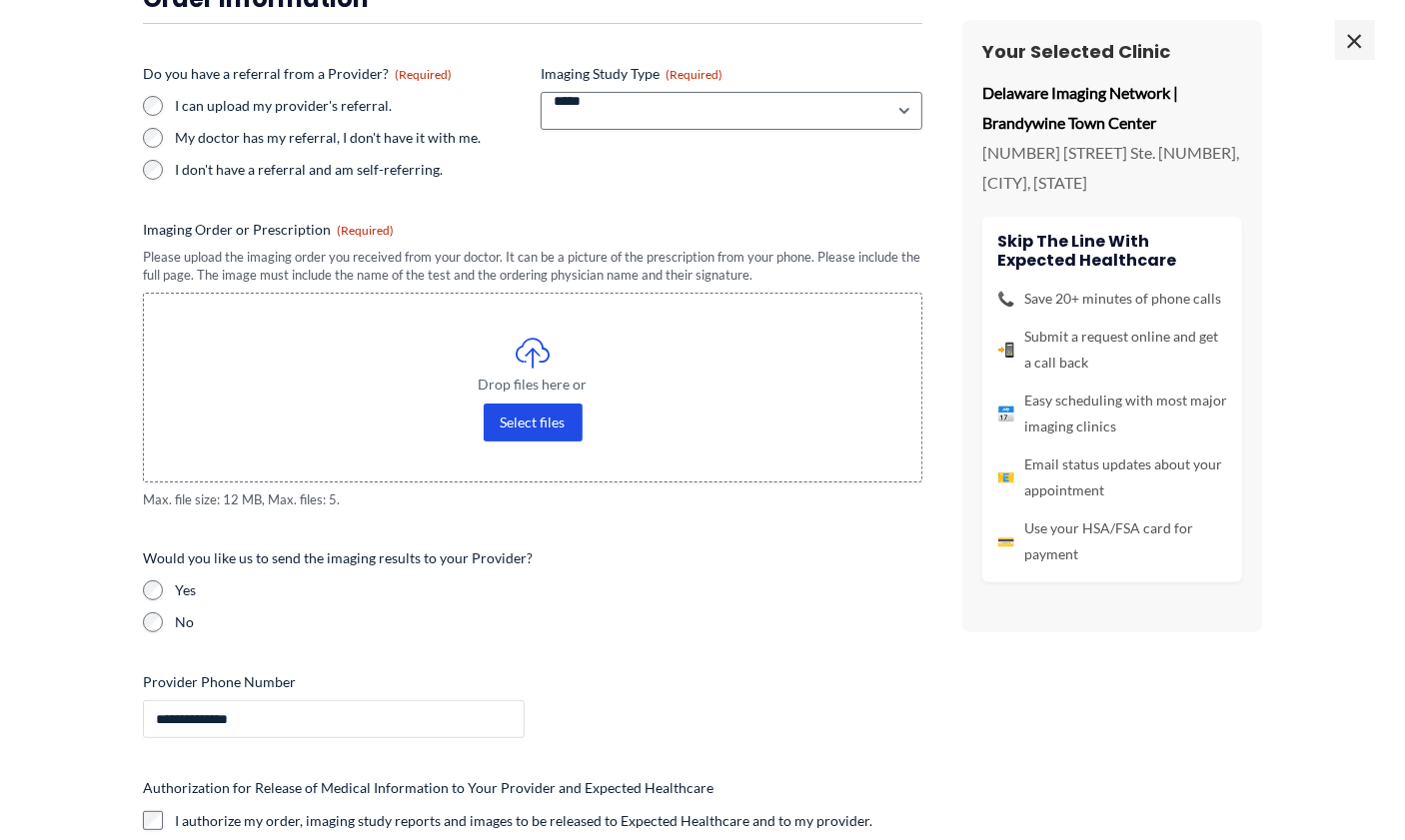 click on "**********" at bounding box center (334, 719) 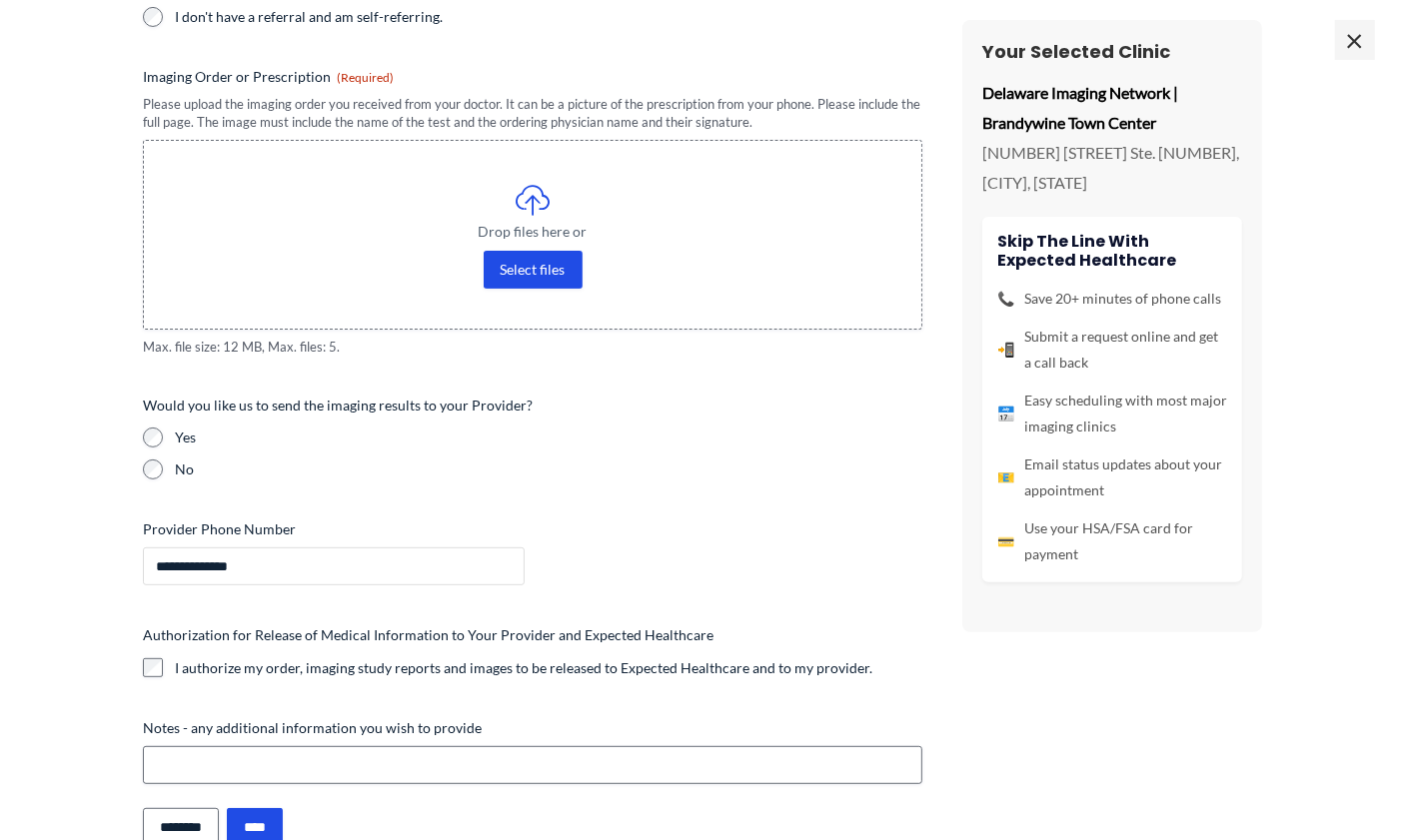 scroll, scrollTop: 403, scrollLeft: 0, axis: vertical 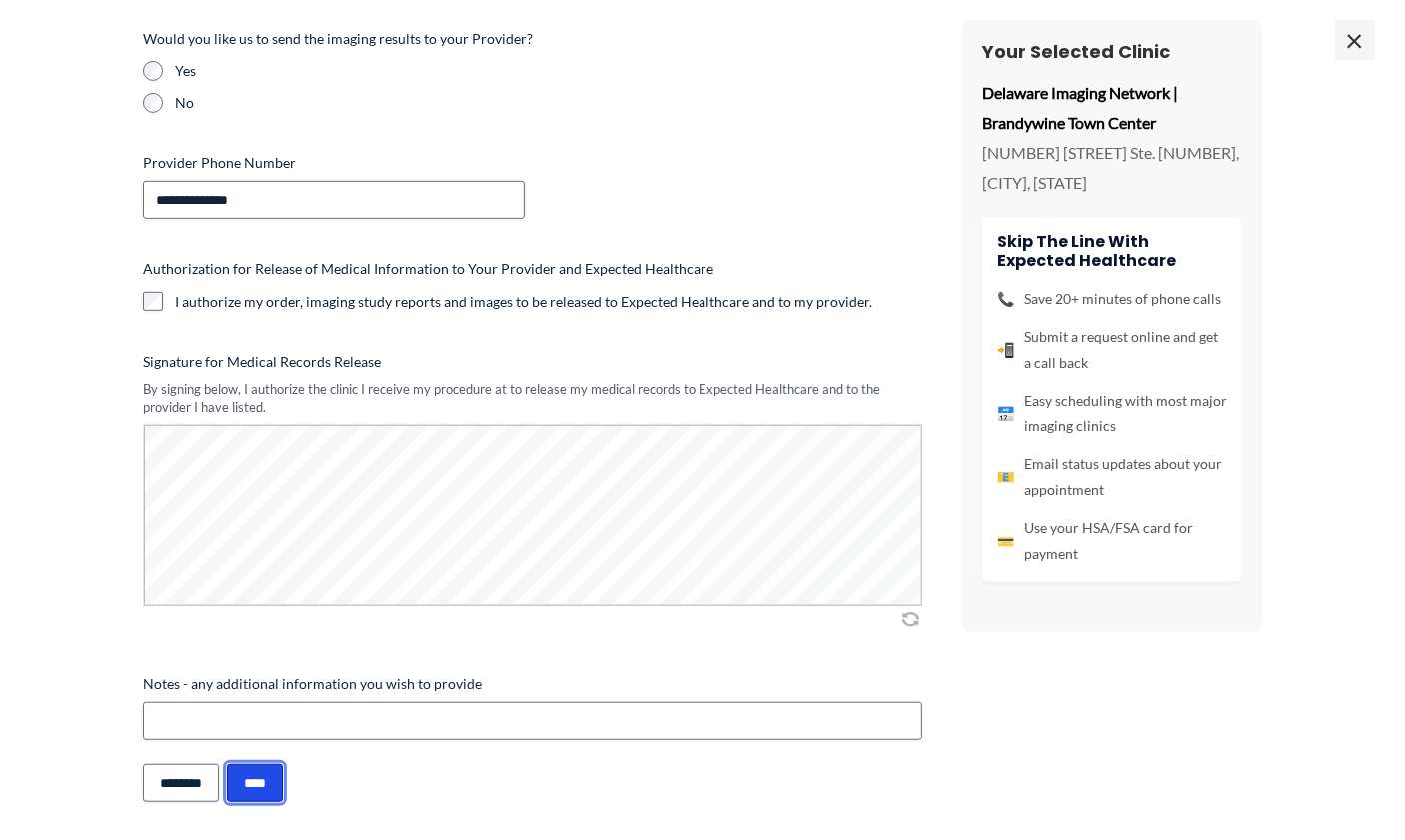 click on "****" at bounding box center (255, 783) 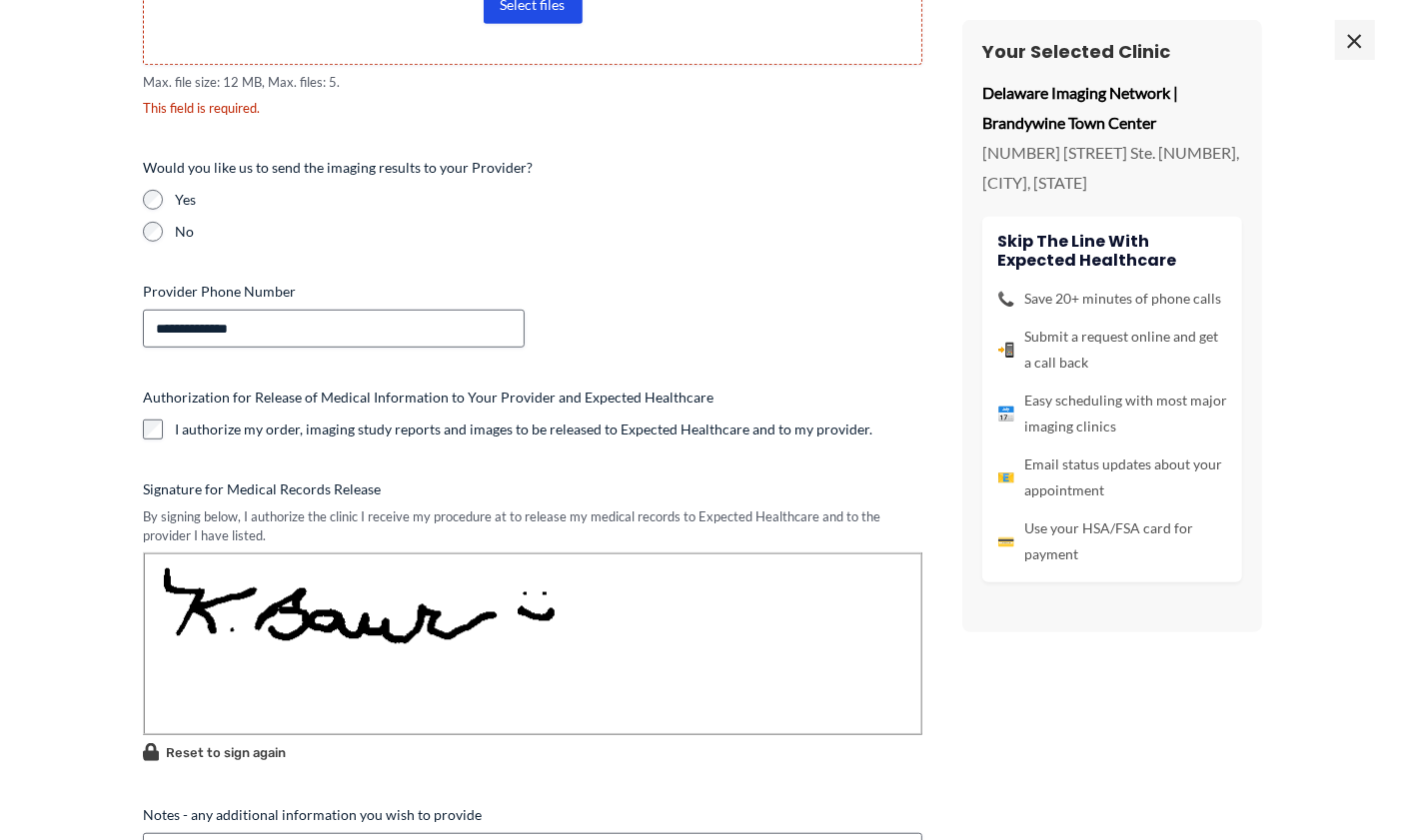 scroll, scrollTop: 0, scrollLeft: 0, axis: both 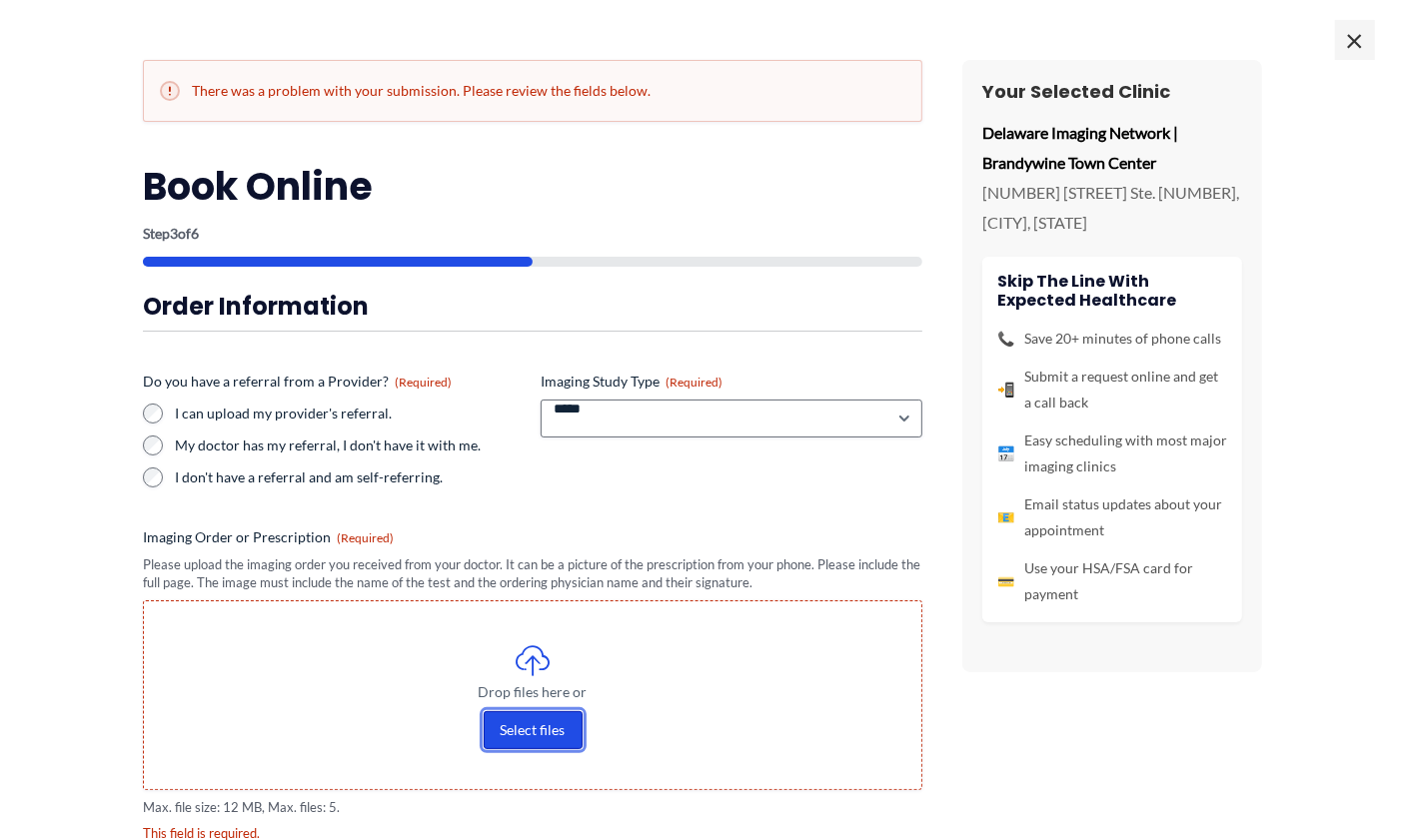 click on "Select files" at bounding box center [533, 730] 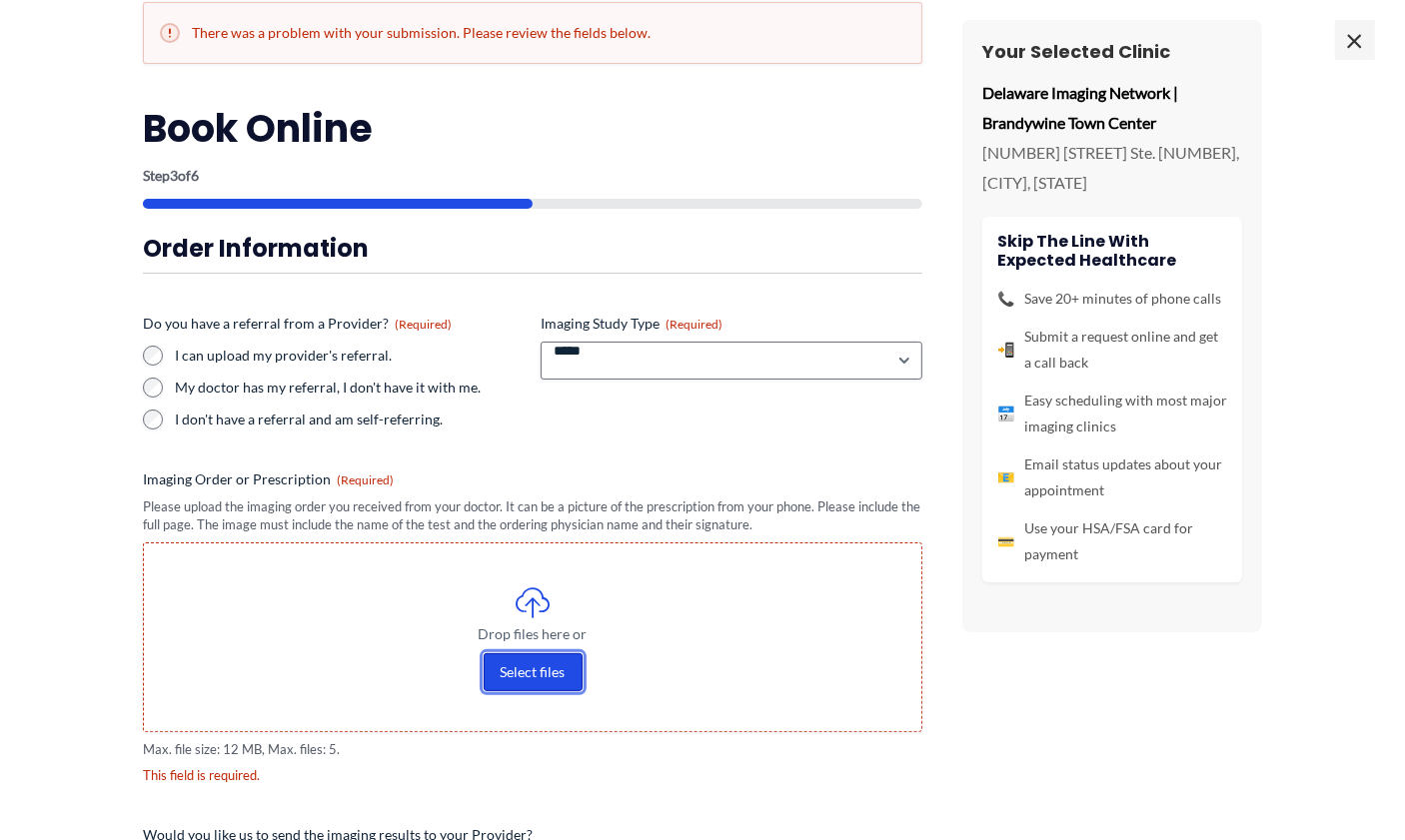 scroll, scrollTop: 0, scrollLeft: 0, axis: both 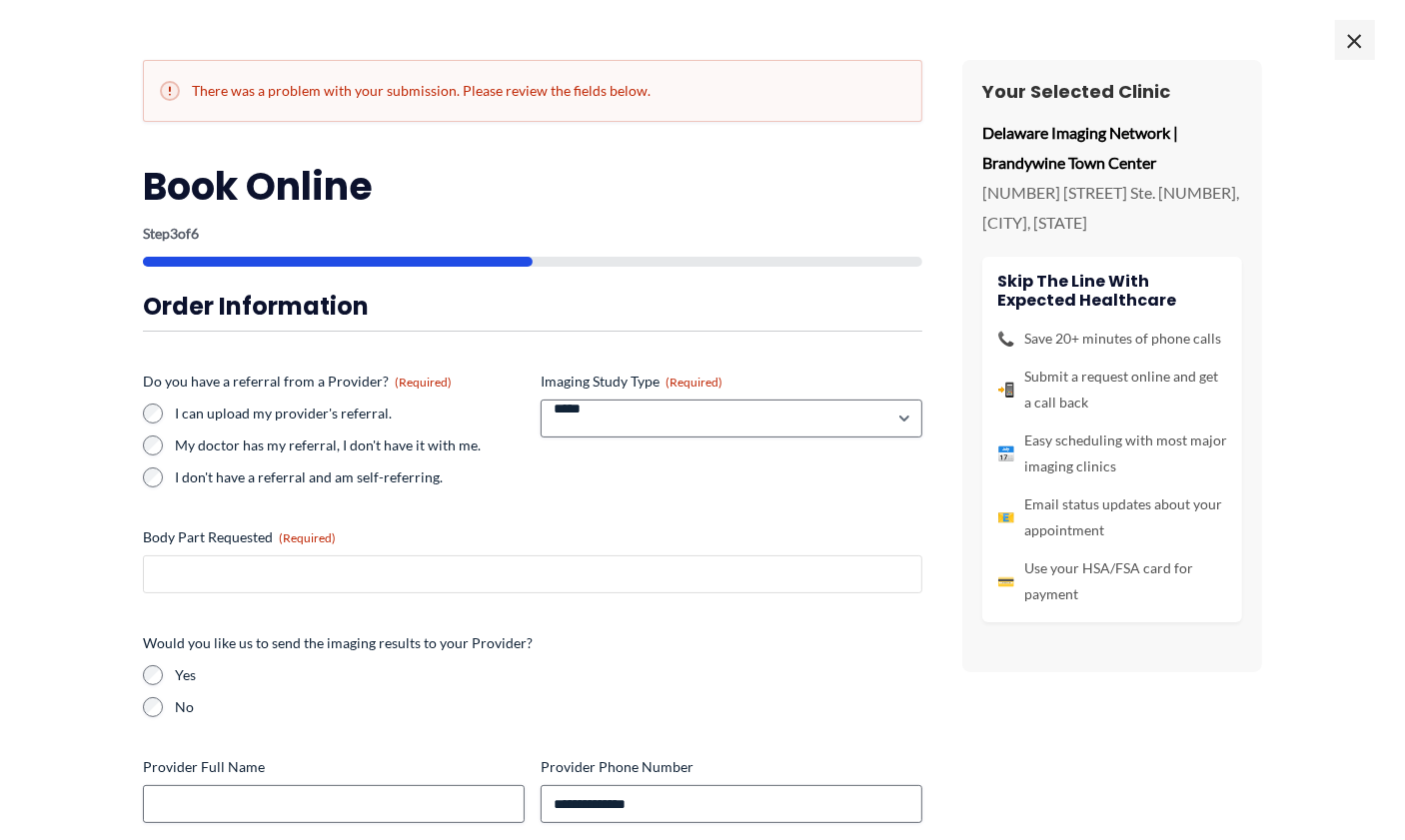 click on "Body Part Requested (Required)" at bounding box center [533, 574] 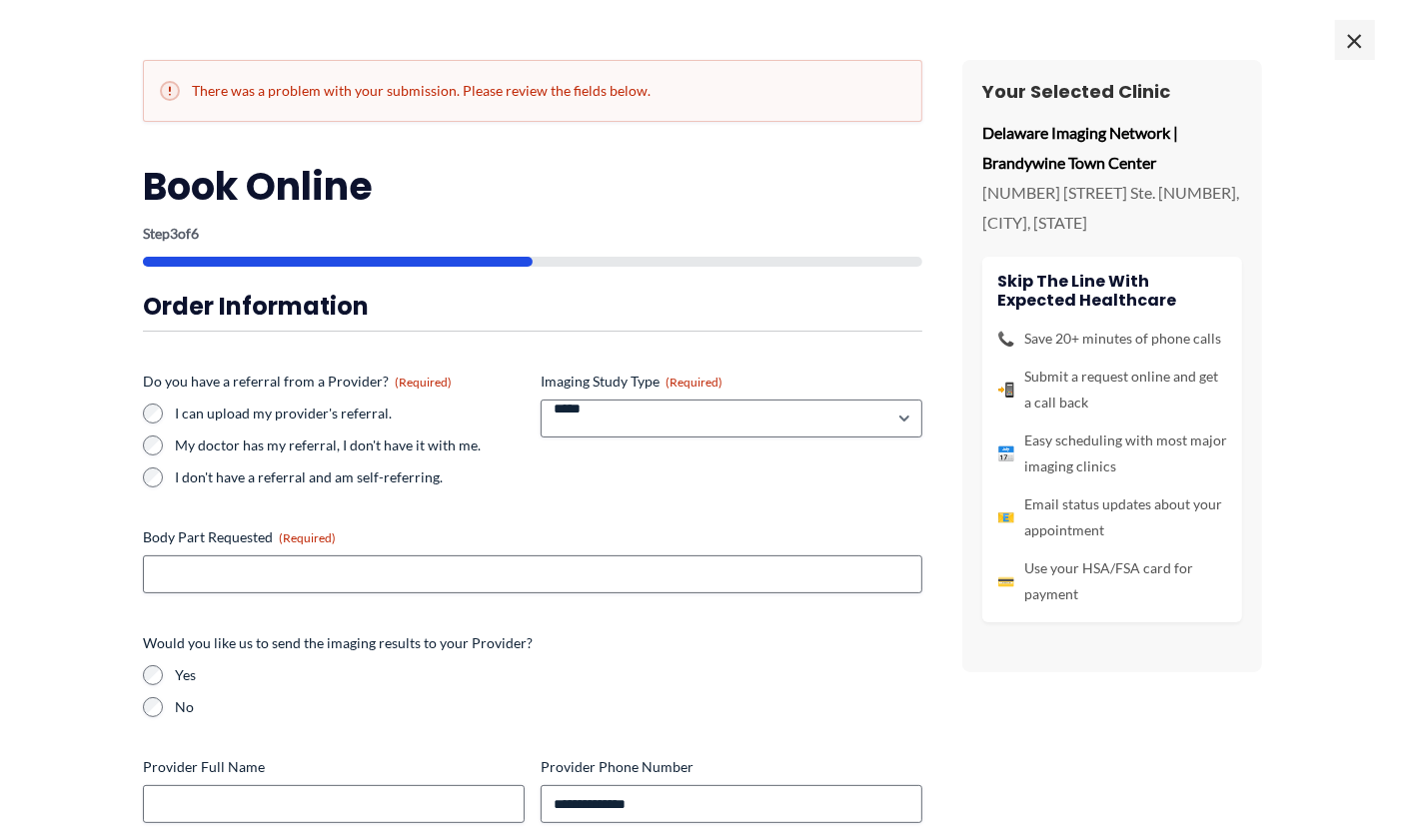 click on "**********" at bounding box center [731, 429] 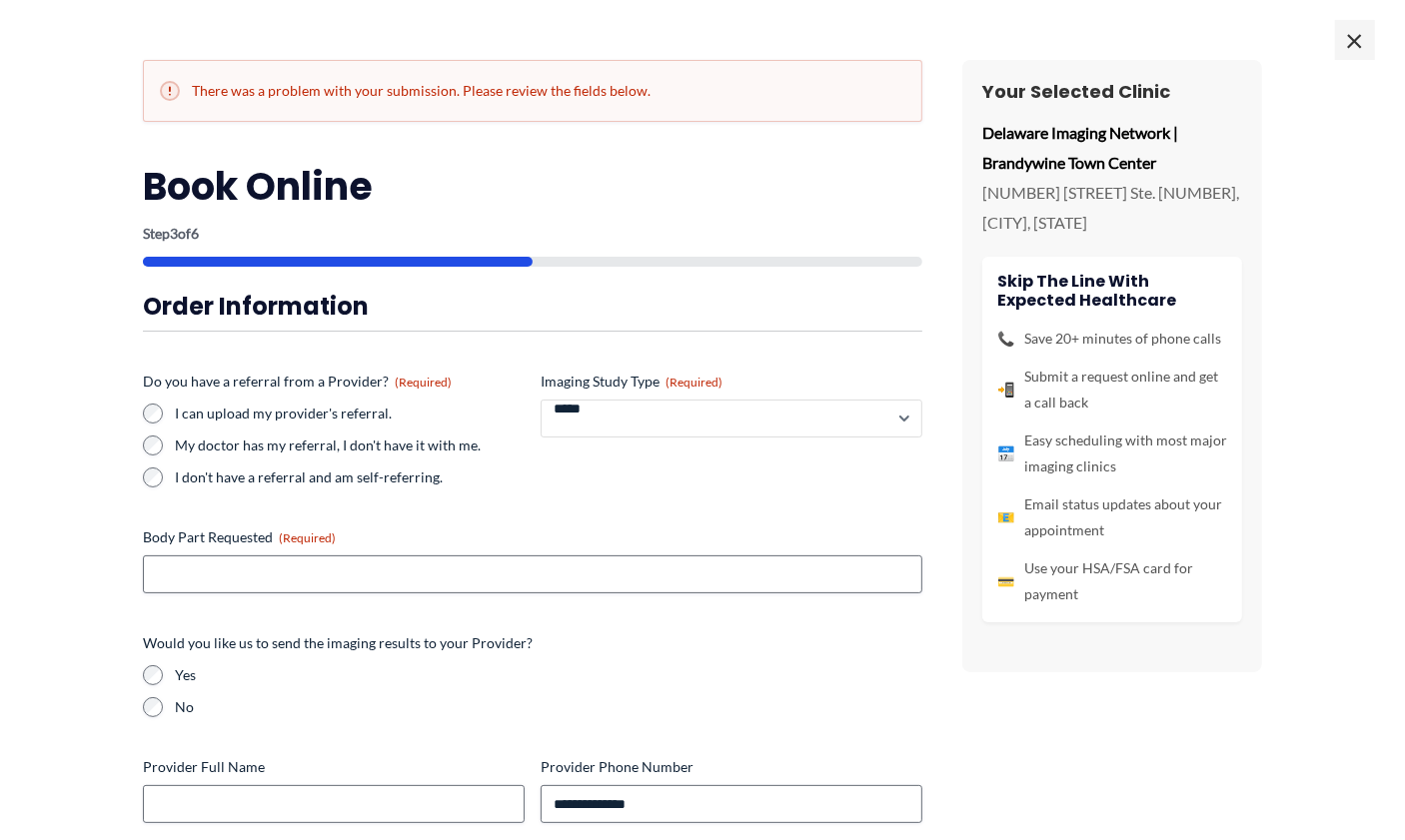 click on "**********" at bounding box center (731, 419) 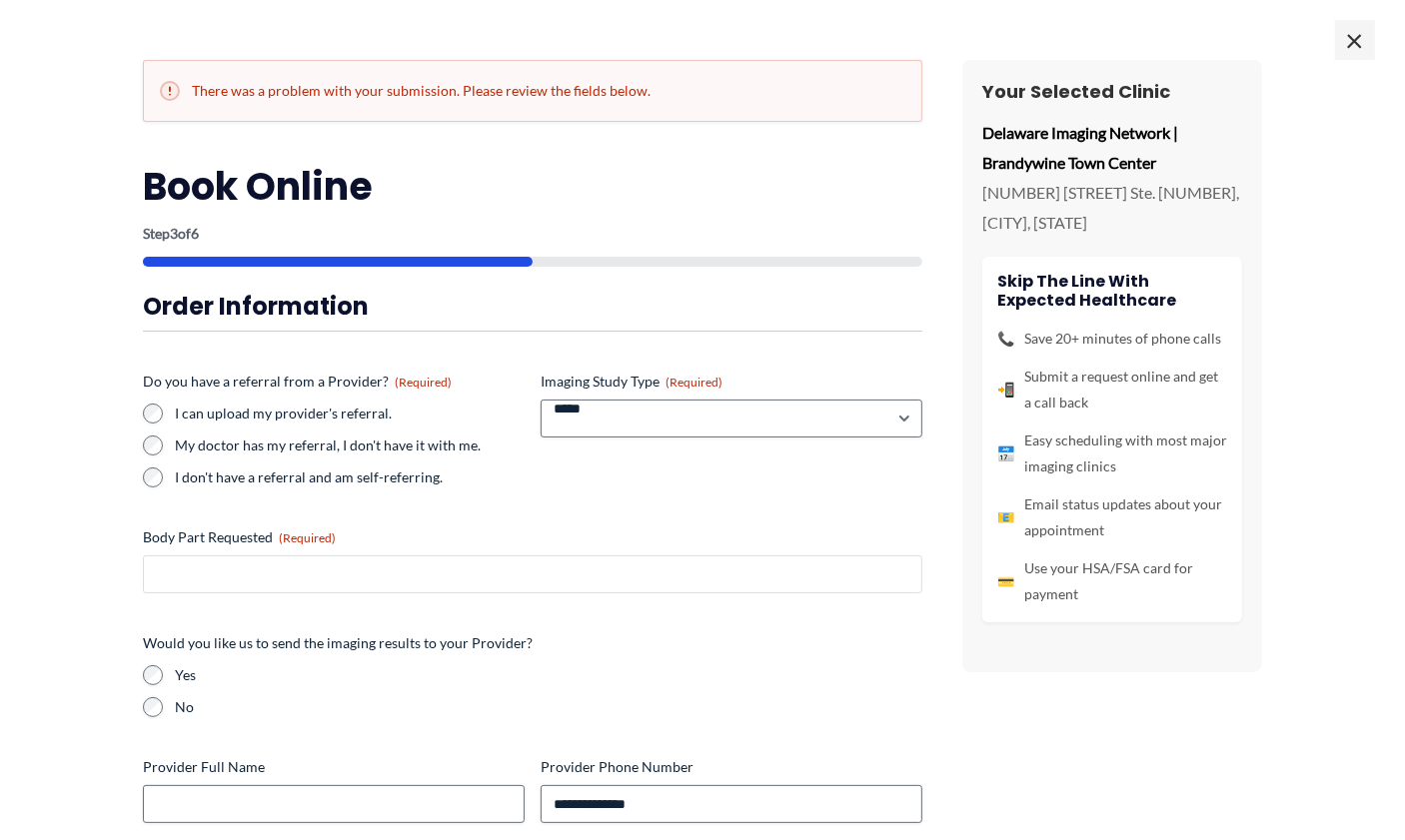 click on "Body Part Requested (Required)" at bounding box center (533, 574) 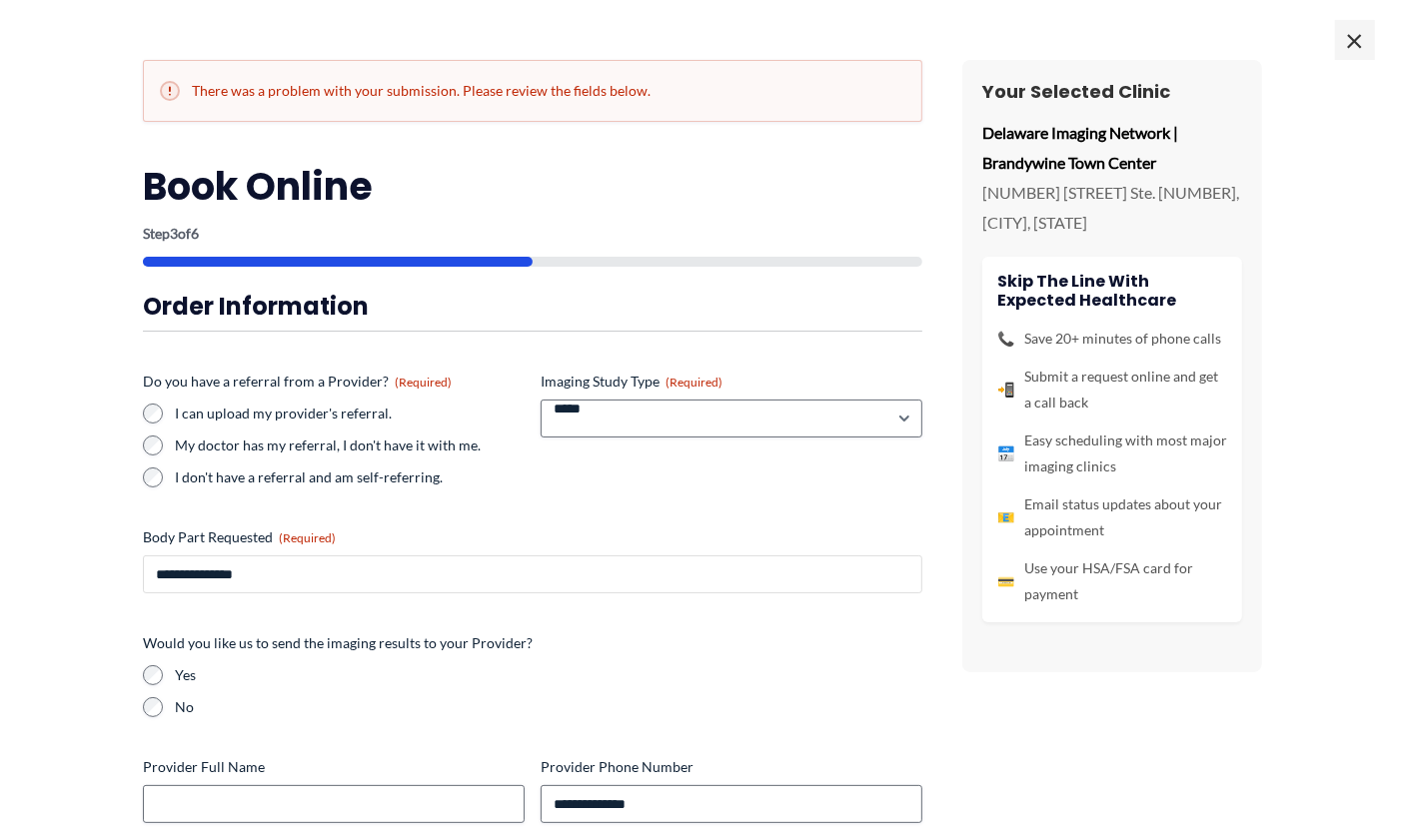 drag, startPoint x: 247, startPoint y: 570, endPoint x: 232, endPoint y: 583, distance: 19.849433 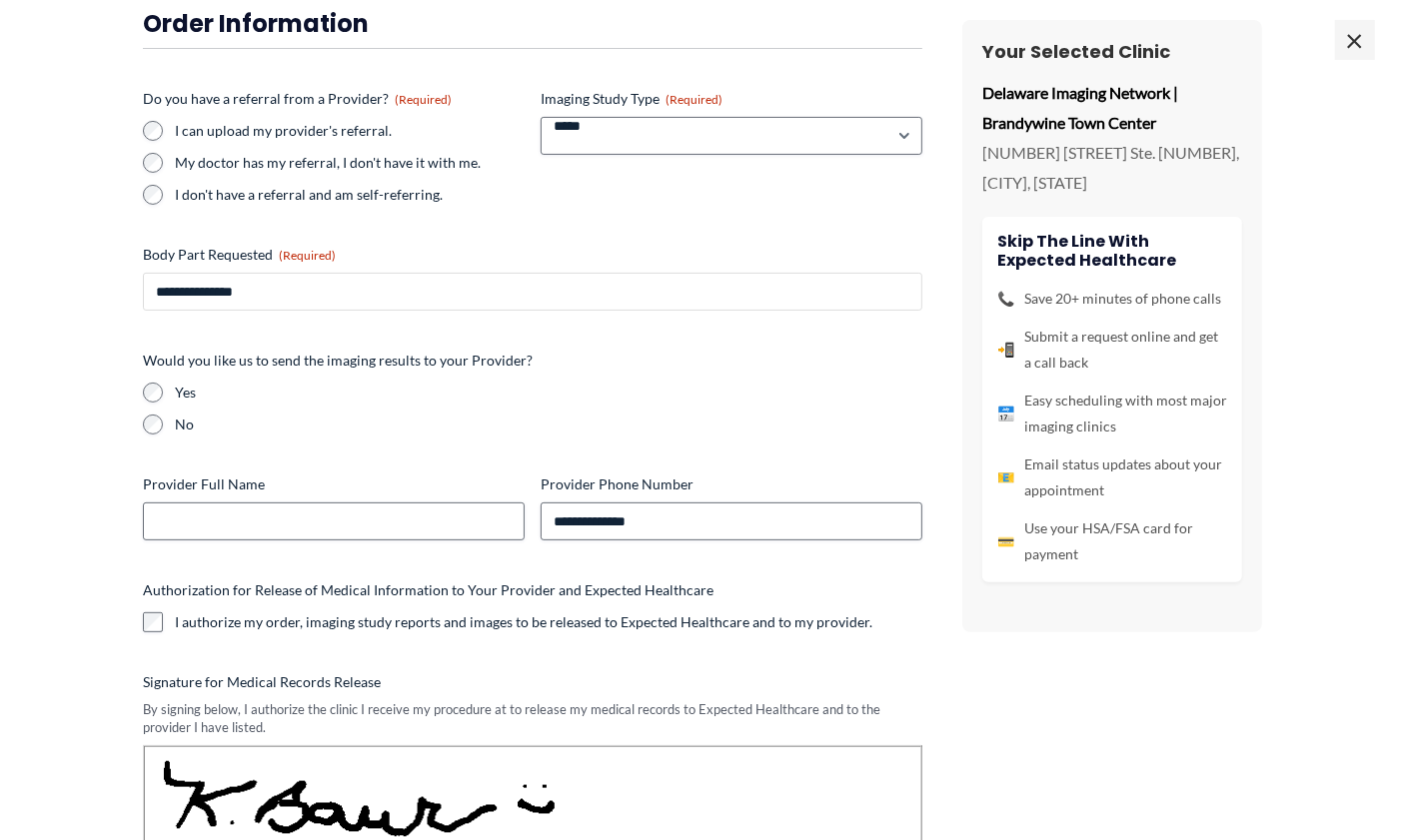 scroll, scrollTop: 300, scrollLeft: 0, axis: vertical 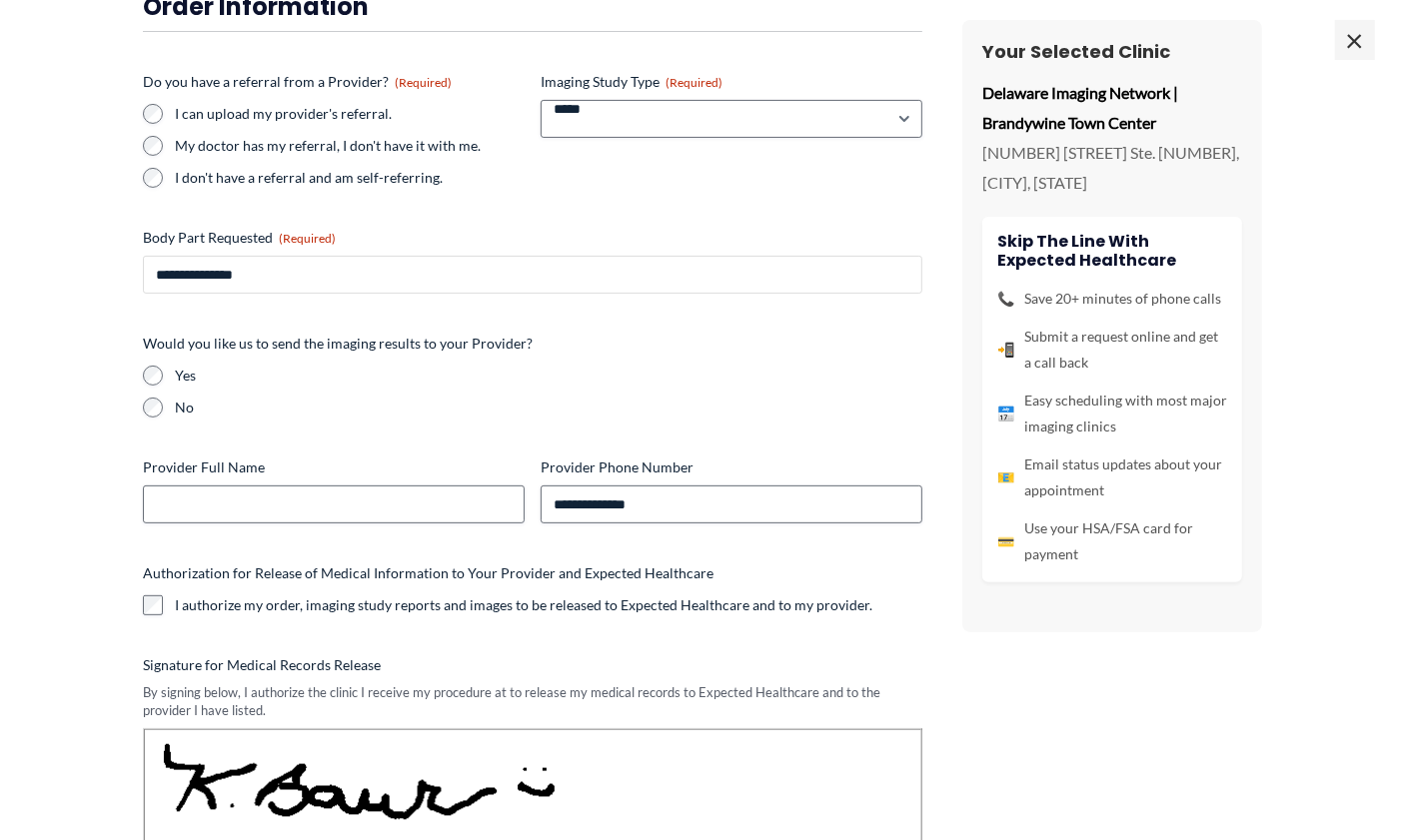 type on "**********" 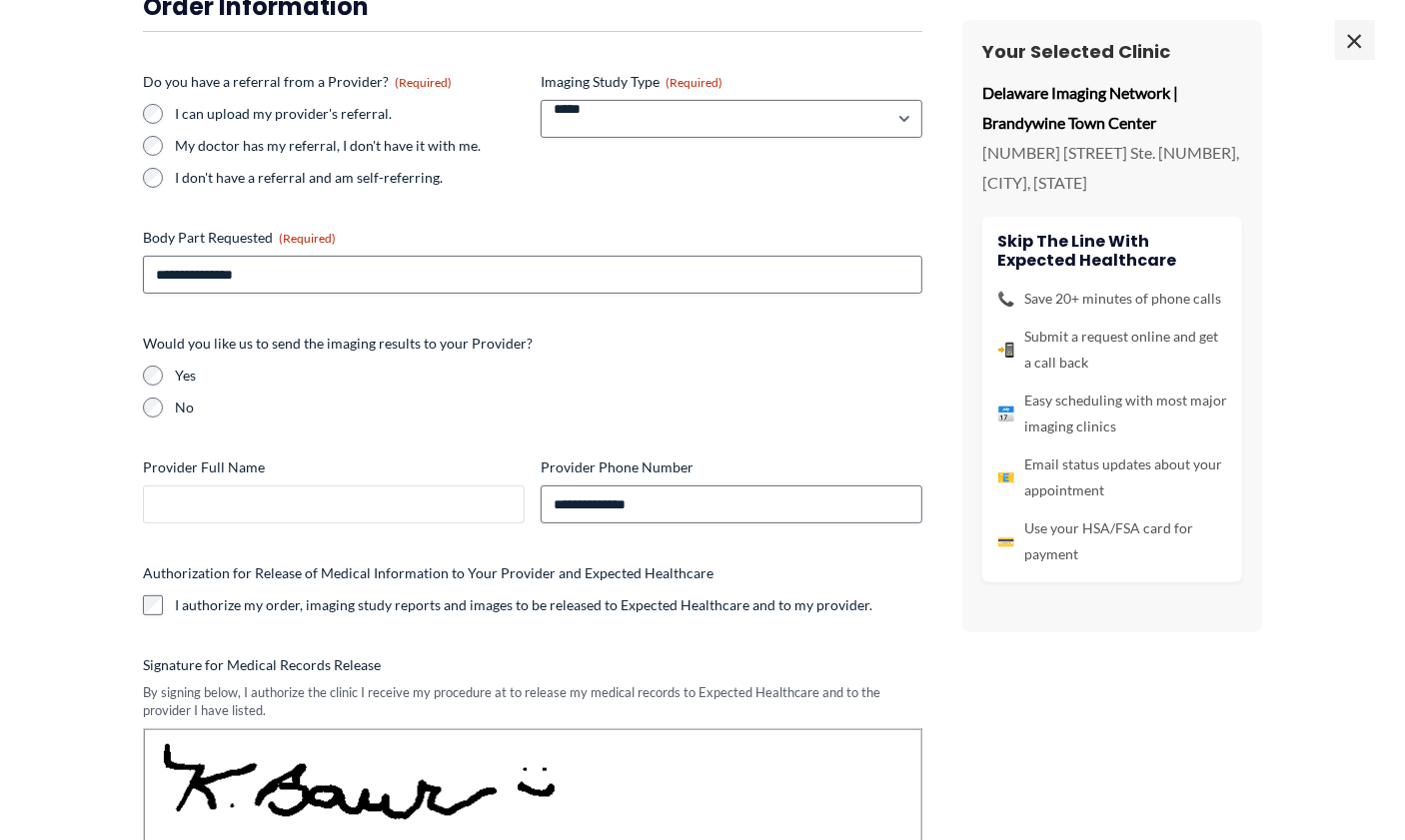 click on "Provider Full Name" at bounding box center [334, 504] 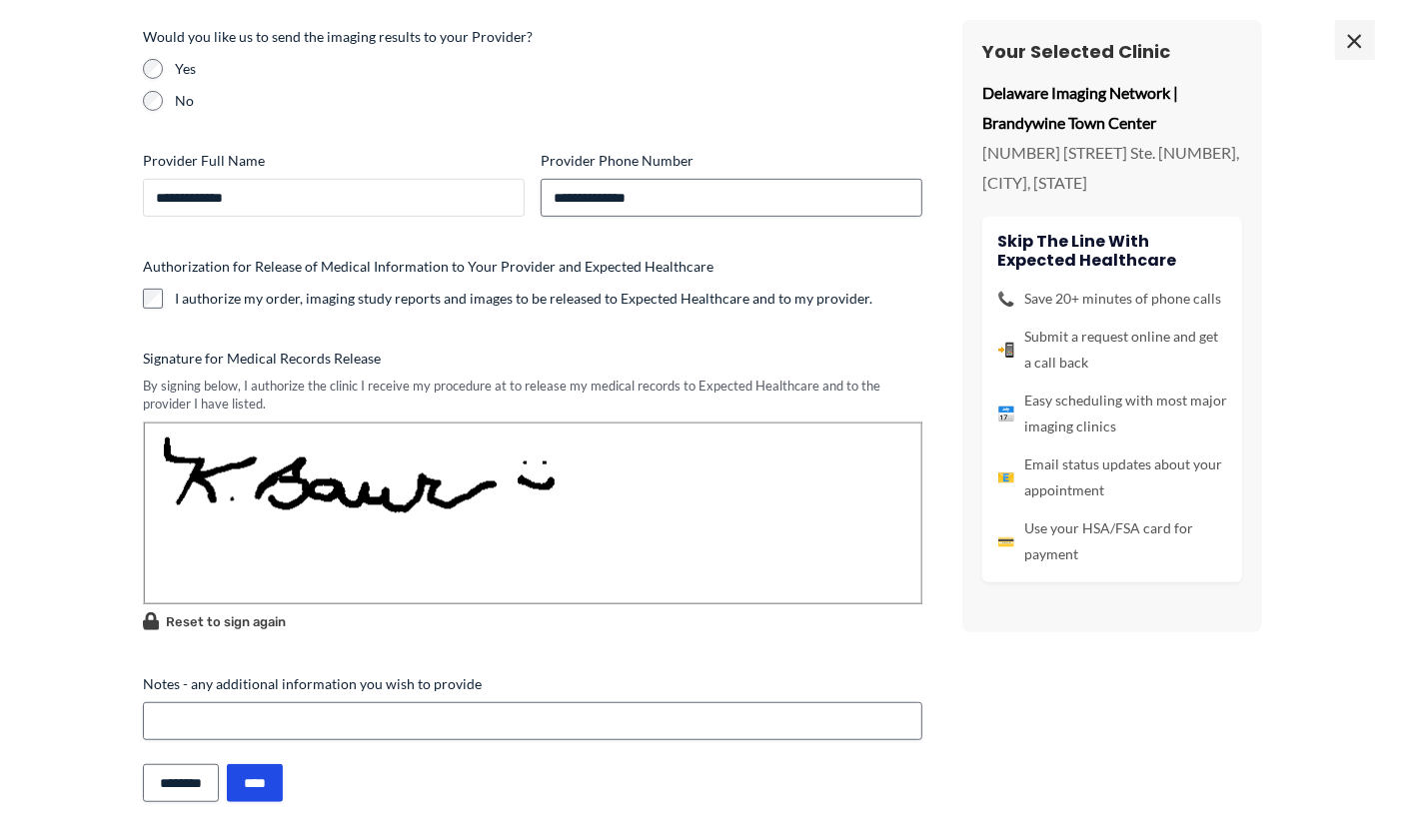 scroll, scrollTop: 607, scrollLeft: 0, axis: vertical 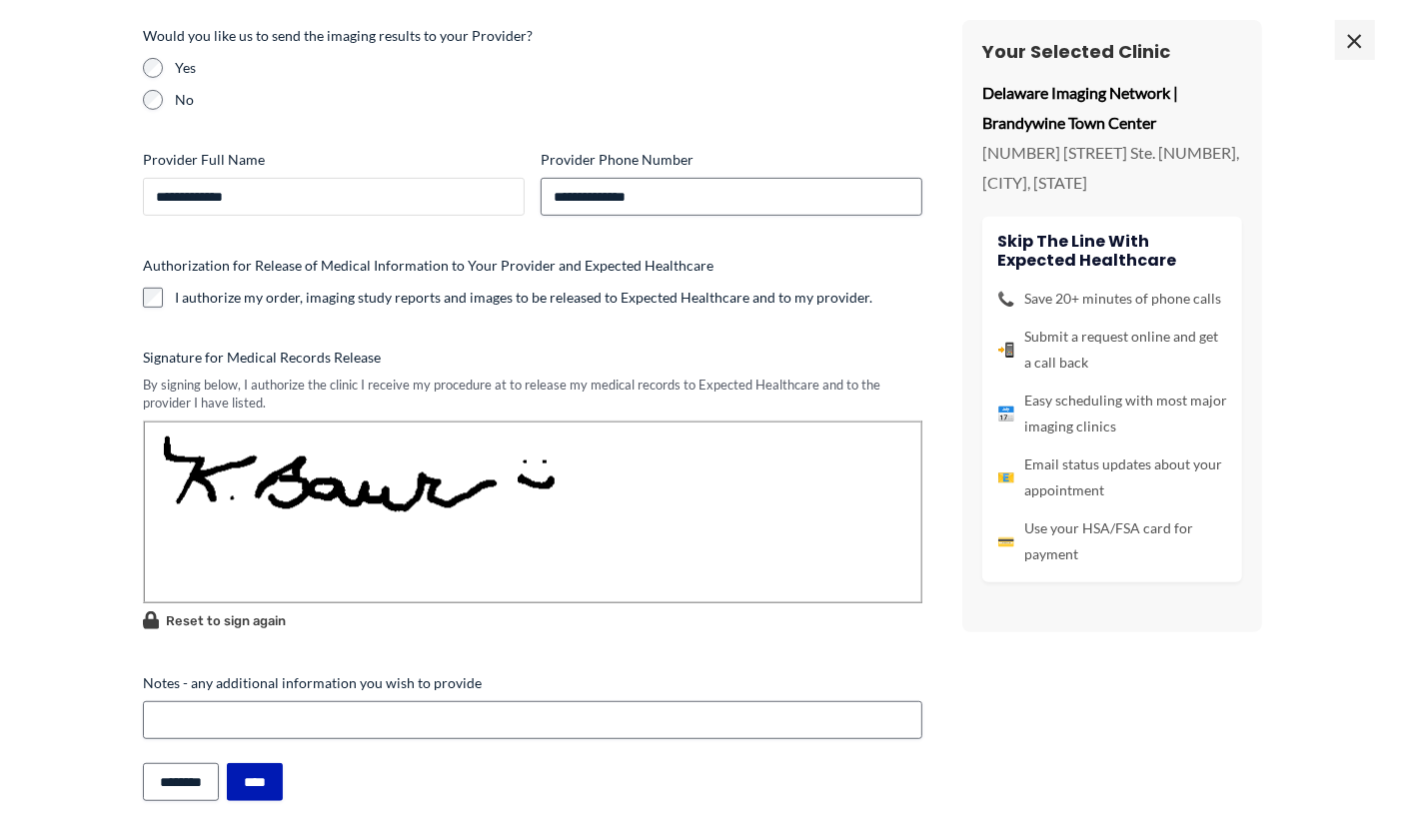 type on "**********" 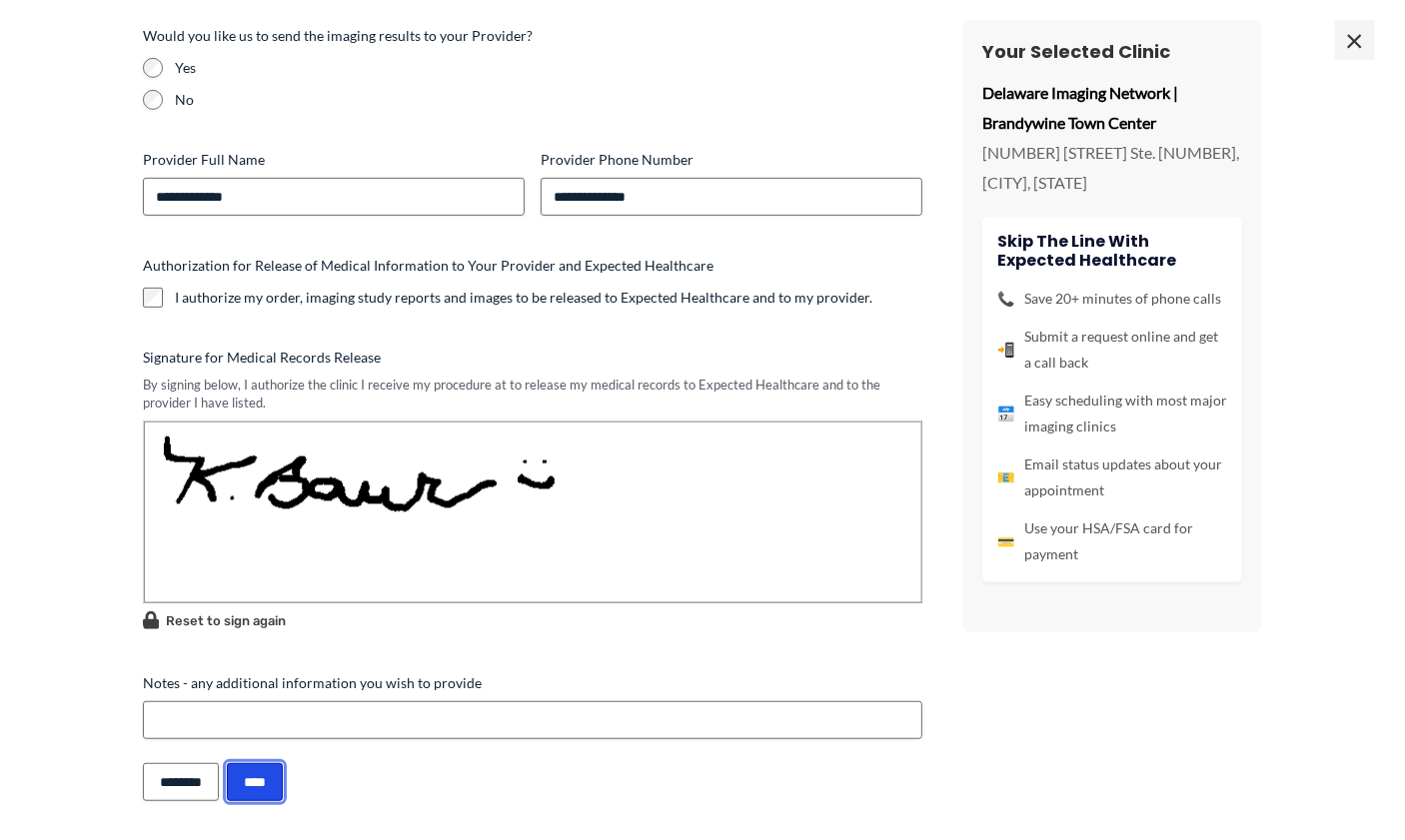 click on "****" at bounding box center [255, 782] 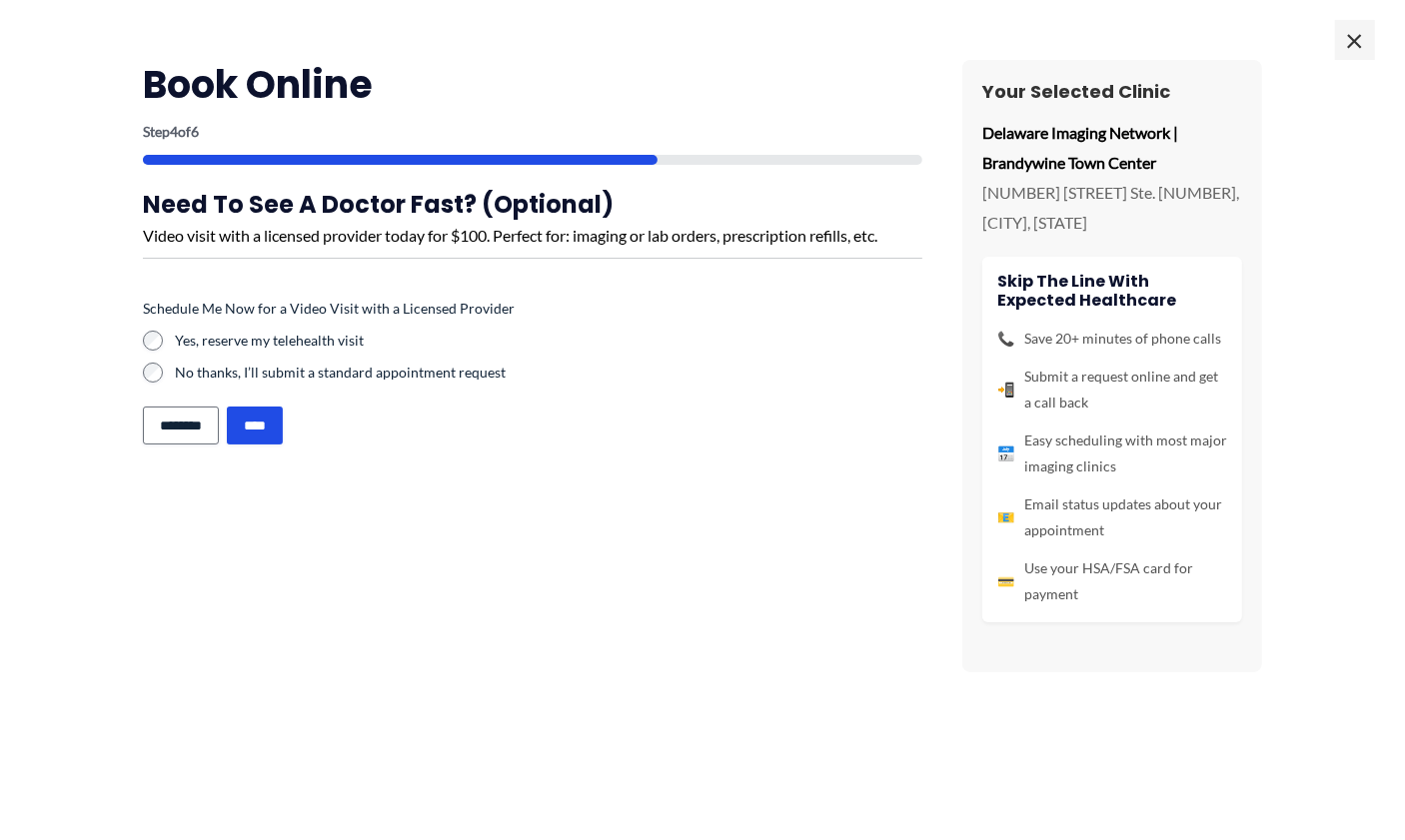 scroll, scrollTop: 0, scrollLeft: 0, axis: both 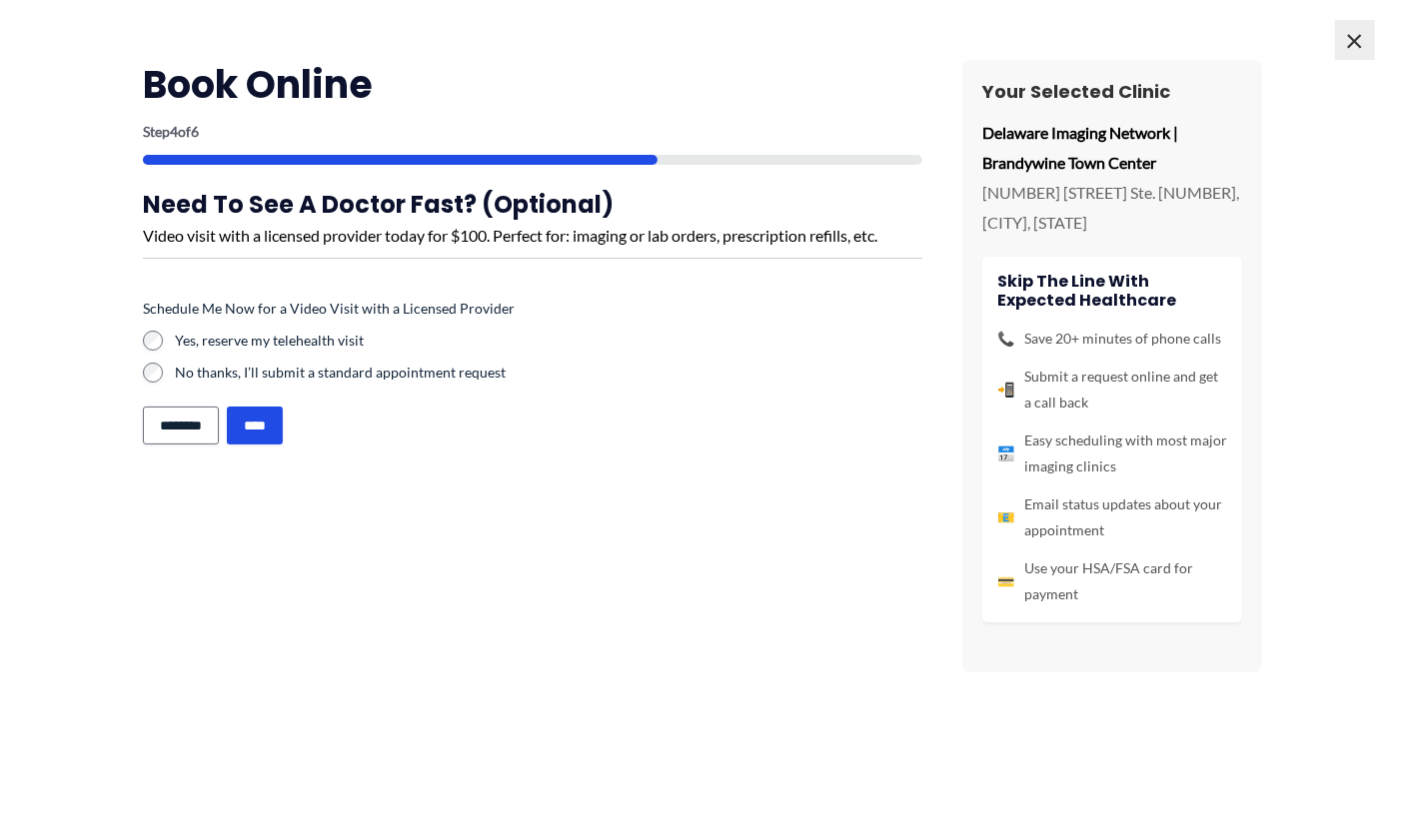 click on "×" at bounding box center (1355, 40) 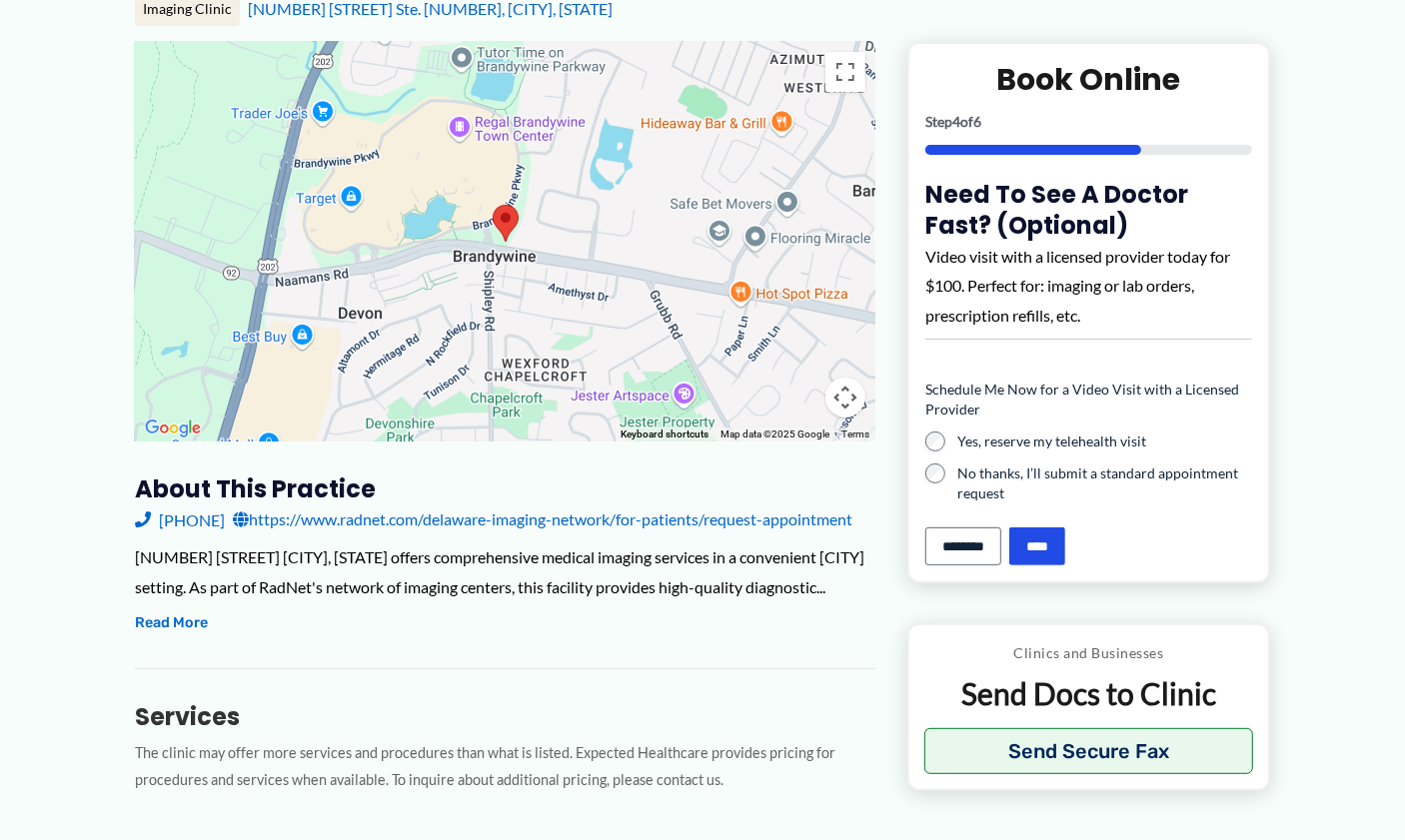scroll, scrollTop: 0, scrollLeft: 0, axis: both 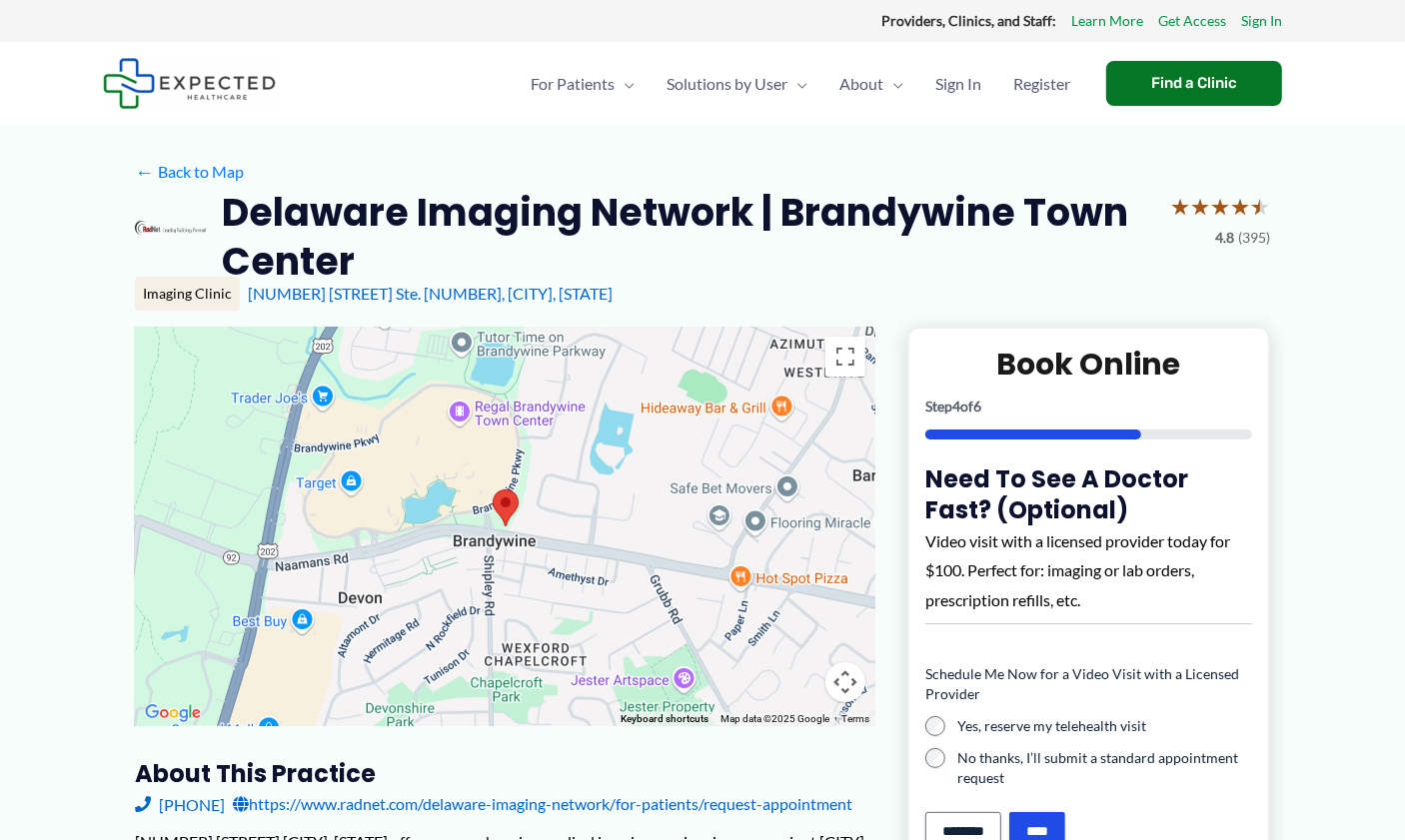 click on "Delaware Imaging Network | Brandywine Town Center" at bounding box center [688, 237] 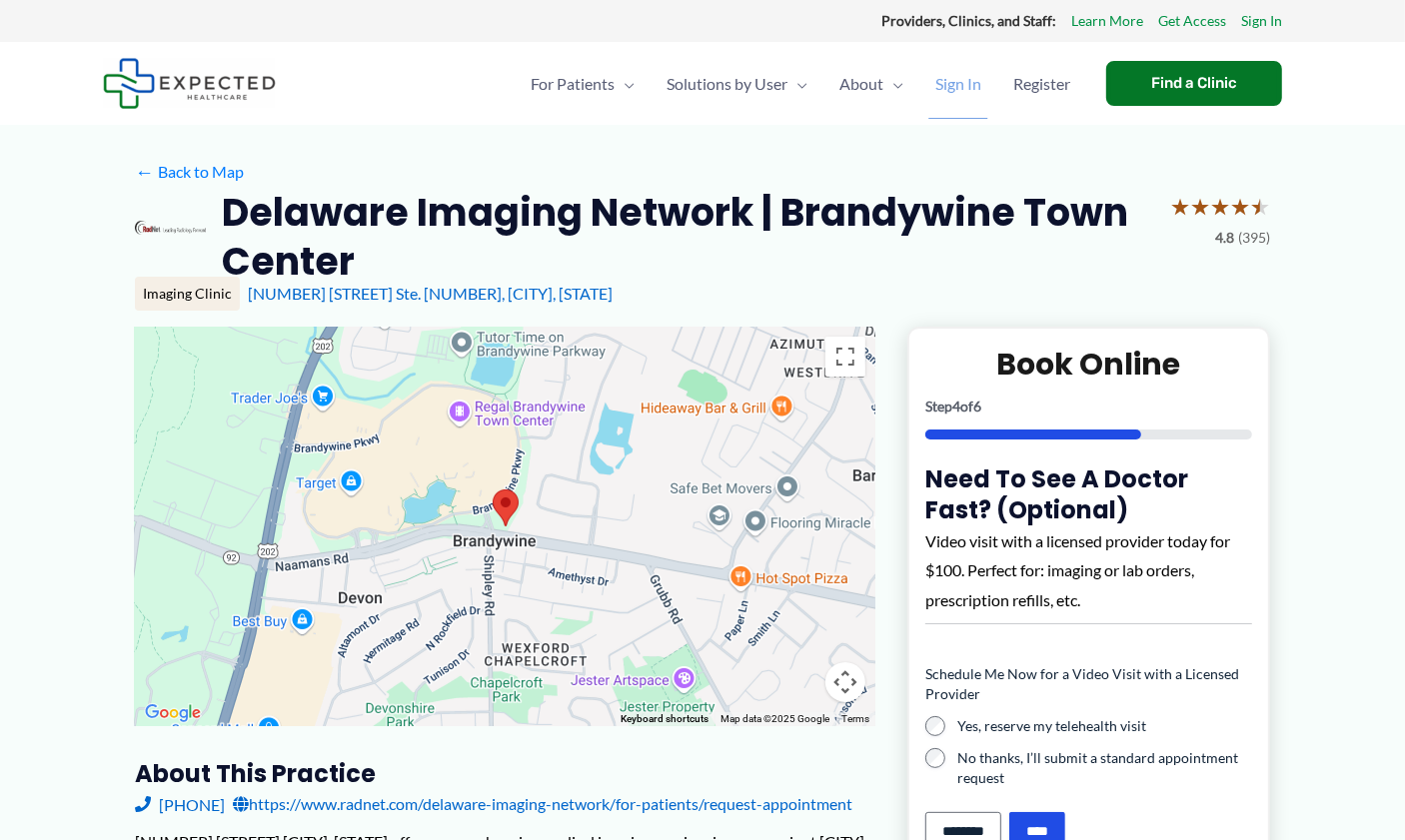 click on "Sign In" at bounding box center [958, 84] 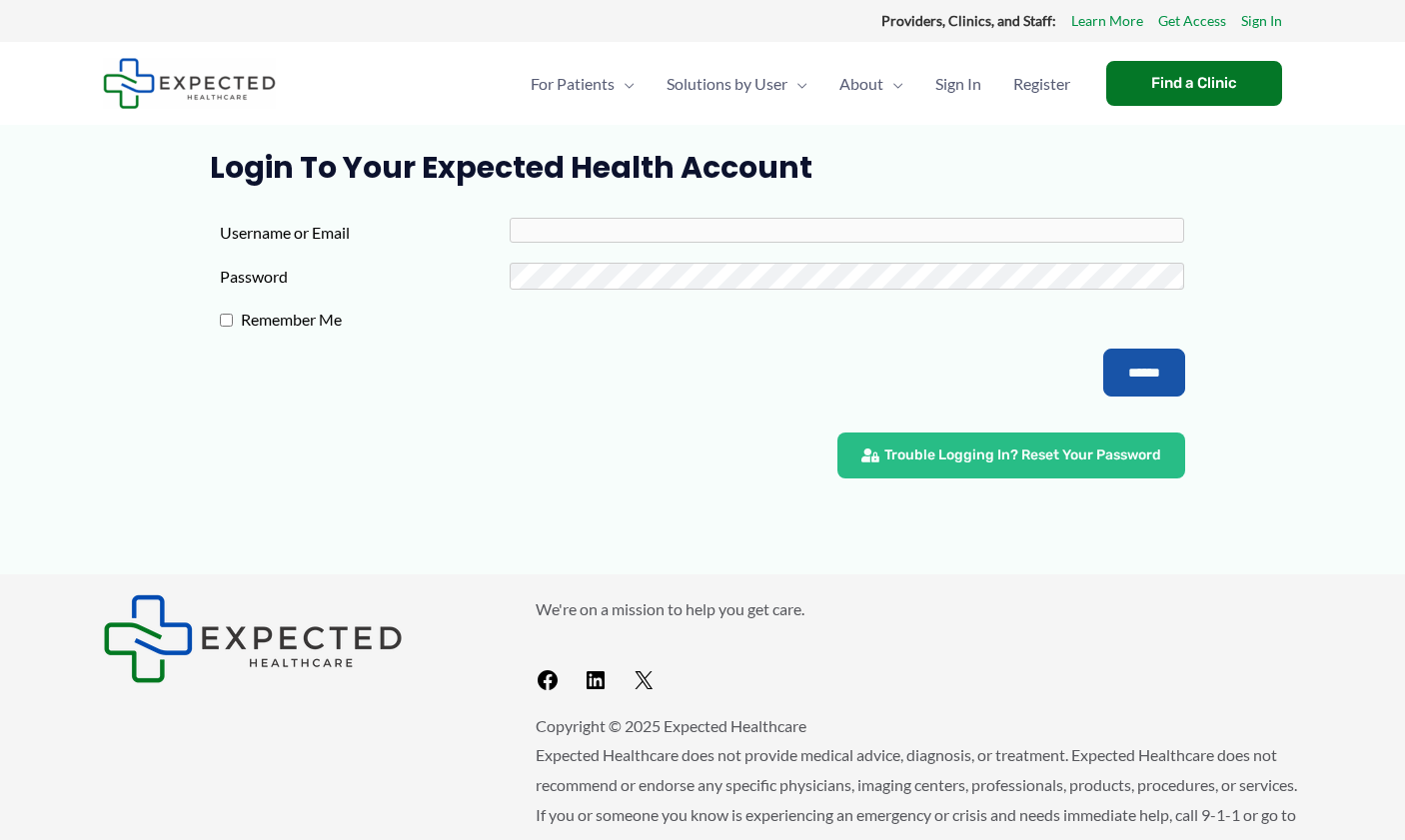 scroll, scrollTop: 0, scrollLeft: 0, axis: both 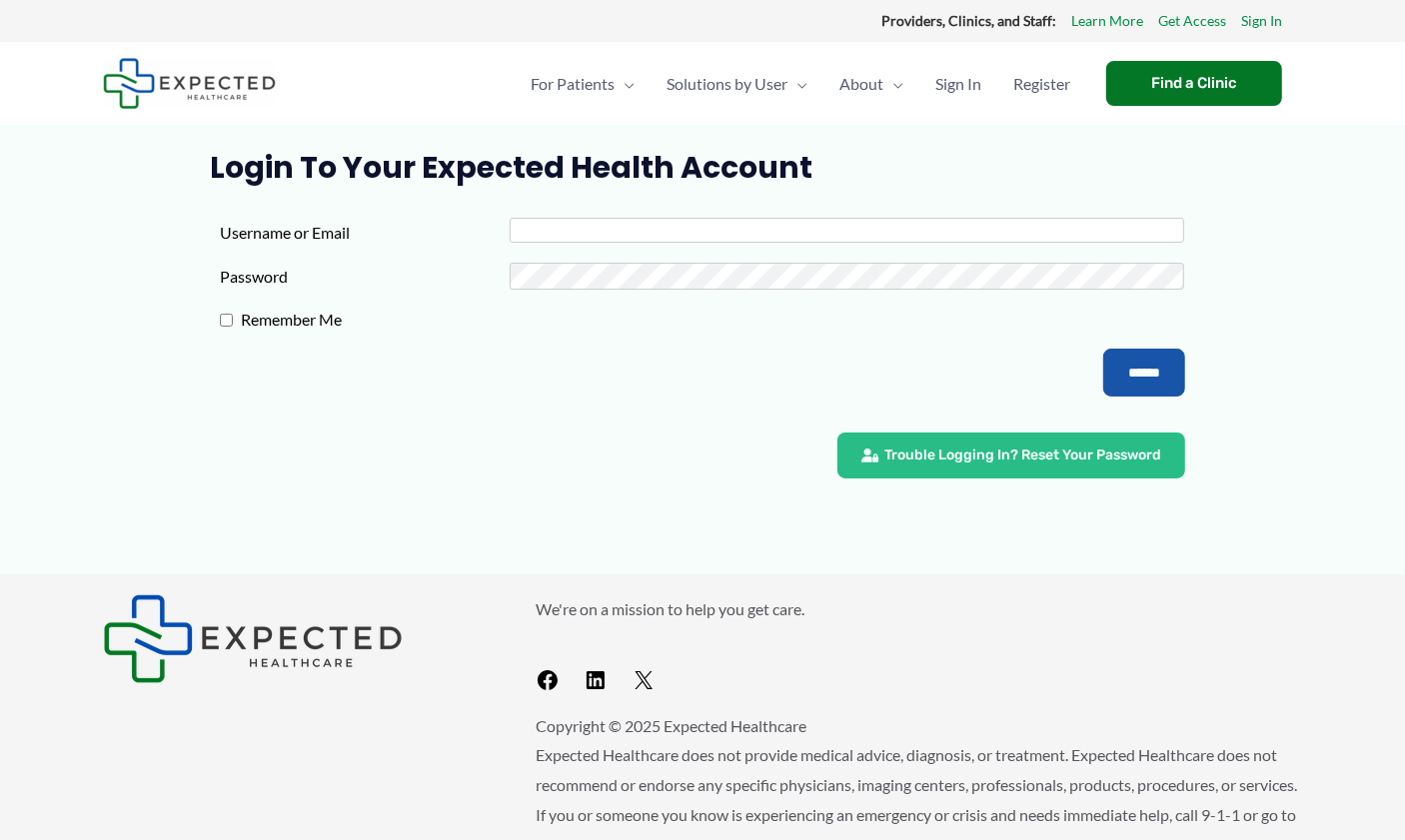 click on "Username or Email" at bounding box center (847, 230) 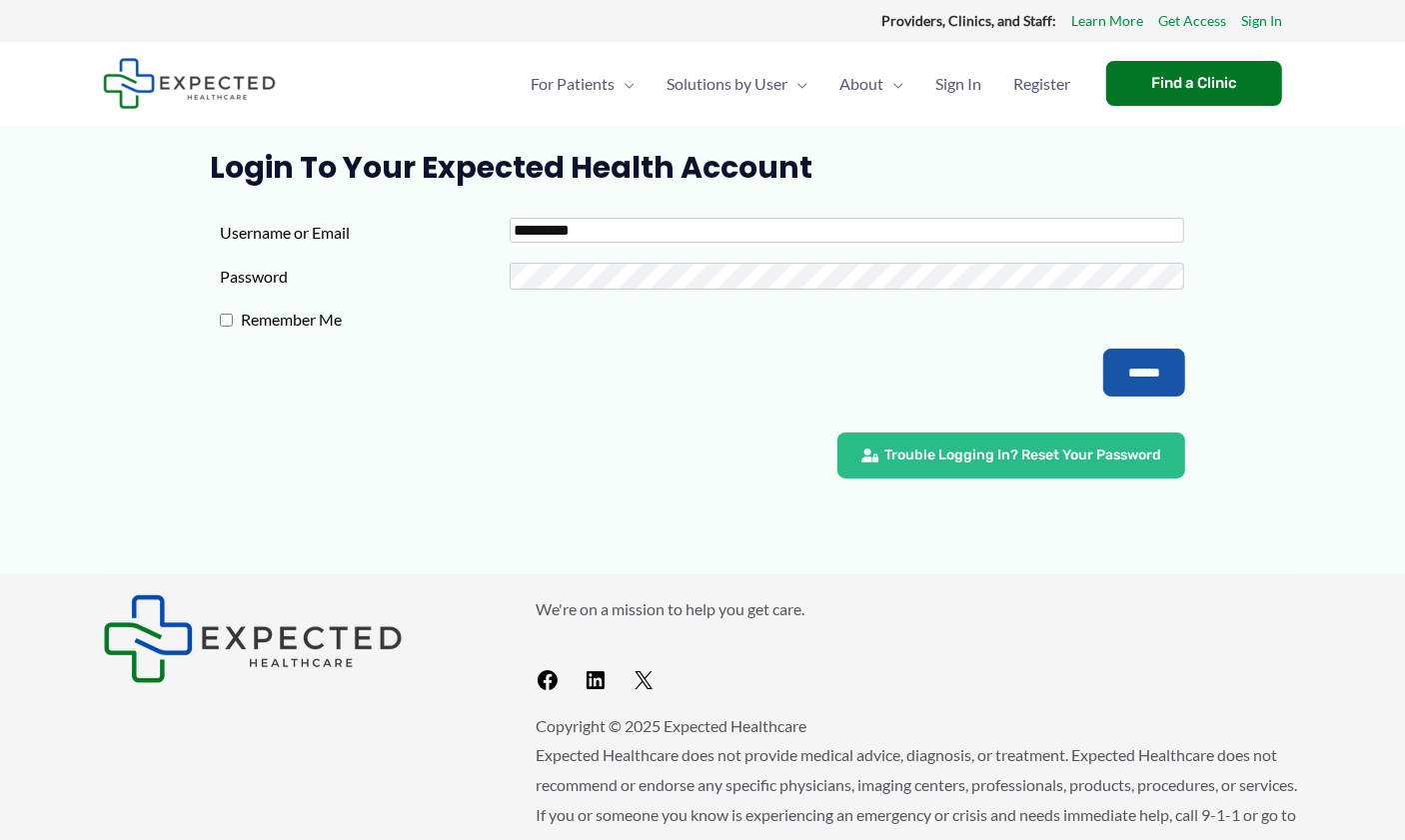 type on "*********" 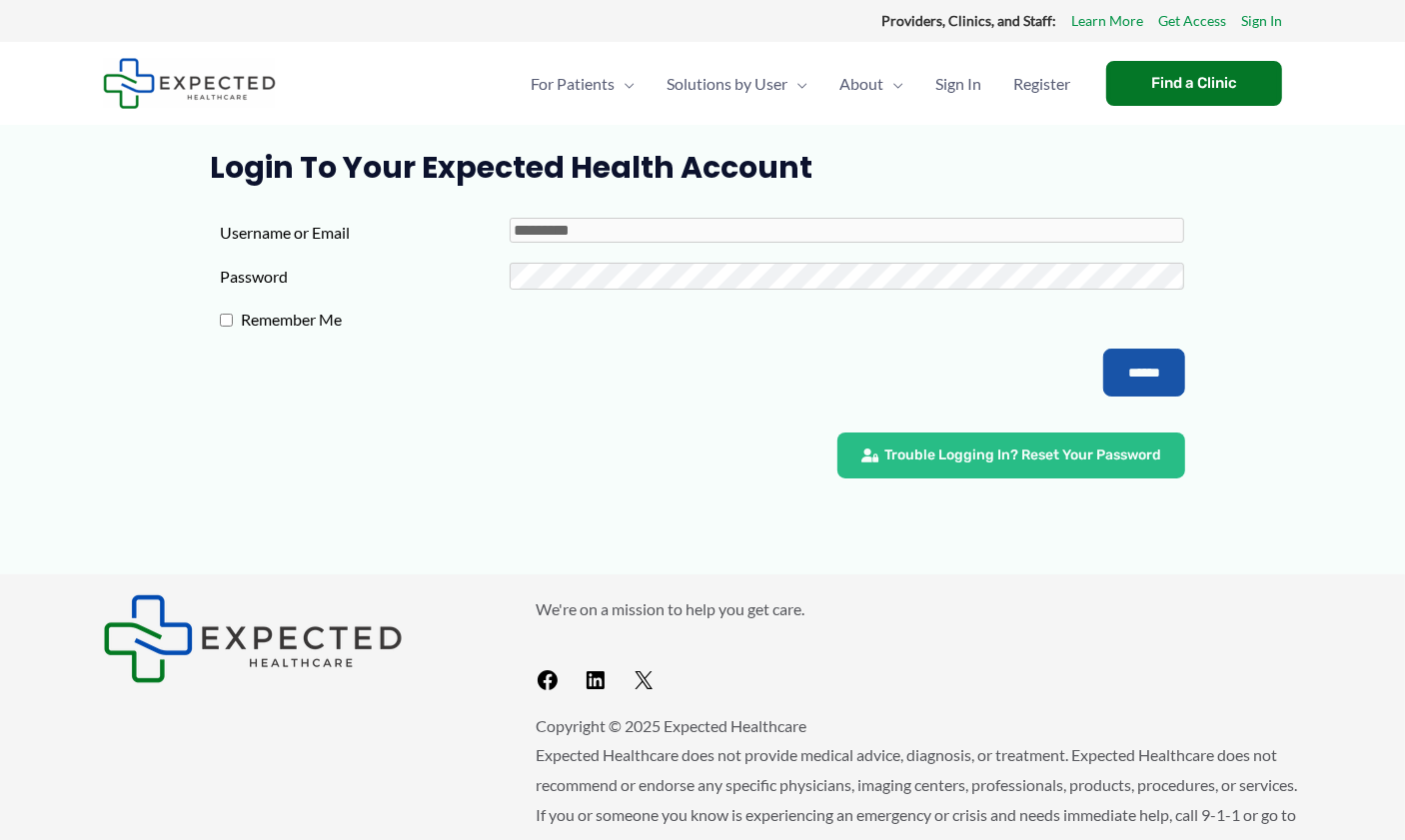 click on "******" at bounding box center (1144, 373) 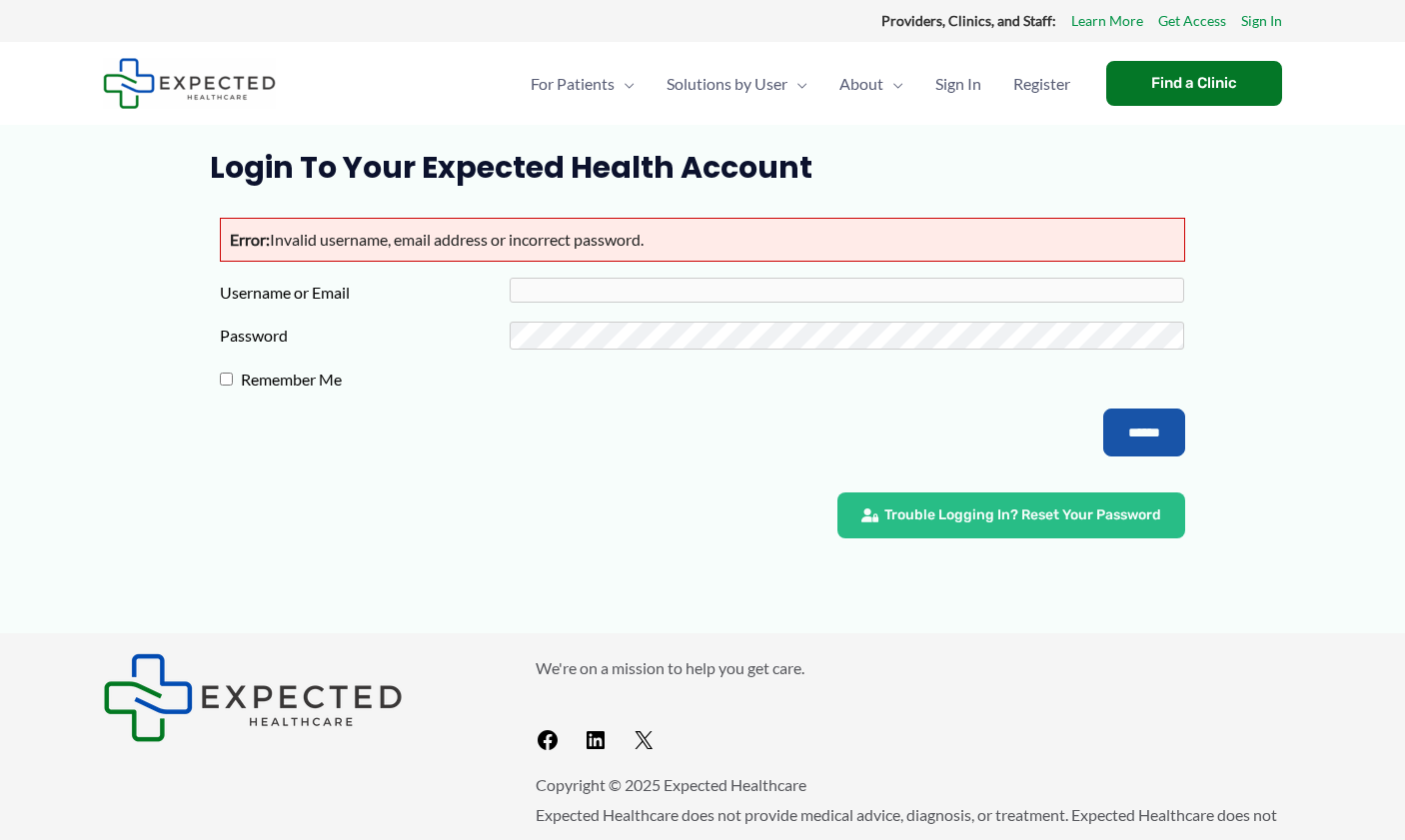 scroll, scrollTop: 0, scrollLeft: 0, axis: both 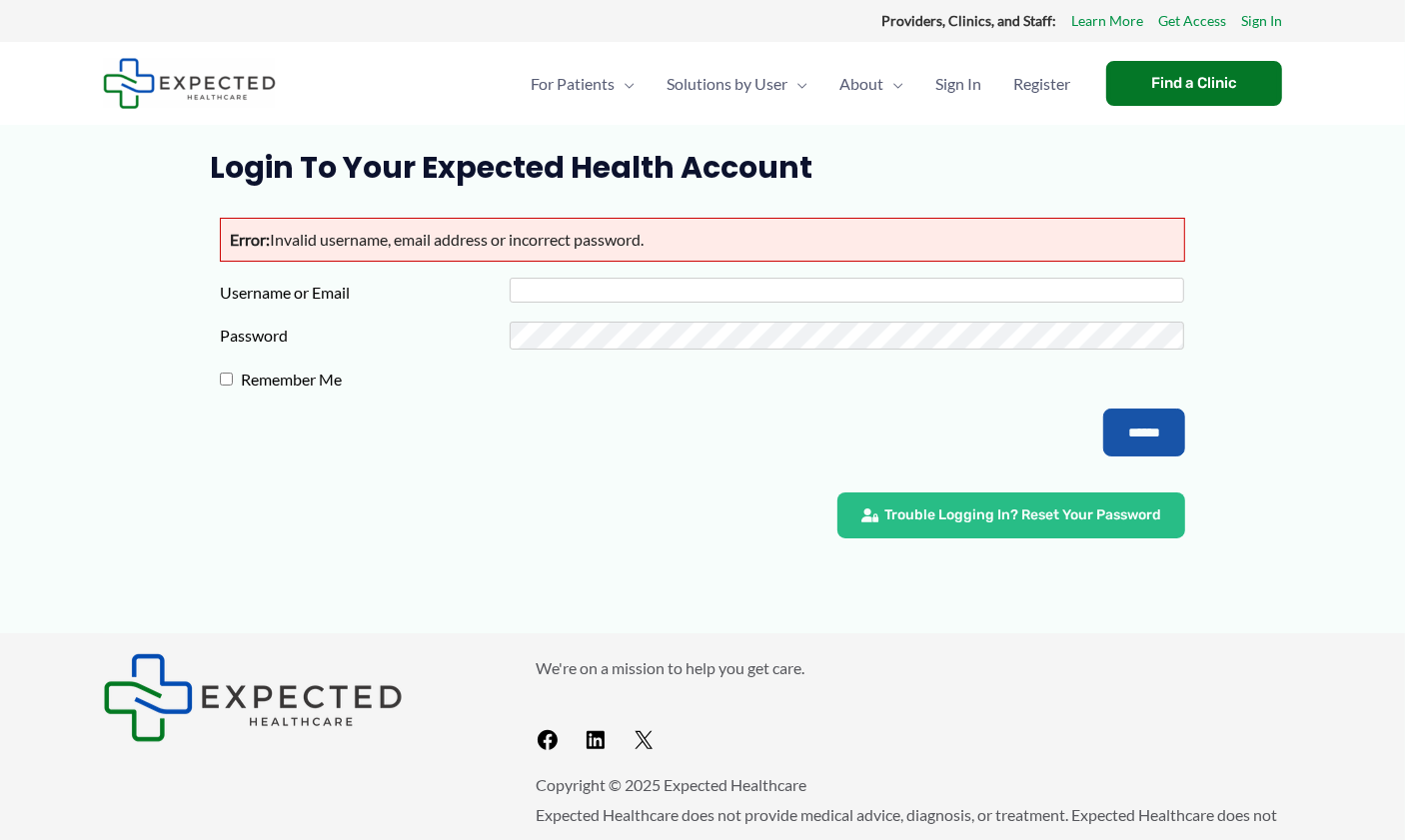 click on "Username or Email" at bounding box center [847, 290] 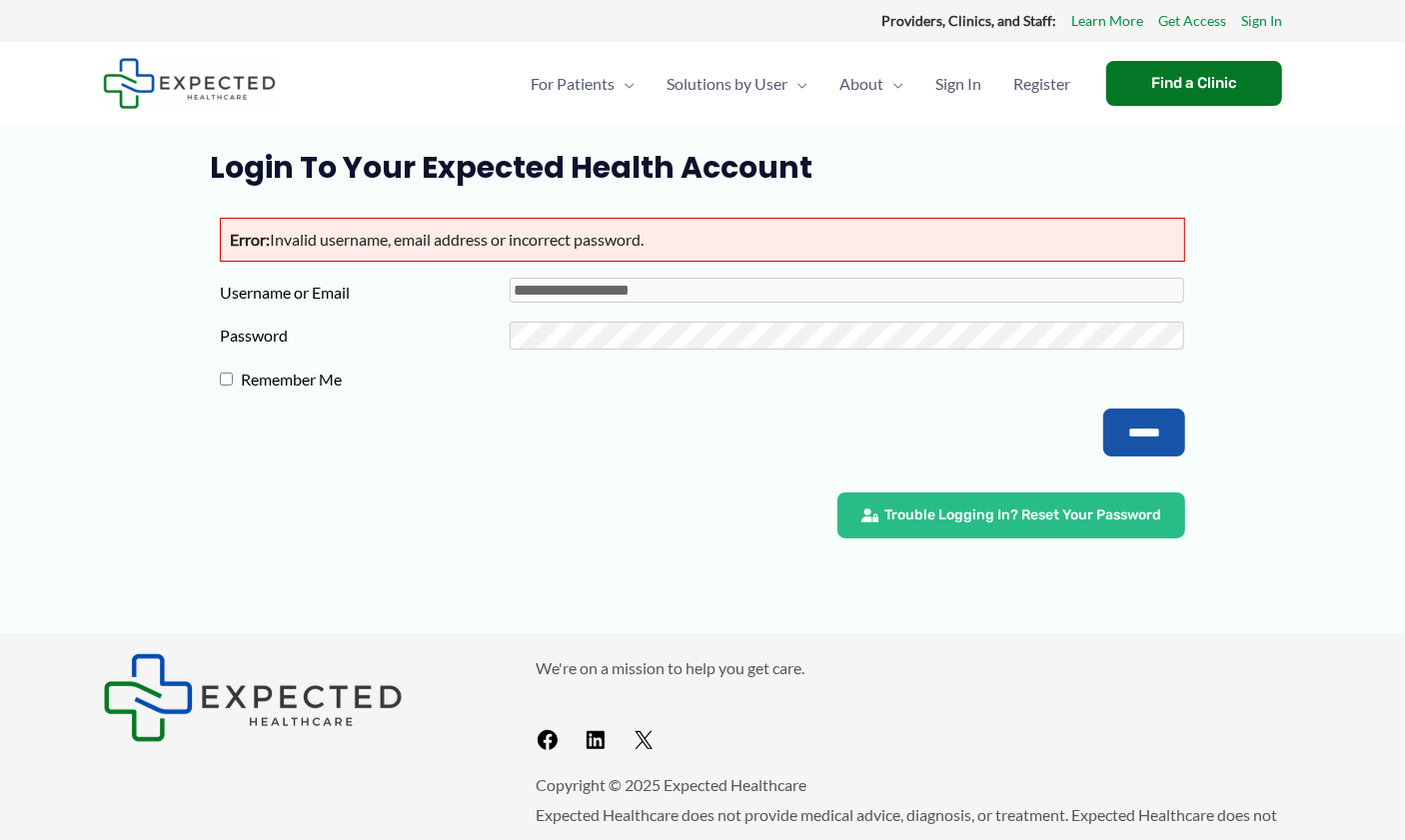 click on "******" at bounding box center [1144, 432] 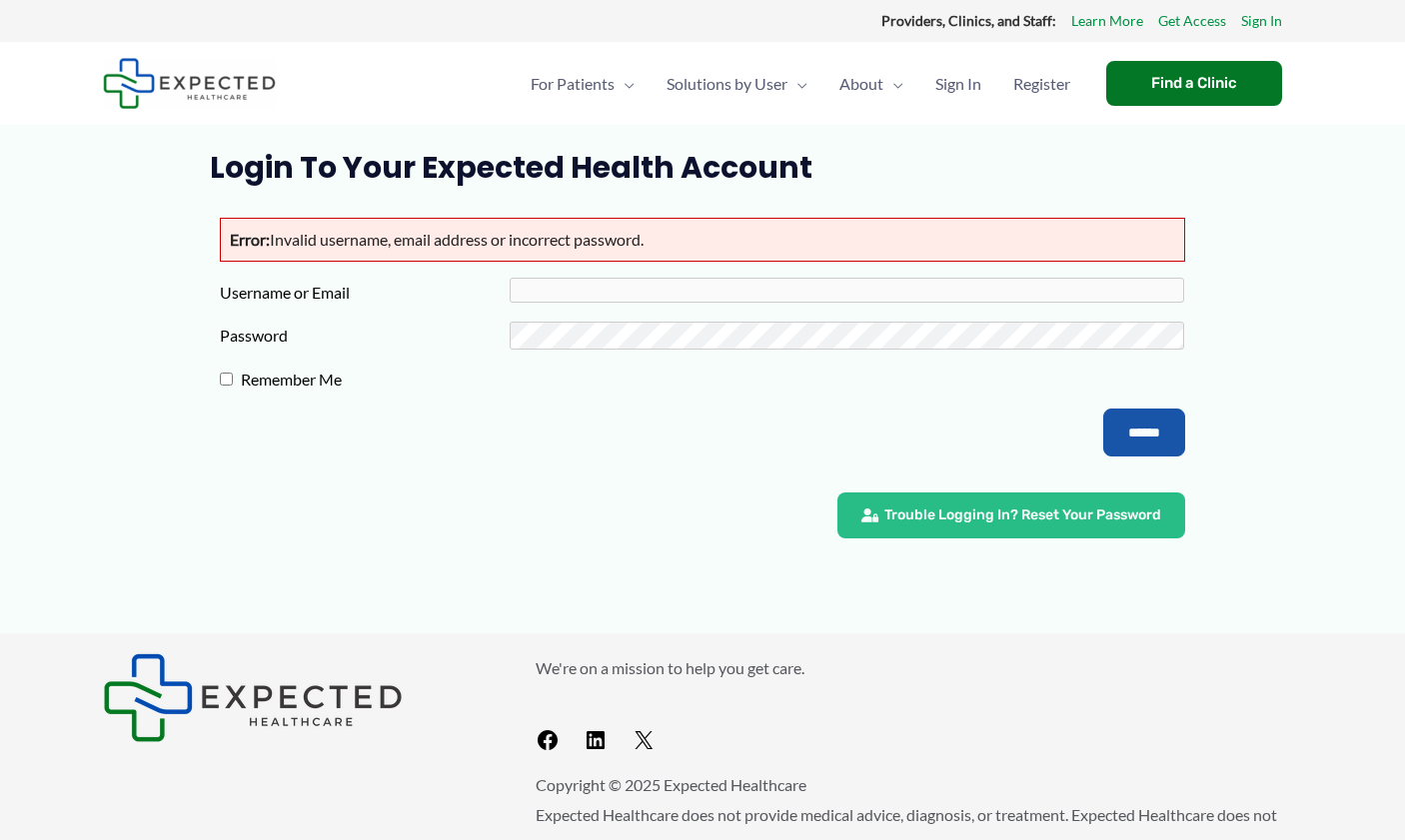 scroll, scrollTop: 0, scrollLeft: 0, axis: both 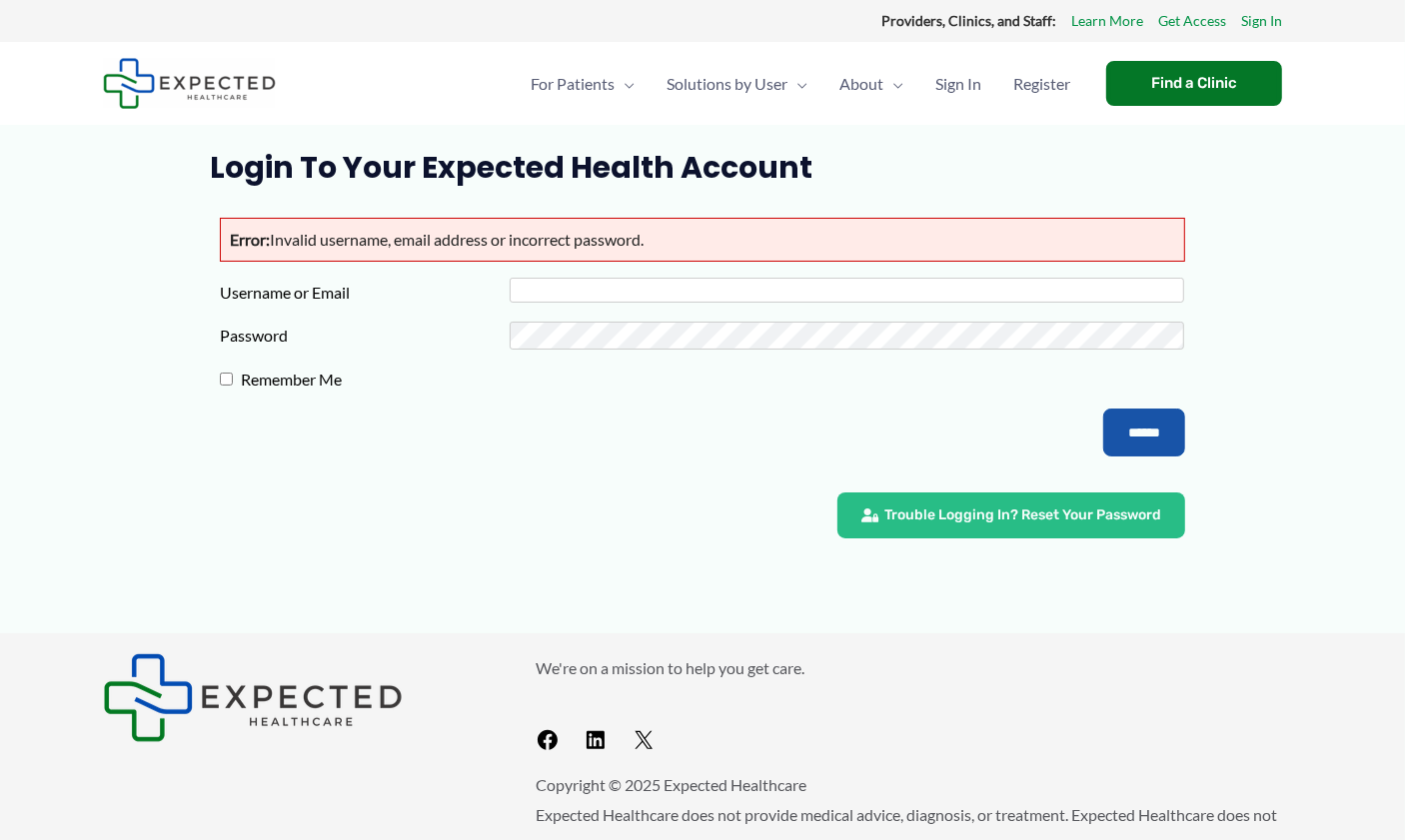 click on "Username or Email" at bounding box center (847, 290) 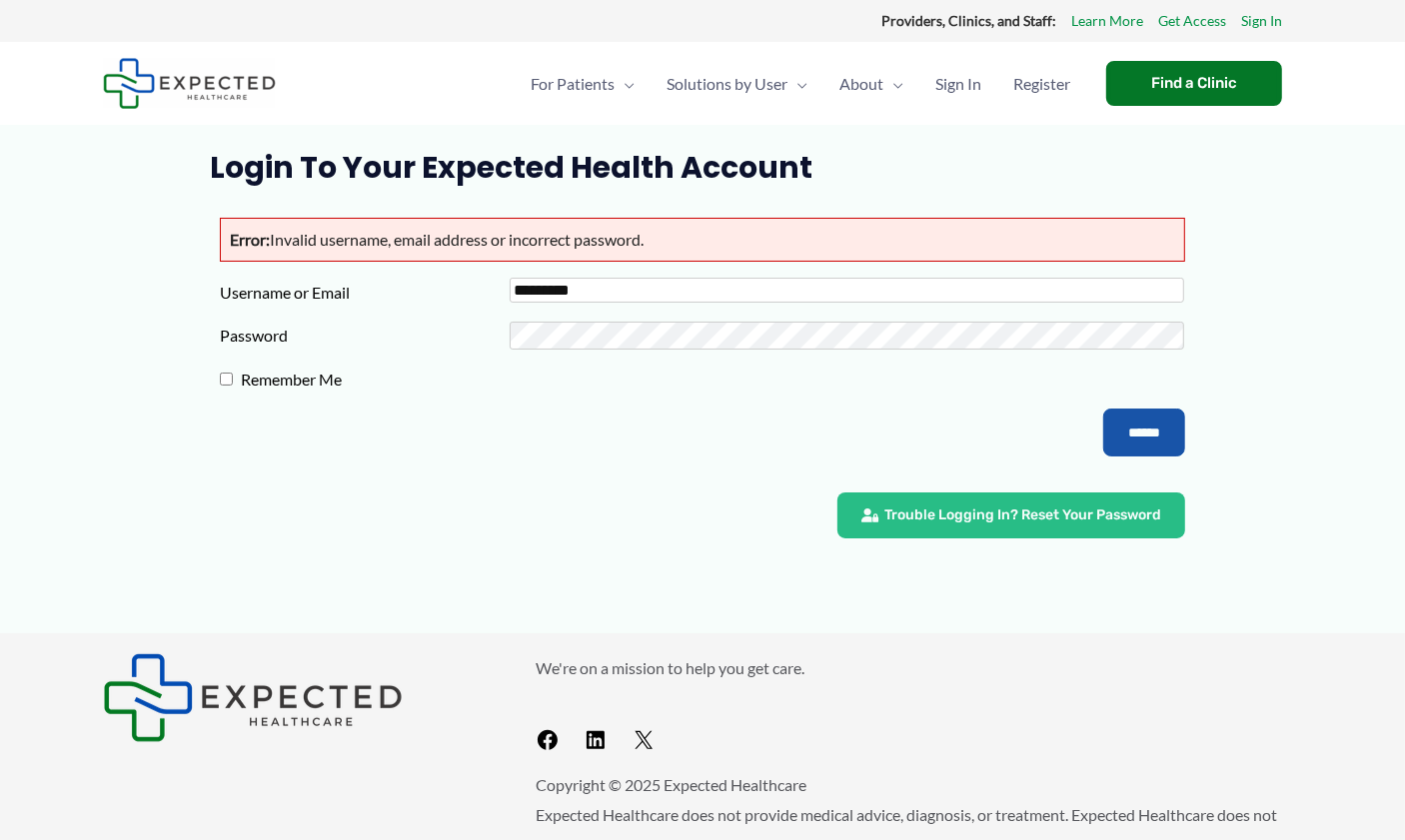 type on "*********" 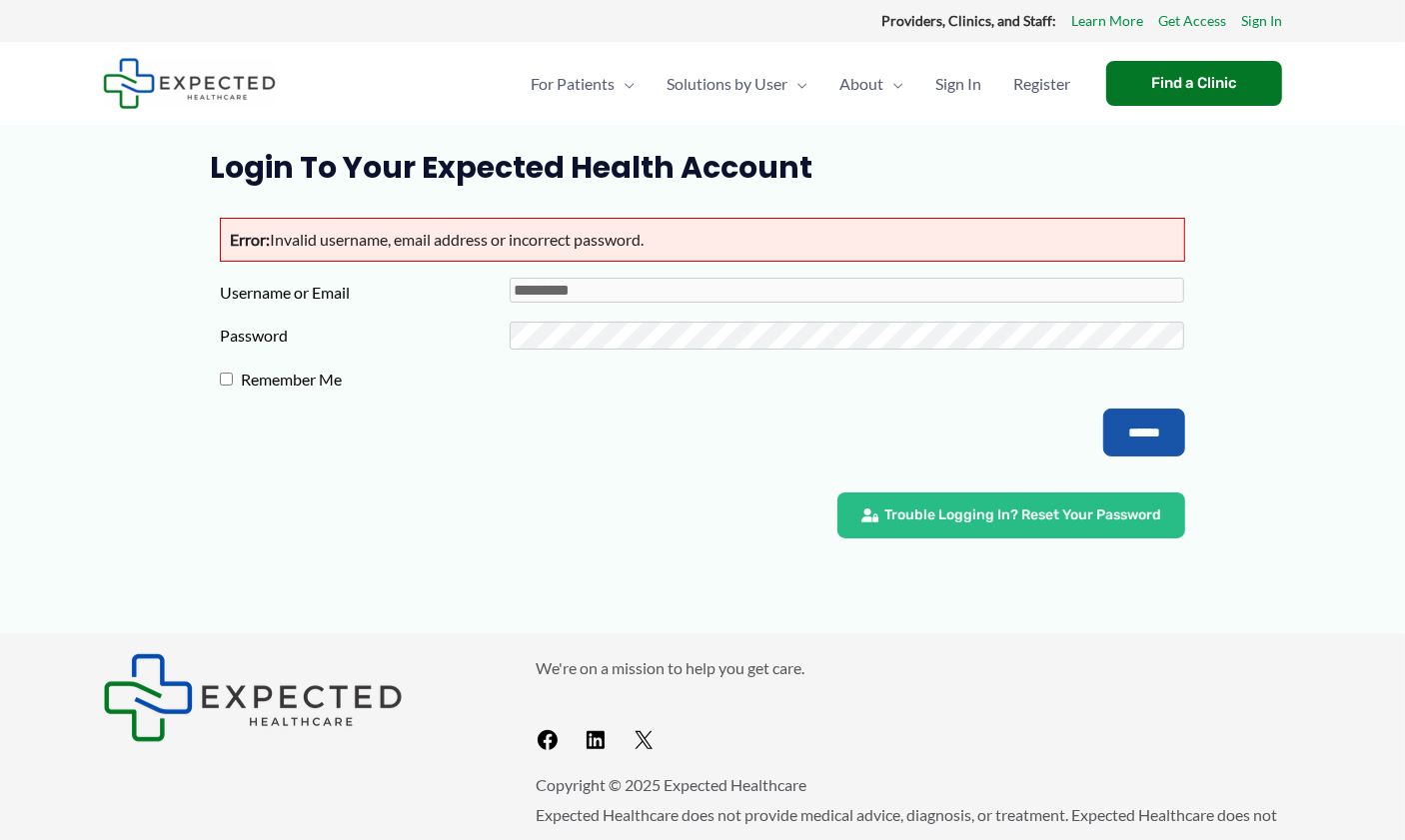 click on "******" at bounding box center [1144, 432] 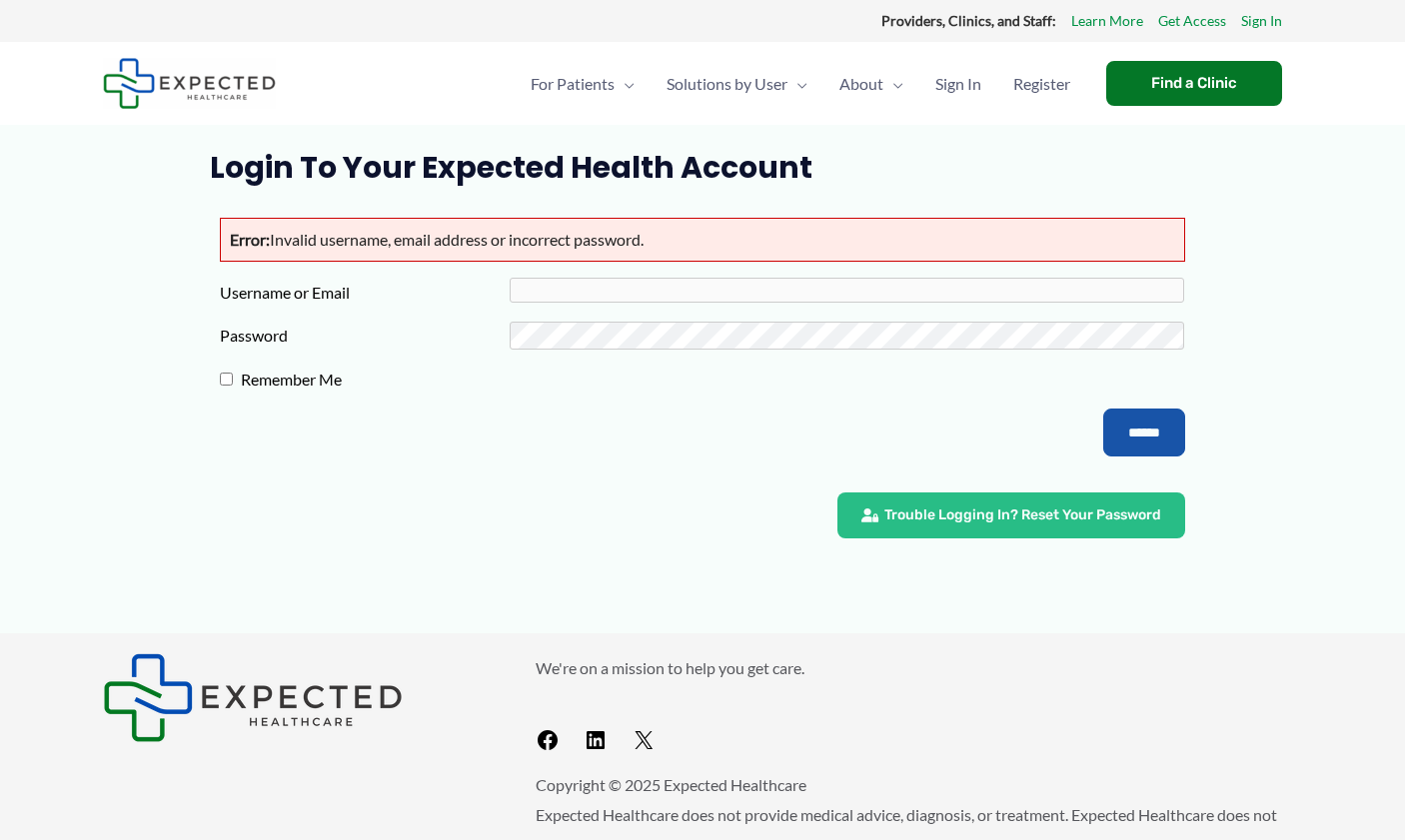 scroll, scrollTop: 0, scrollLeft: 0, axis: both 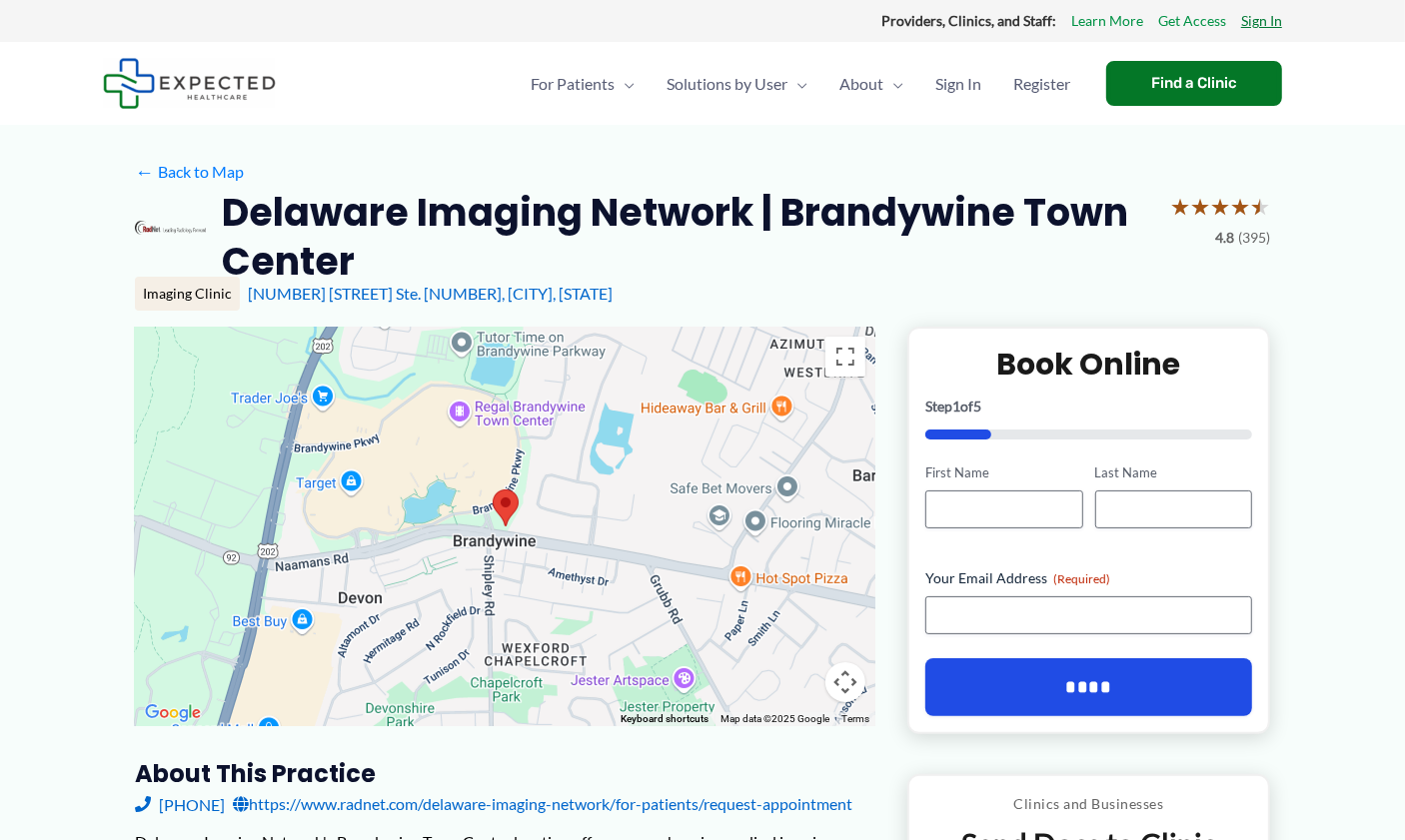 click on "Sign In" at bounding box center (1261, 21) 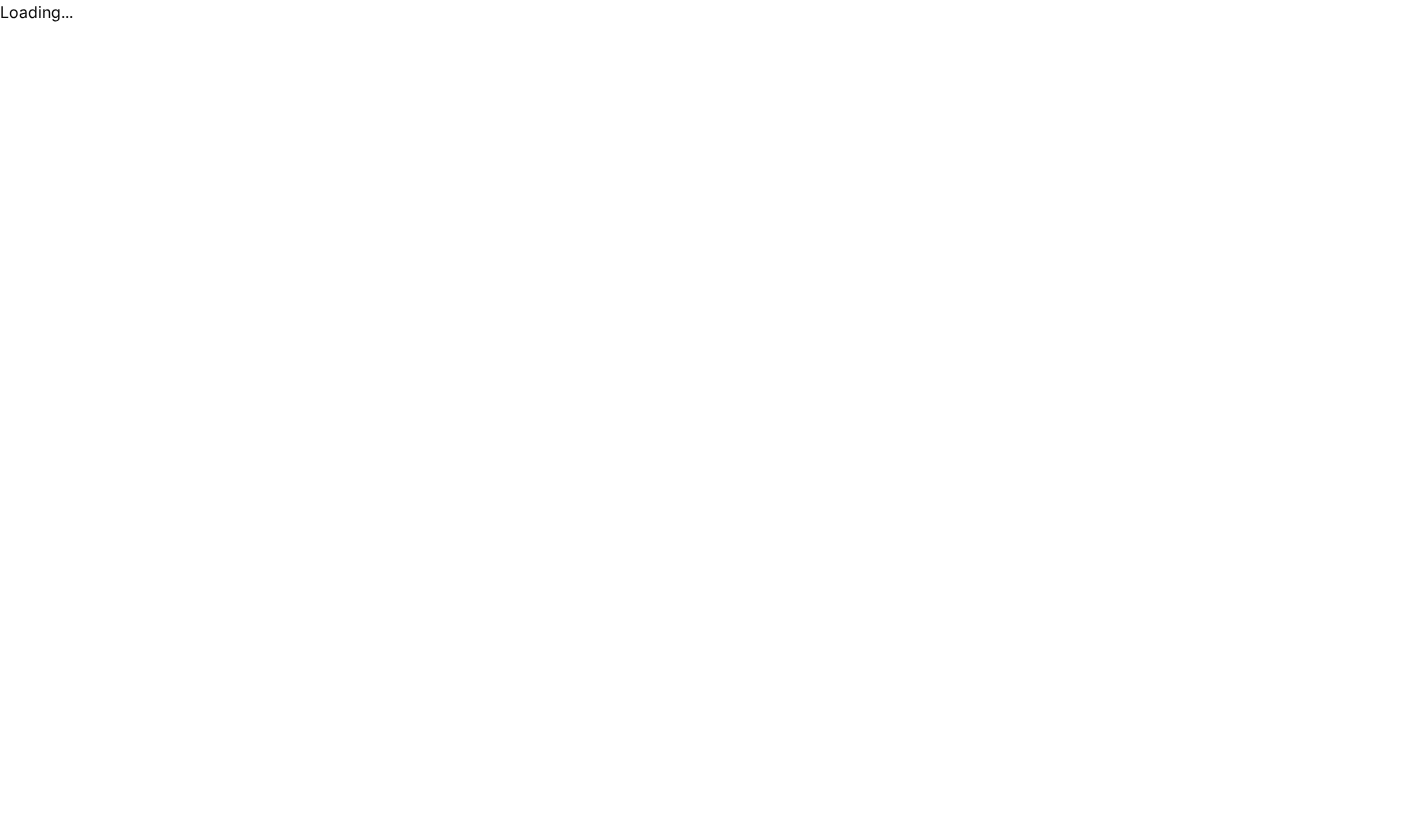 scroll, scrollTop: 0, scrollLeft: 0, axis: both 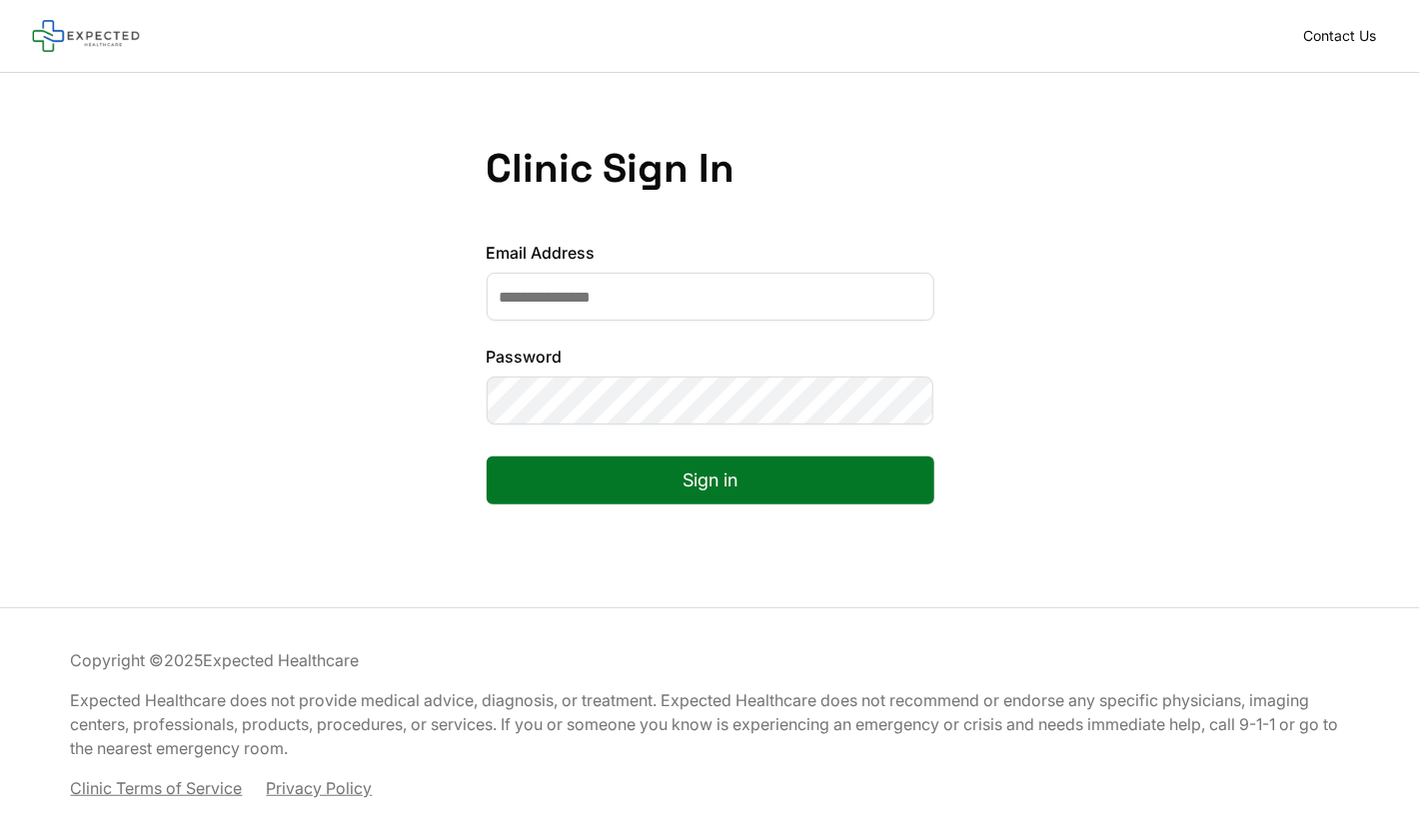 click on "Email Address" at bounding box center [710, 297] 